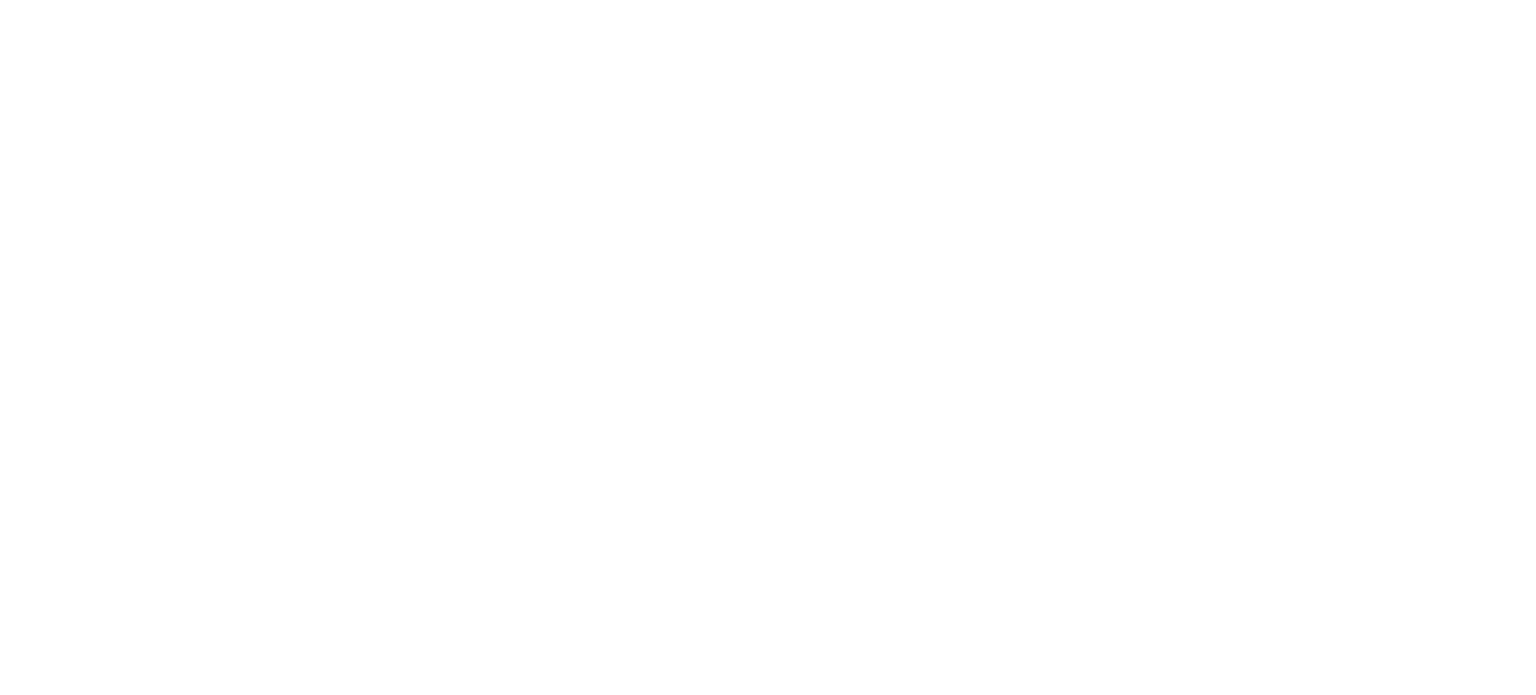 scroll, scrollTop: 0, scrollLeft: 0, axis: both 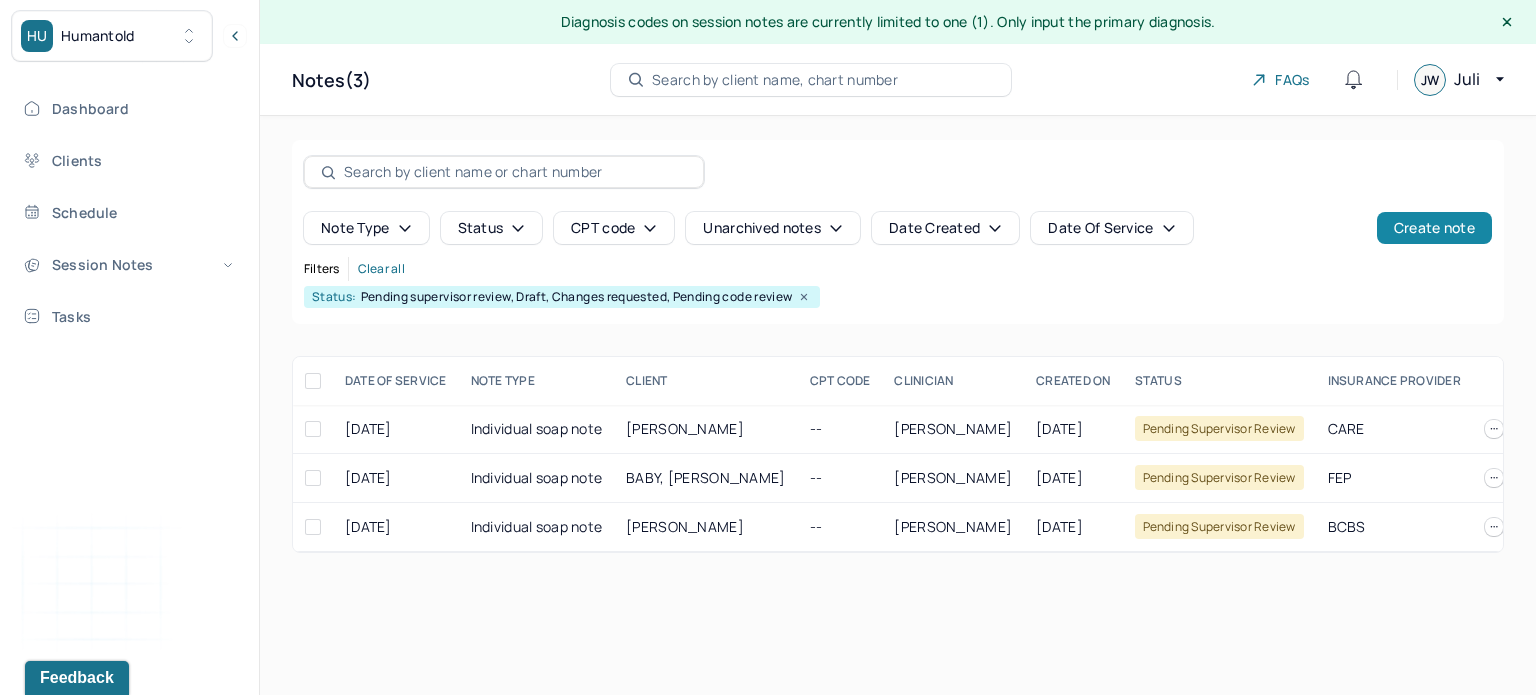 click on "Create note" at bounding box center [1434, 228] 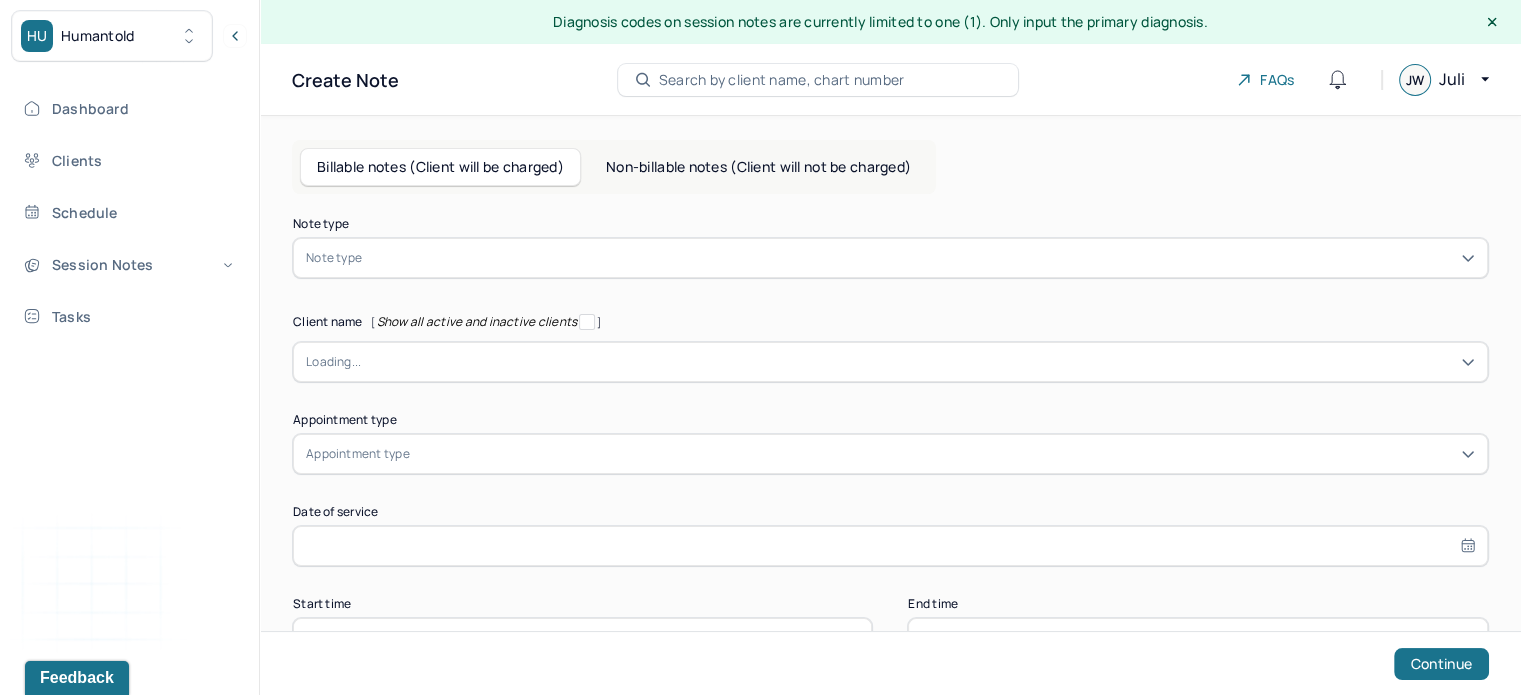 click at bounding box center [920, 258] 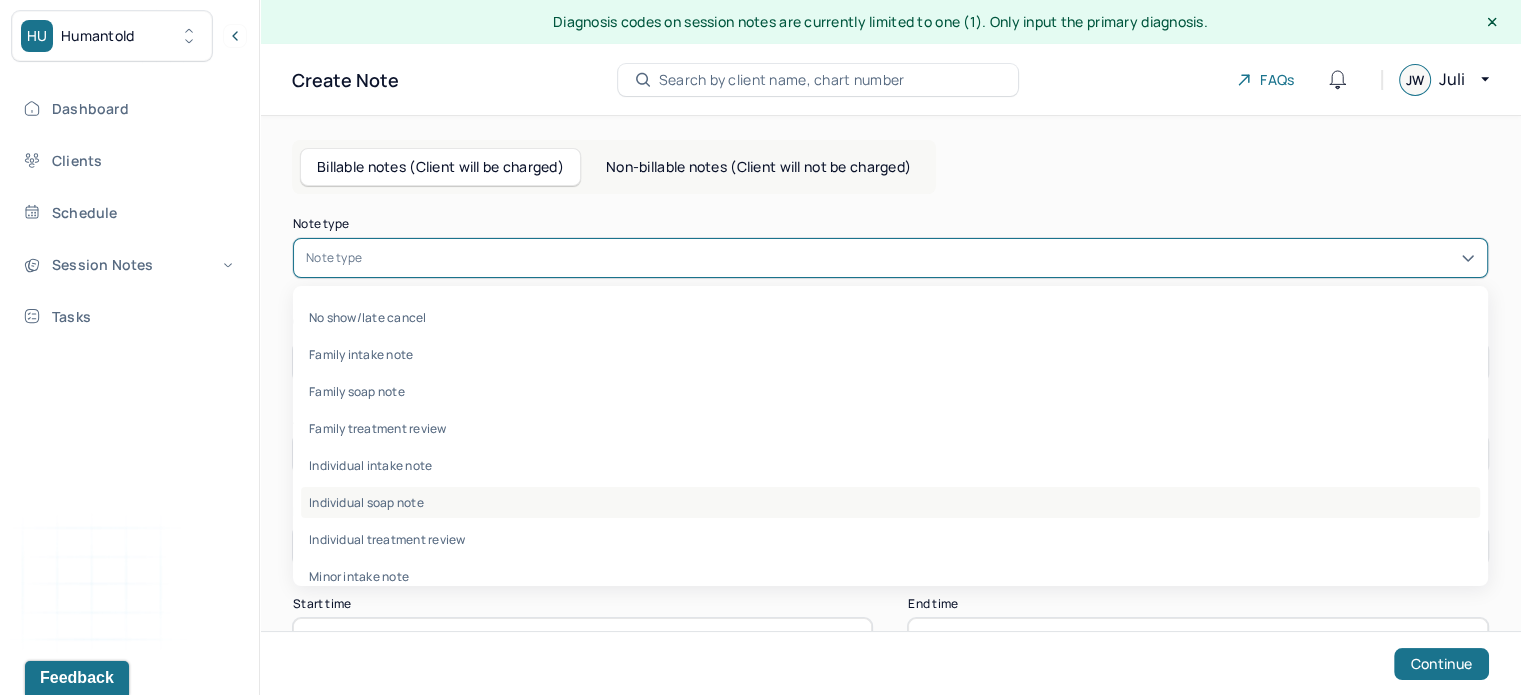 click on "Individual soap note" at bounding box center [890, 502] 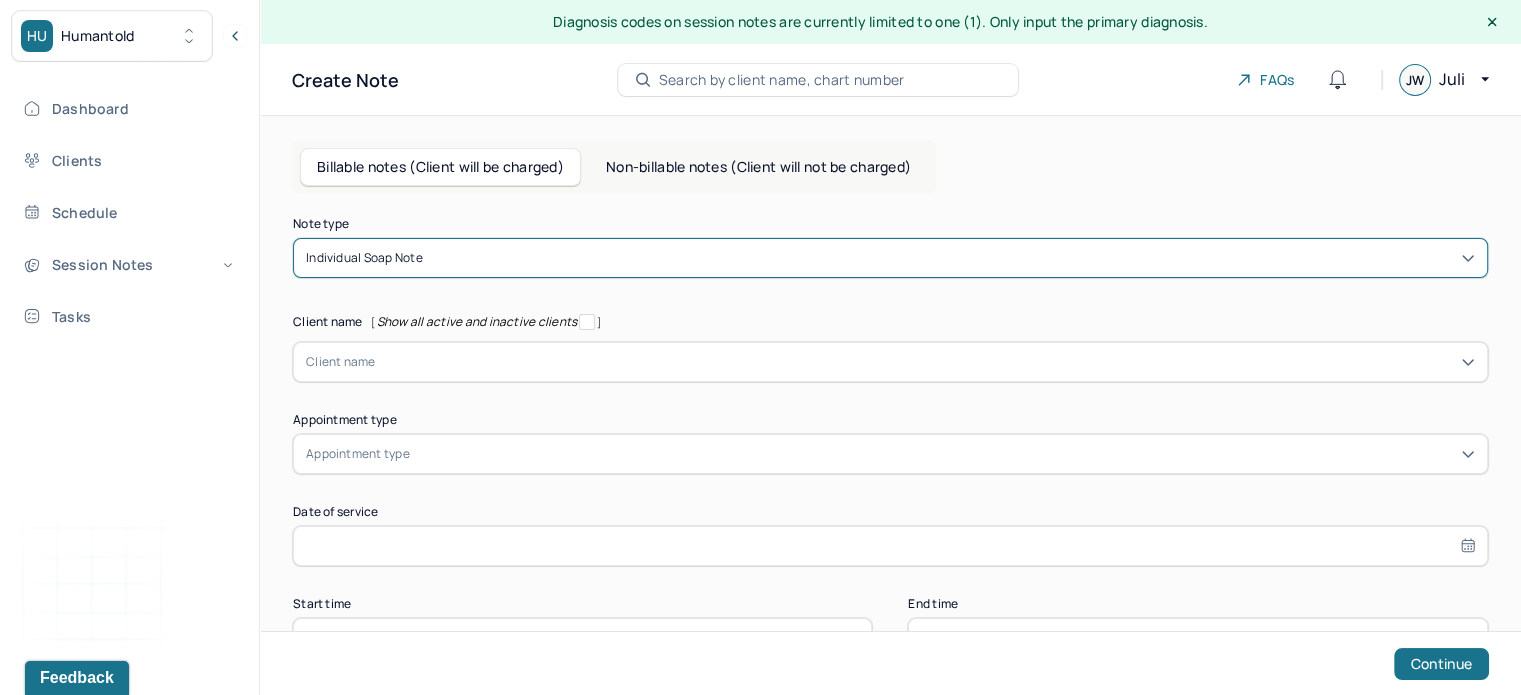 click on "Client name" at bounding box center [341, 362] 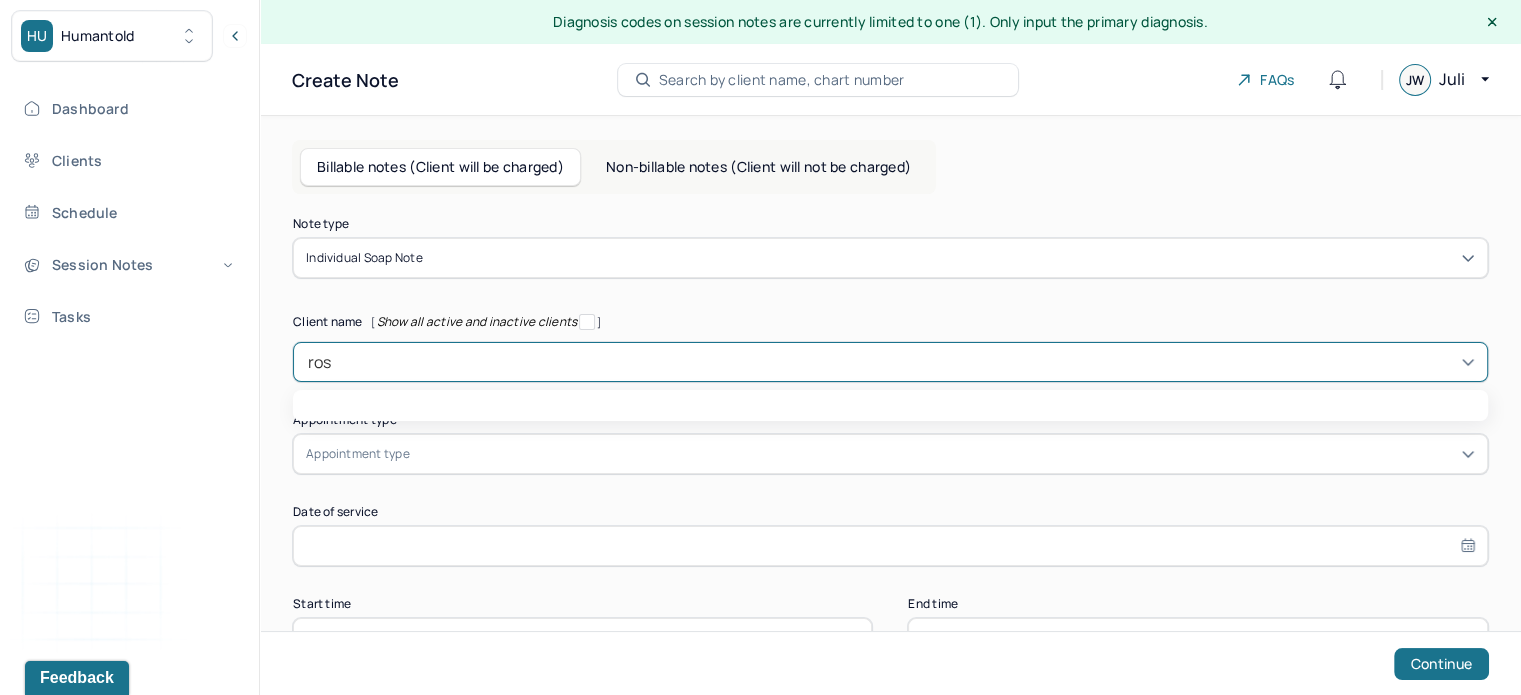 type on "rose" 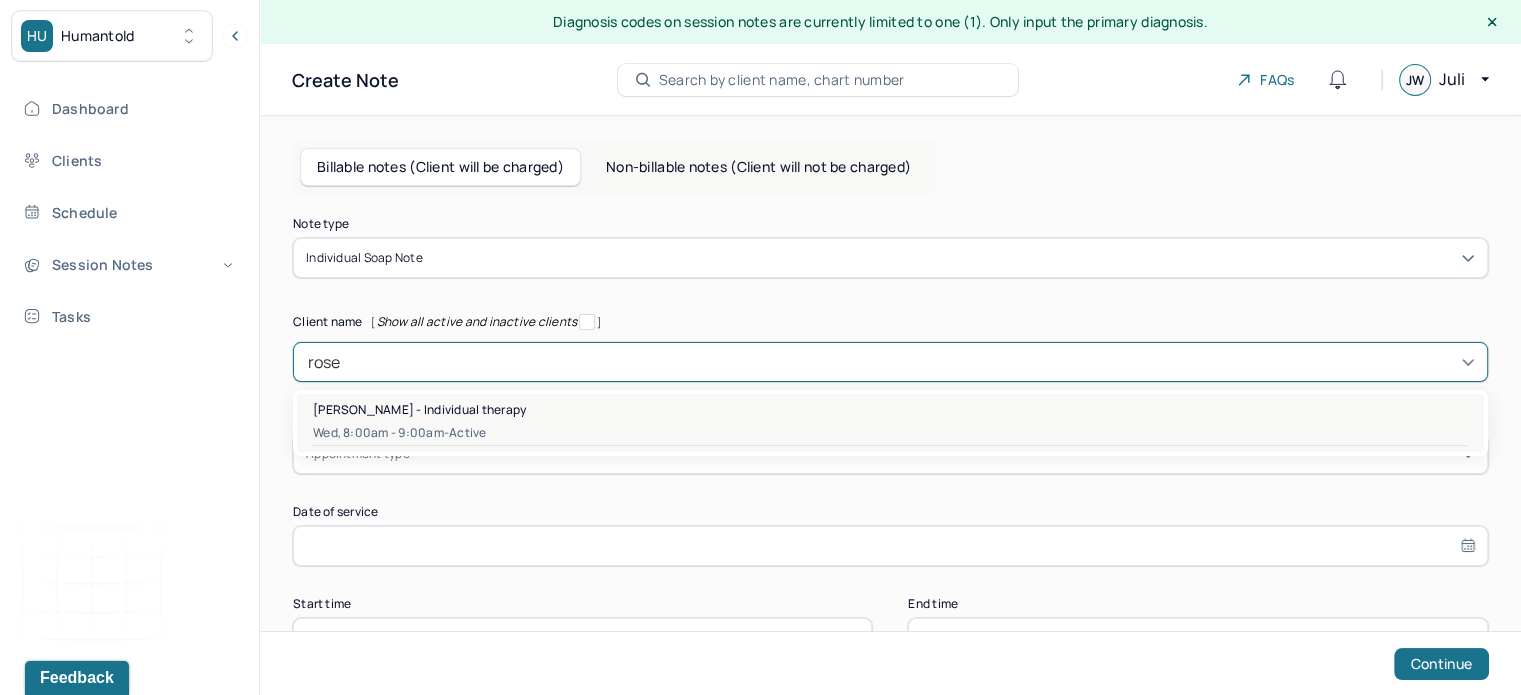 click on "Wed, 8:00am - 9:00am  -  active" at bounding box center (890, 433) 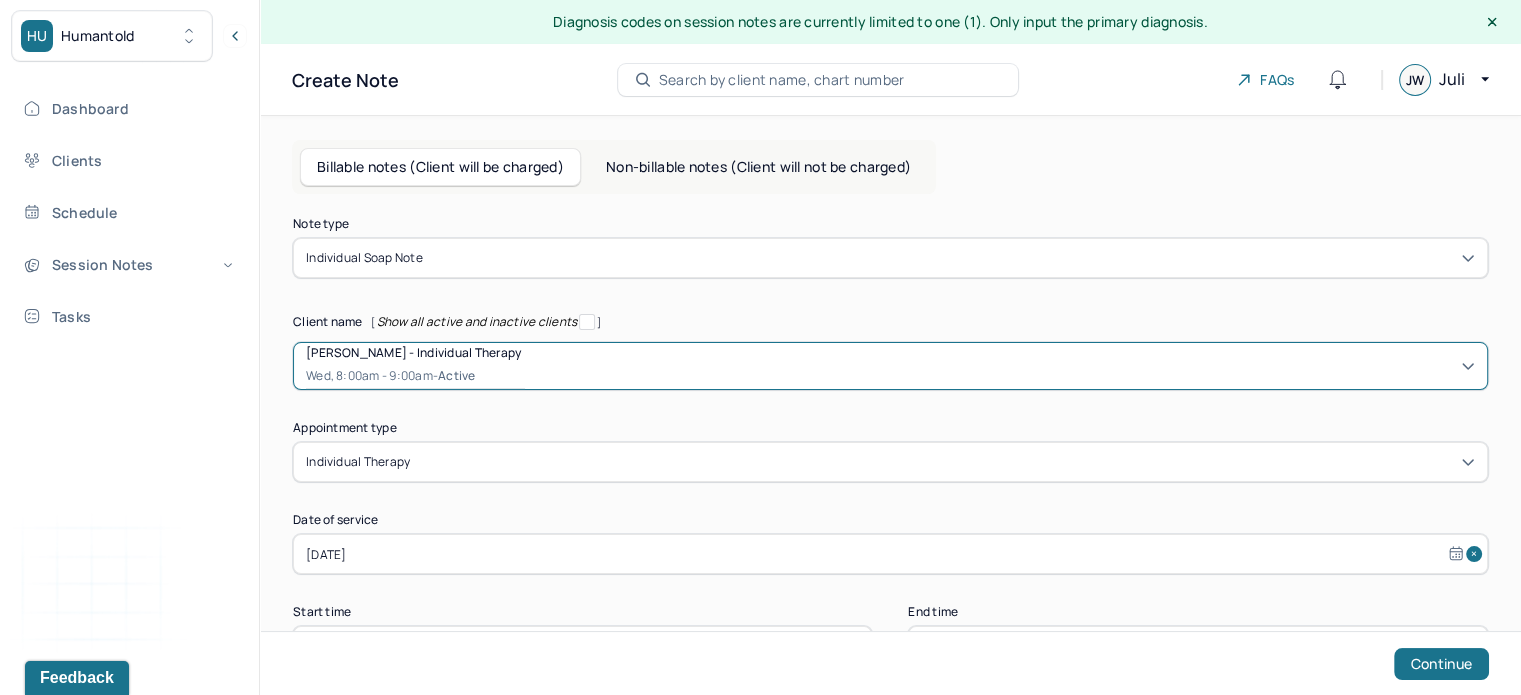 scroll, scrollTop: 76, scrollLeft: 0, axis: vertical 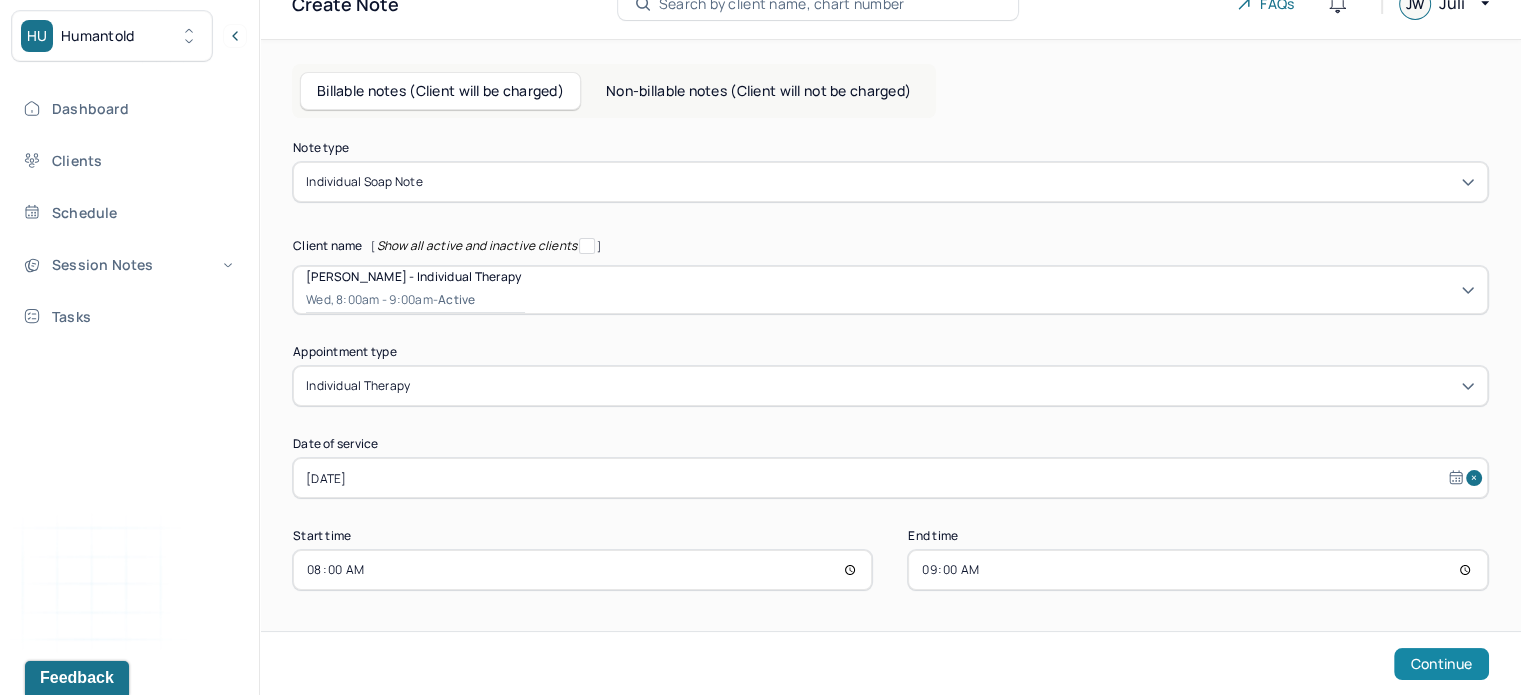 click on "Continue" at bounding box center [1441, 664] 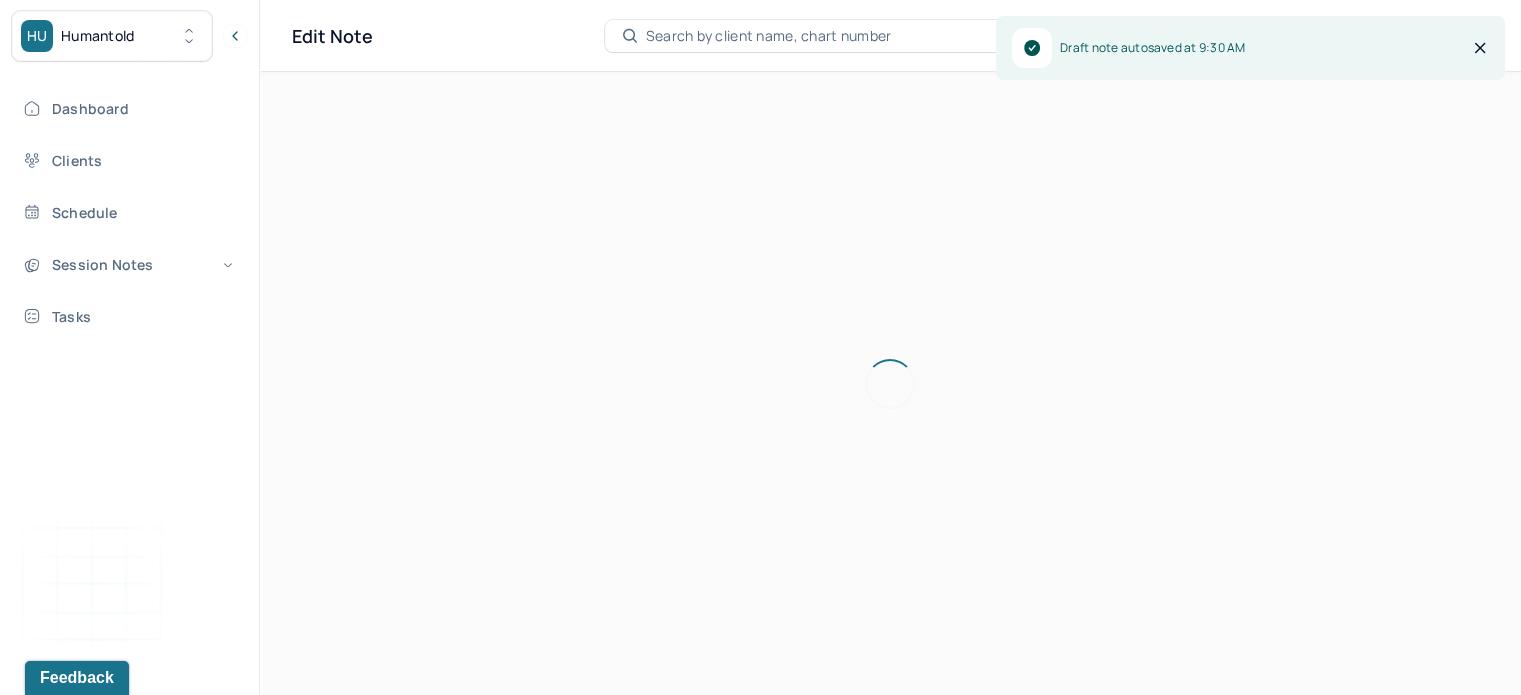 scroll, scrollTop: 36, scrollLeft: 0, axis: vertical 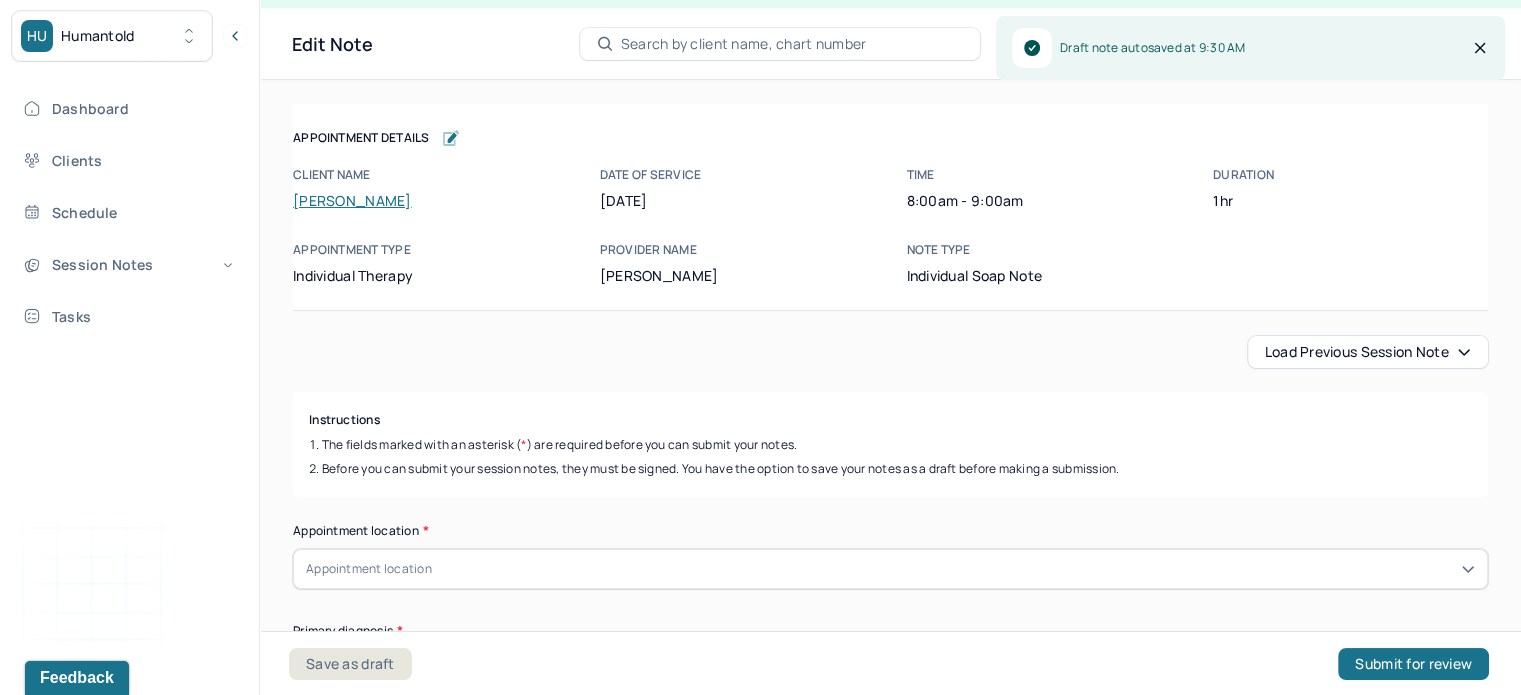 click on "Load previous session note" at bounding box center (1368, 352) 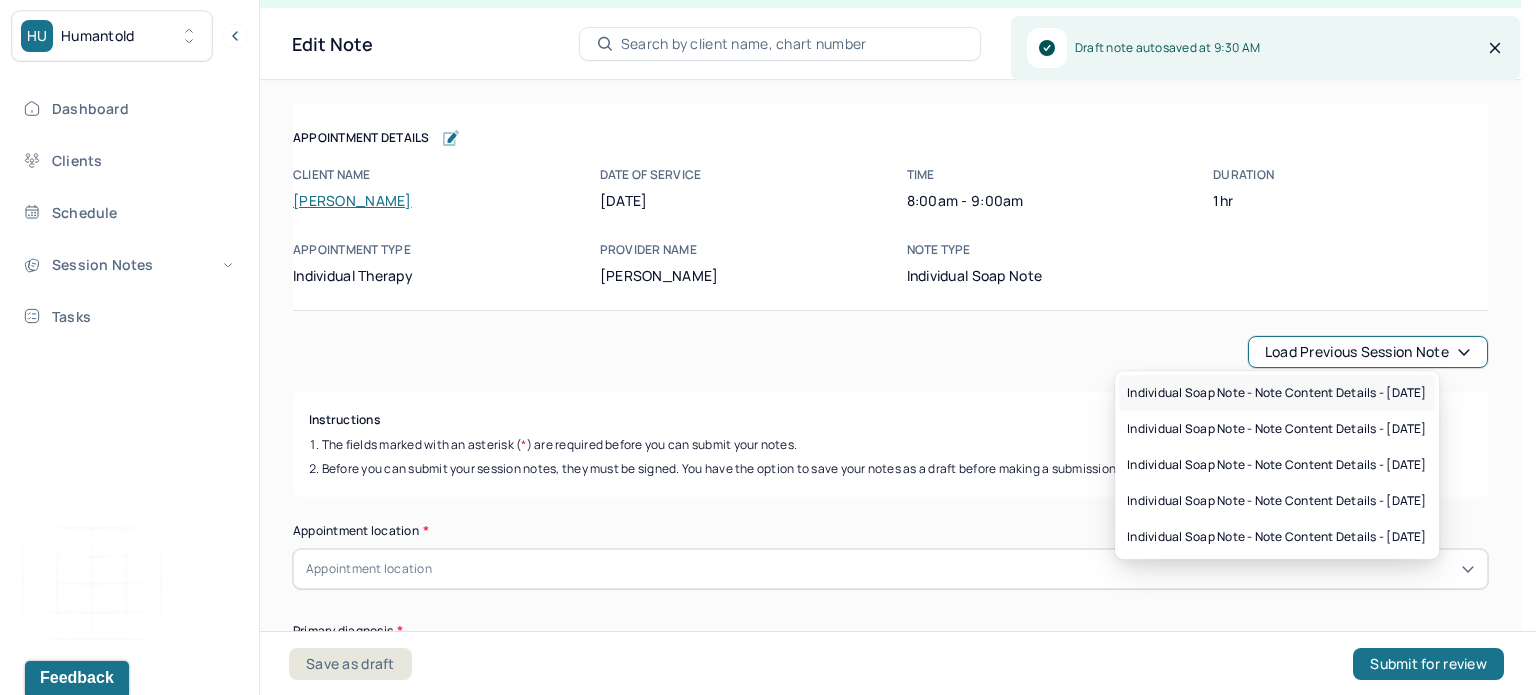 click on "Individual soap note   - Note content Details -   [DATE]" at bounding box center [1277, 393] 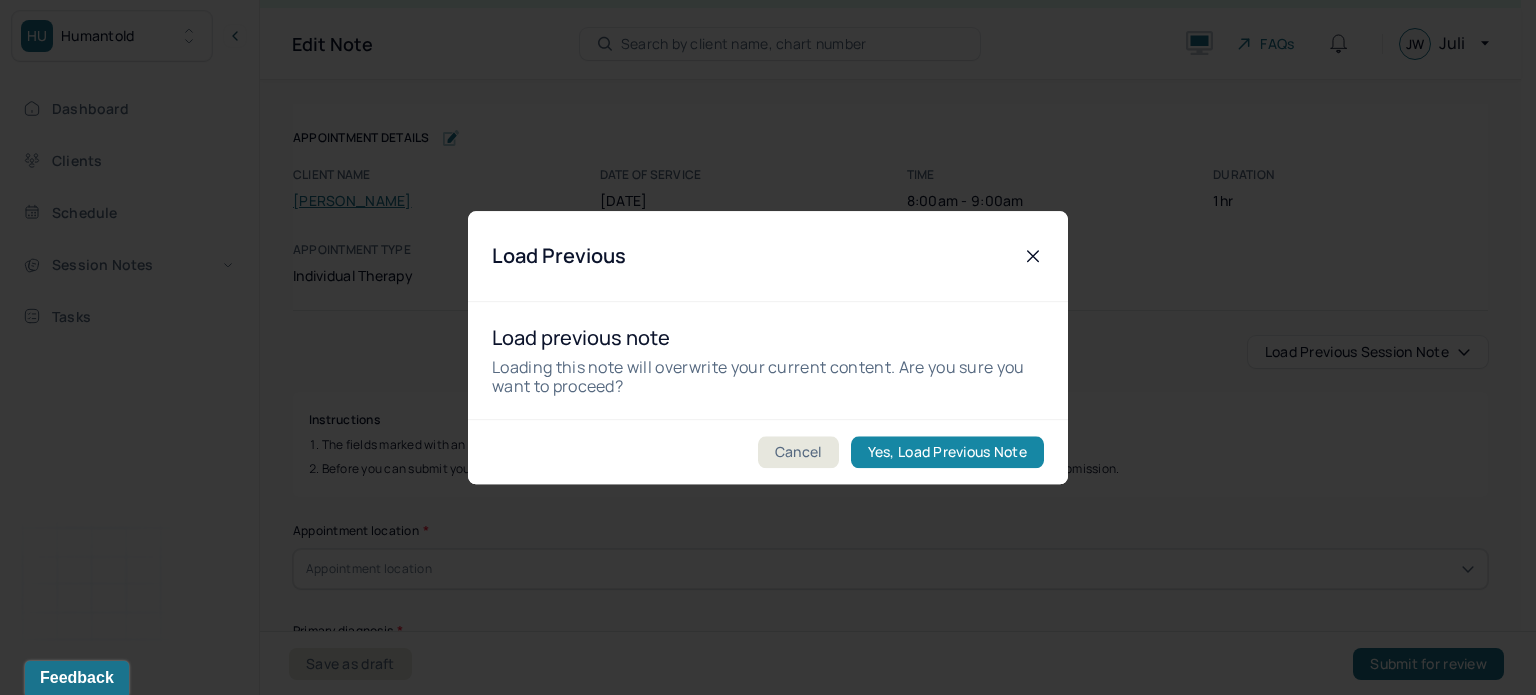 click on "Yes, Load Previous Note" at bounding box center [947, 452] 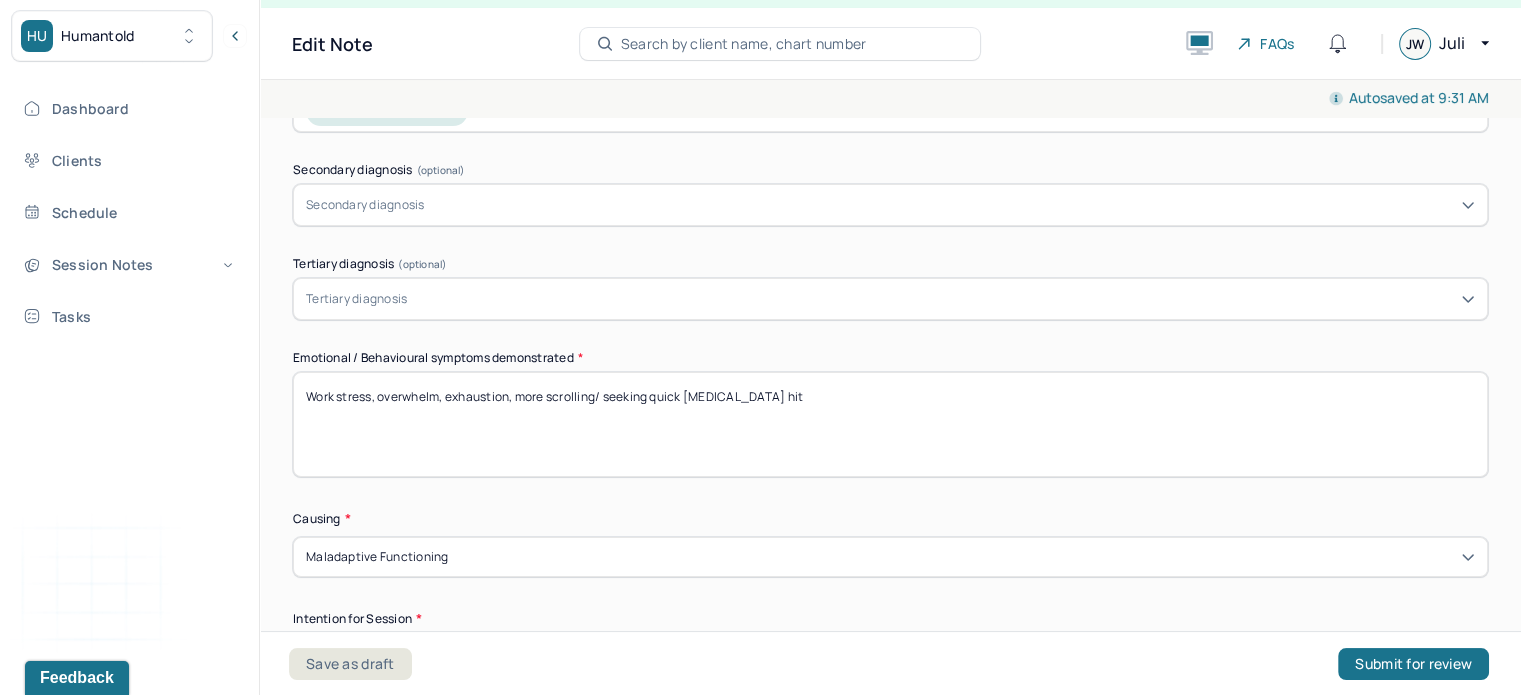 scroll, scrollTop: 815, scrollLeft: 0, axis: vertical 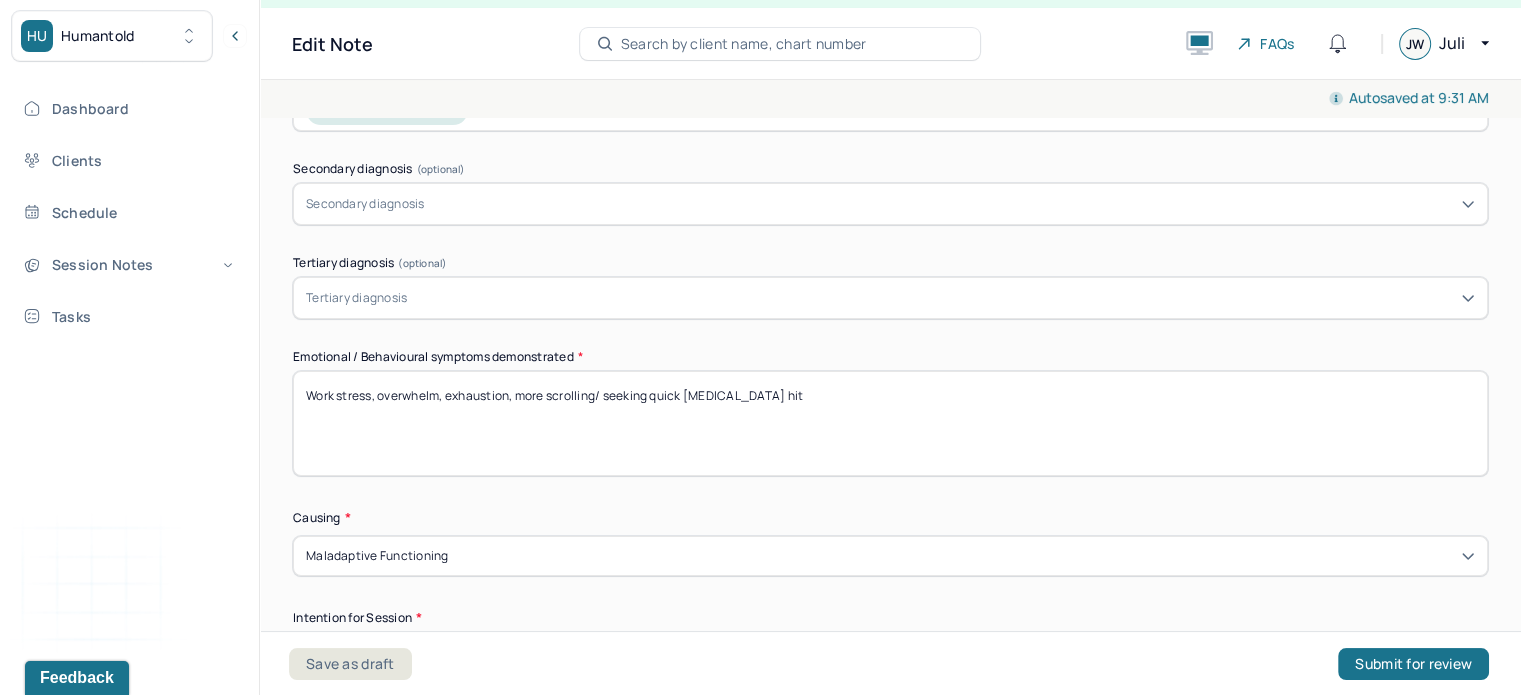 drag, startPoint x: 800, startPoint y: 407, endPoint x: 386, endPoint y: 395, distance: 414.1739 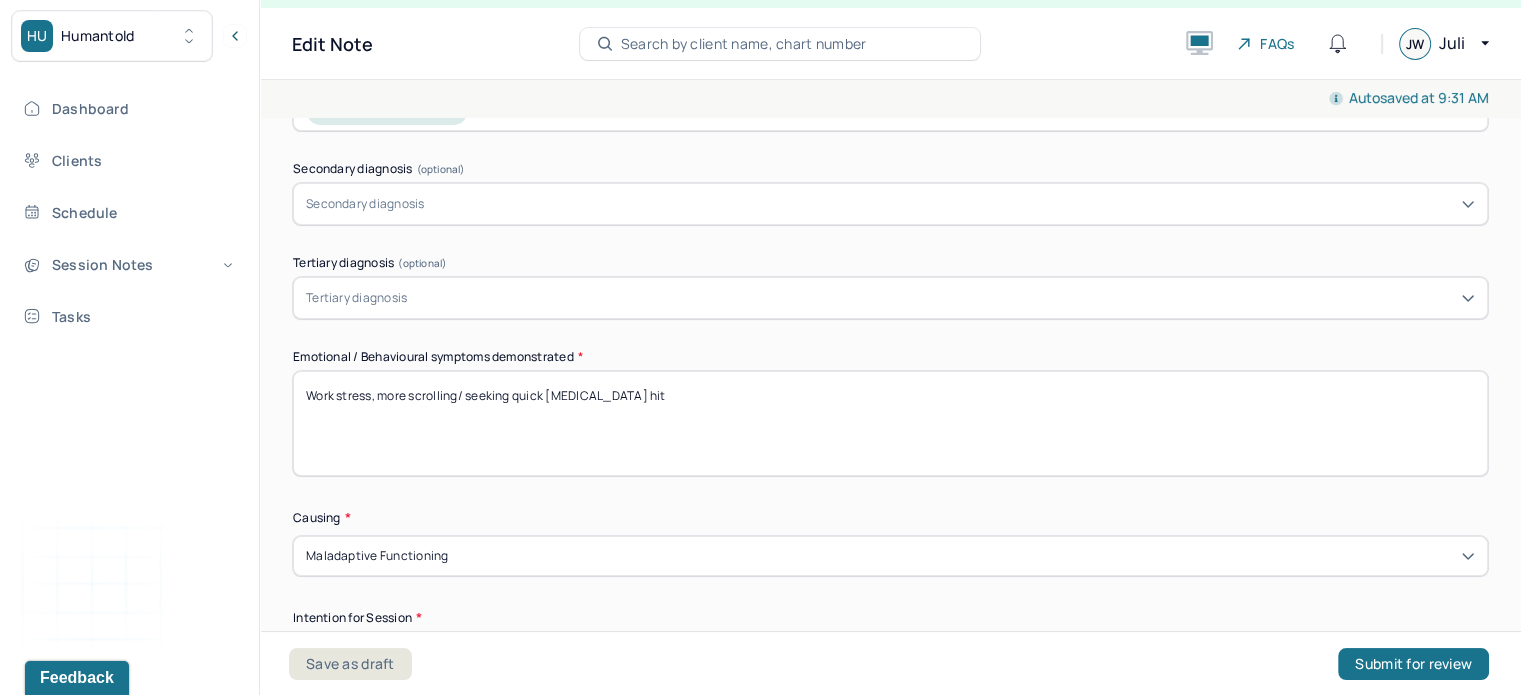 click on "Work stress, overwhelm, exhaustion, more scrolling/ seeking quick [MEDICAL_DATA] hit" at bounding box center (890, 423) 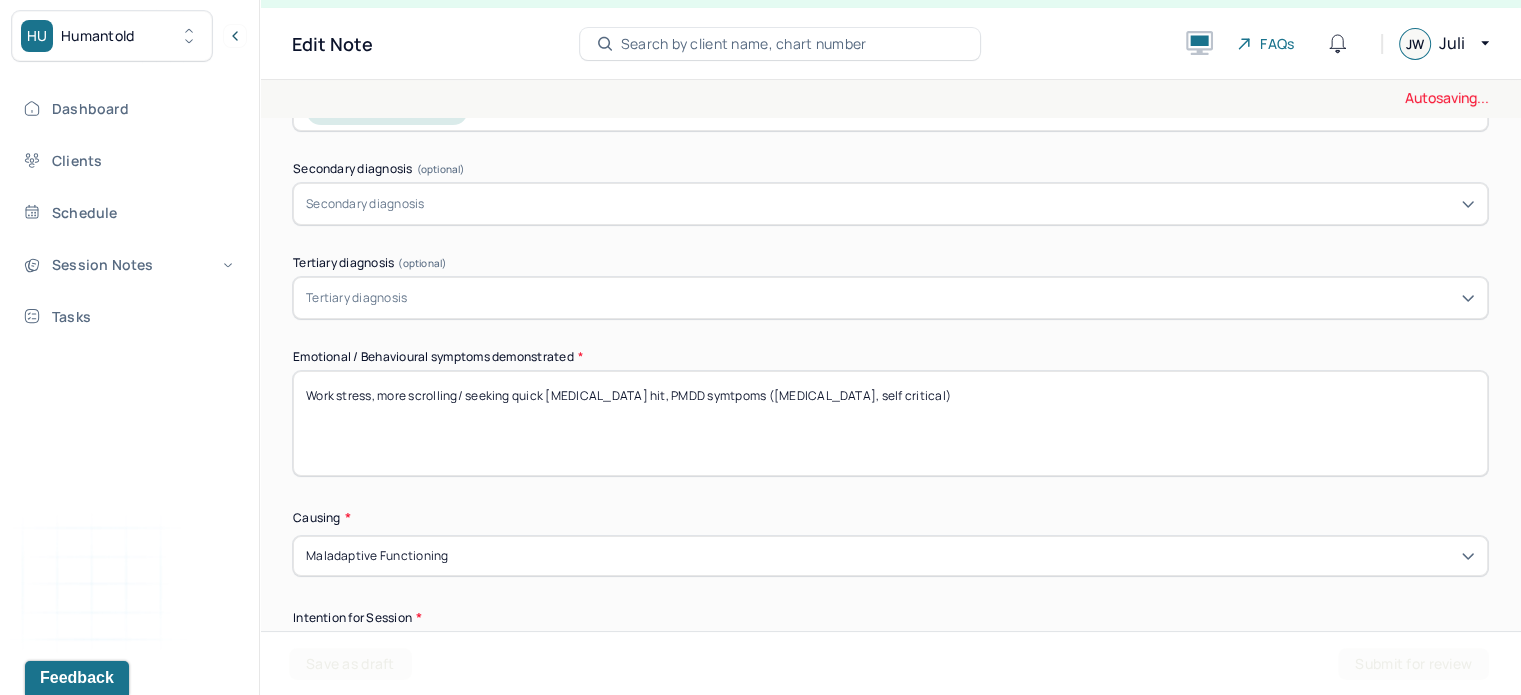 click on "Work stress, more scrolling/ seeking quick [MEDICAL_DATA] hit, PMDD symtpoms ([MEDICAL_DATA]," at bounding box center (890, 423) 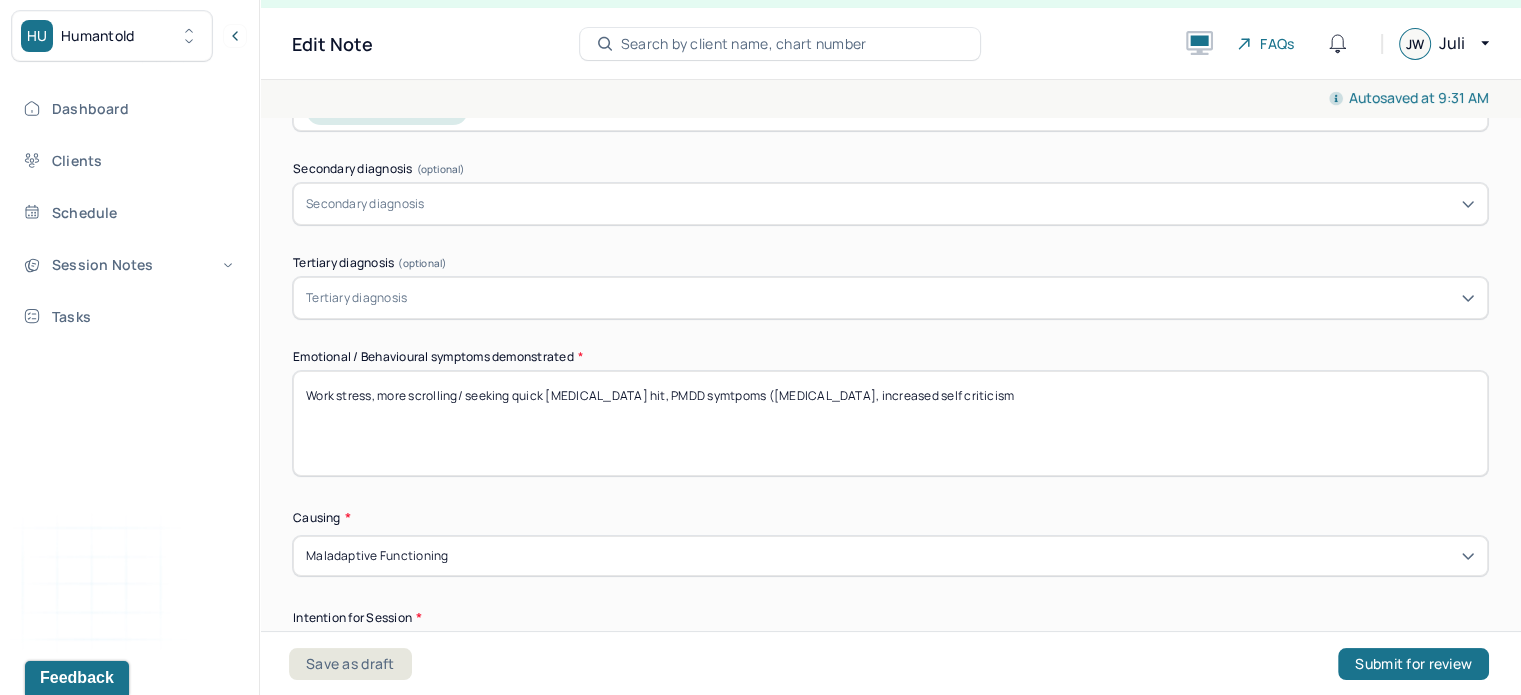 type on "Work stress, more scrolling/ seeking quick [MEDICAL_DATA] hit, PMDD symtpoms ([MEDICAL_DATA], increased self criticism" 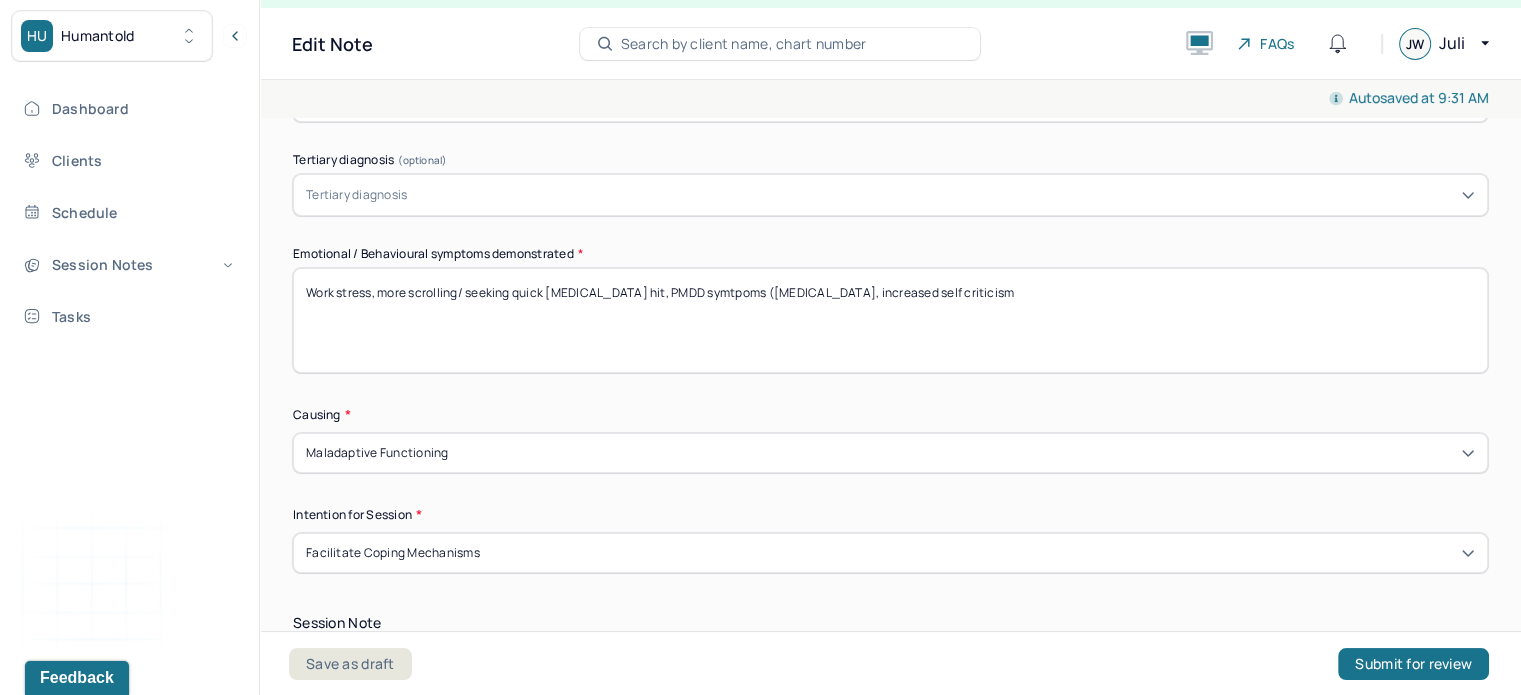 scroll, scrollTop: 1044, scrollLeft: 0, axis: vertical 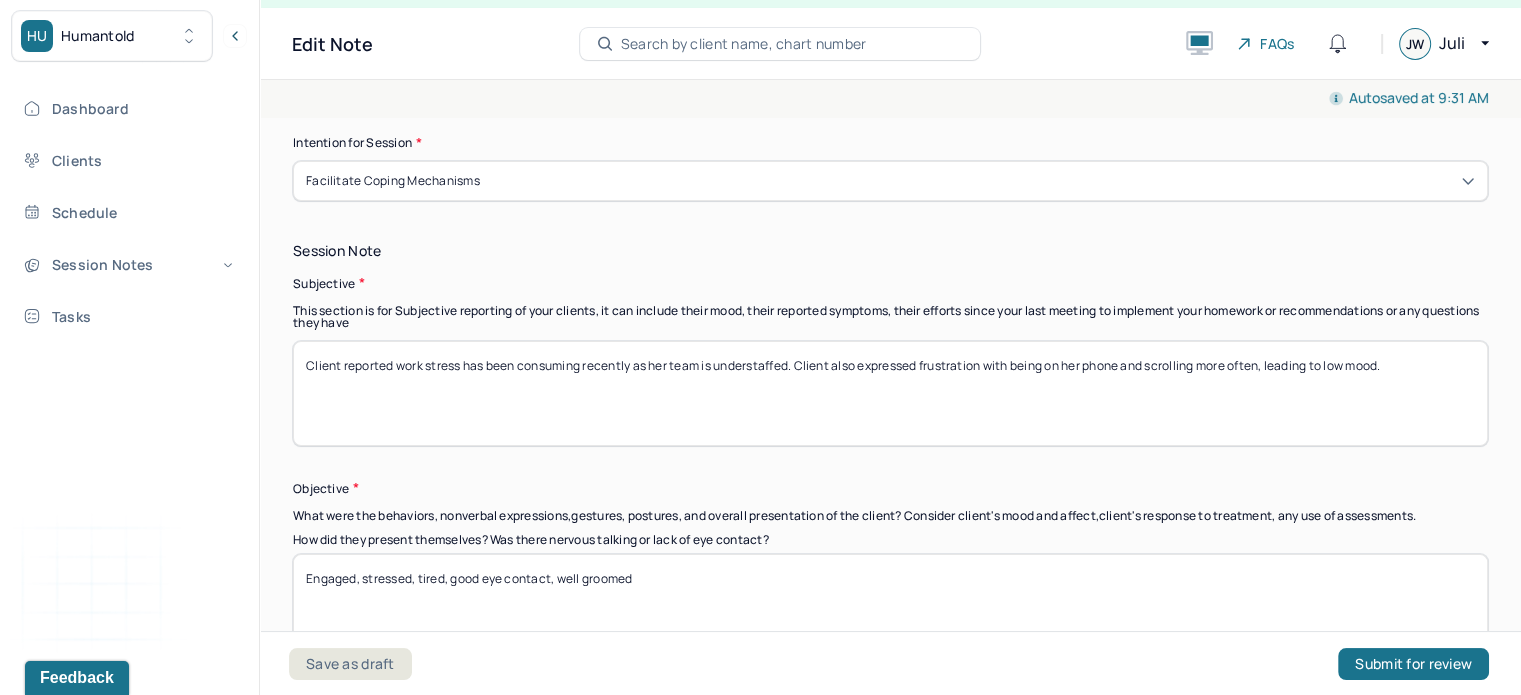 drag, startPoint x: 1428, startPoint y: 356, endPoint x: 336, endPoint y: 356, distance: 1092 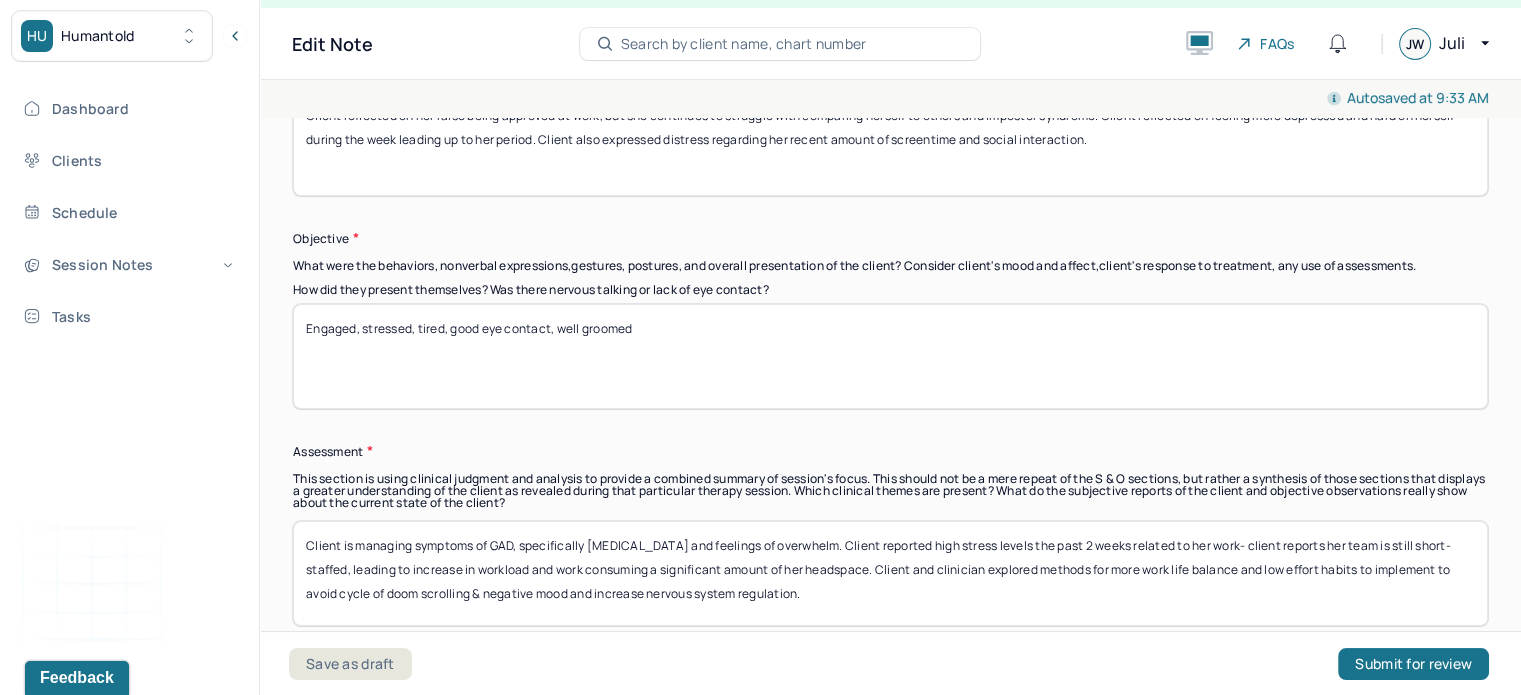 scroll, scrollTop: 1576, scrollLeft: 0, axis: vertical 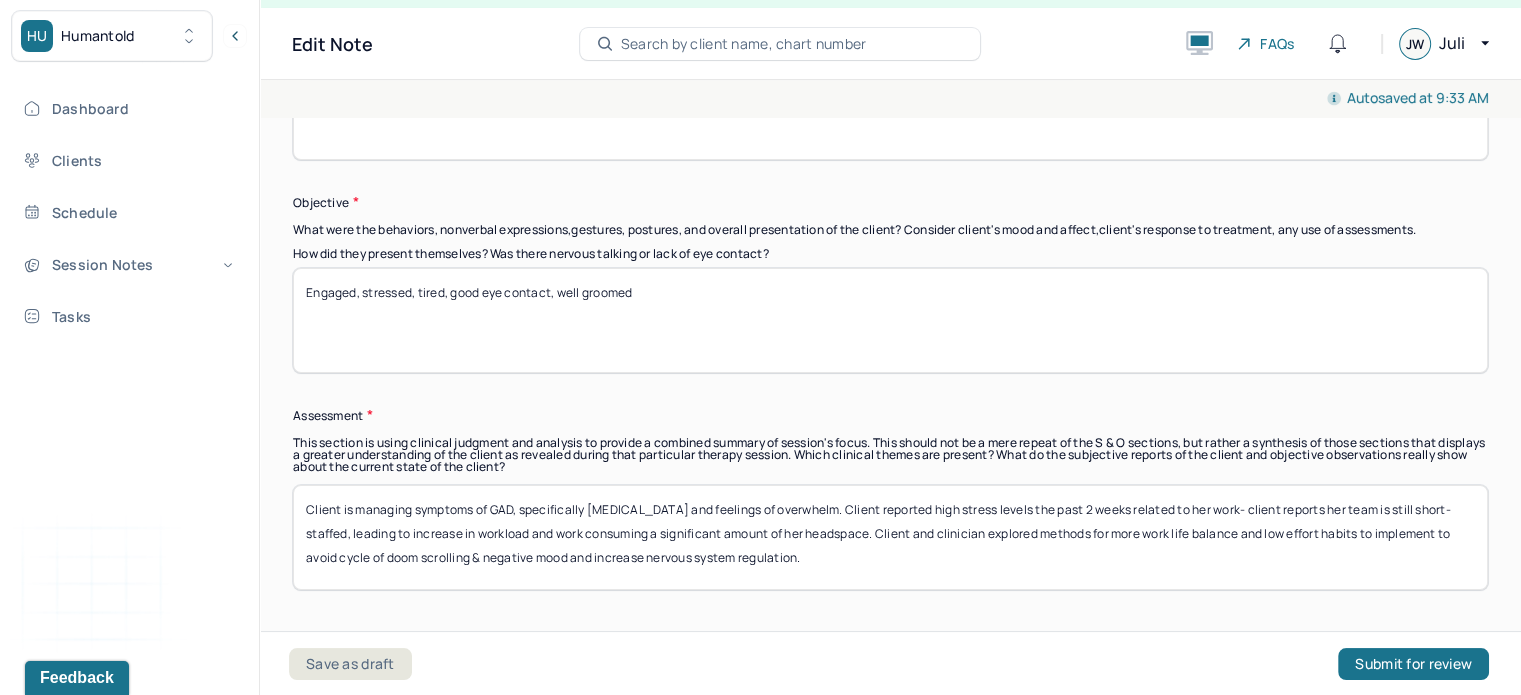 type on "Client reflected on her raise being approved at work, but she continues to struggle with comparing herself to others and imposter syndrome. Client reflected on feeling more depressed and hard on herself during the week leading up to her period. Client also expressed distress regarding her recent amount of screentime and social interaction." 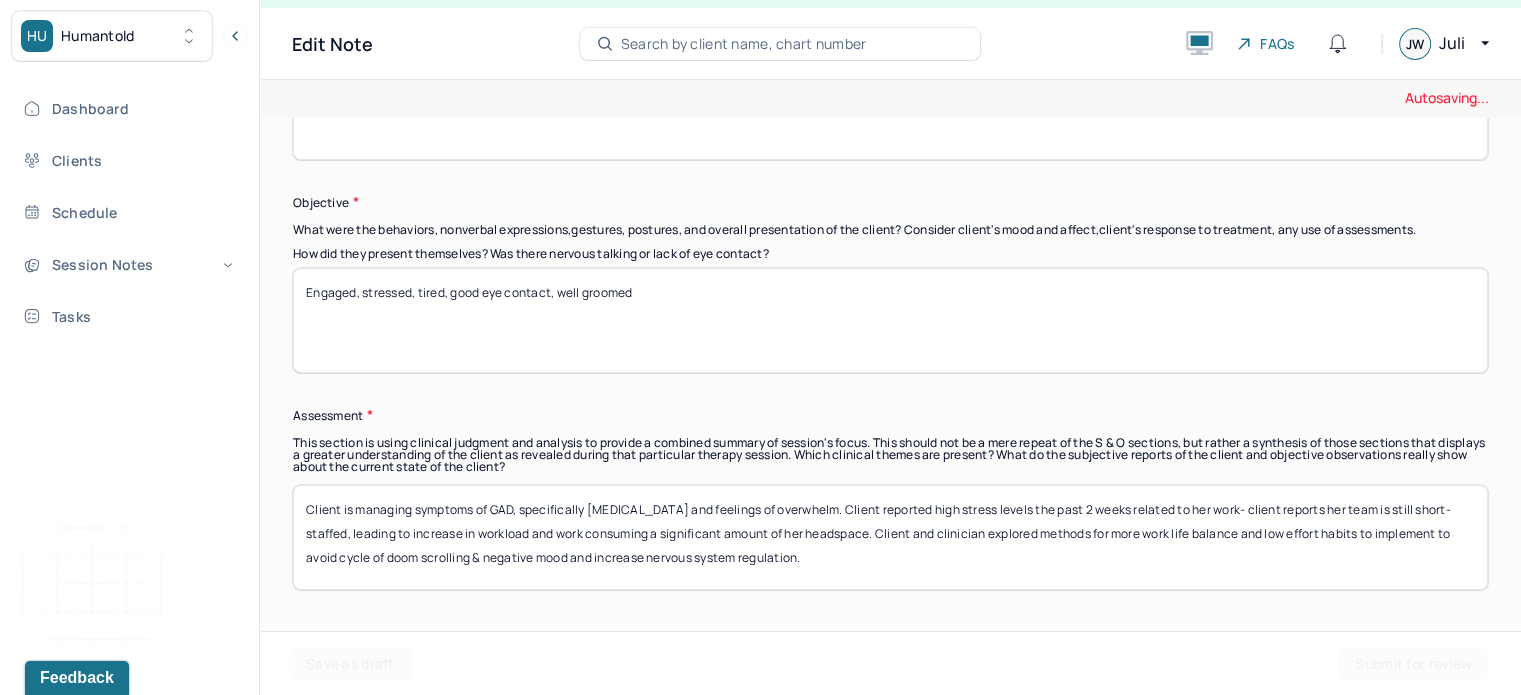 drag, startPoint x: 667, startPoint y: 307, endPoint x: 362, endPoint y: 329, distance: 305.79242 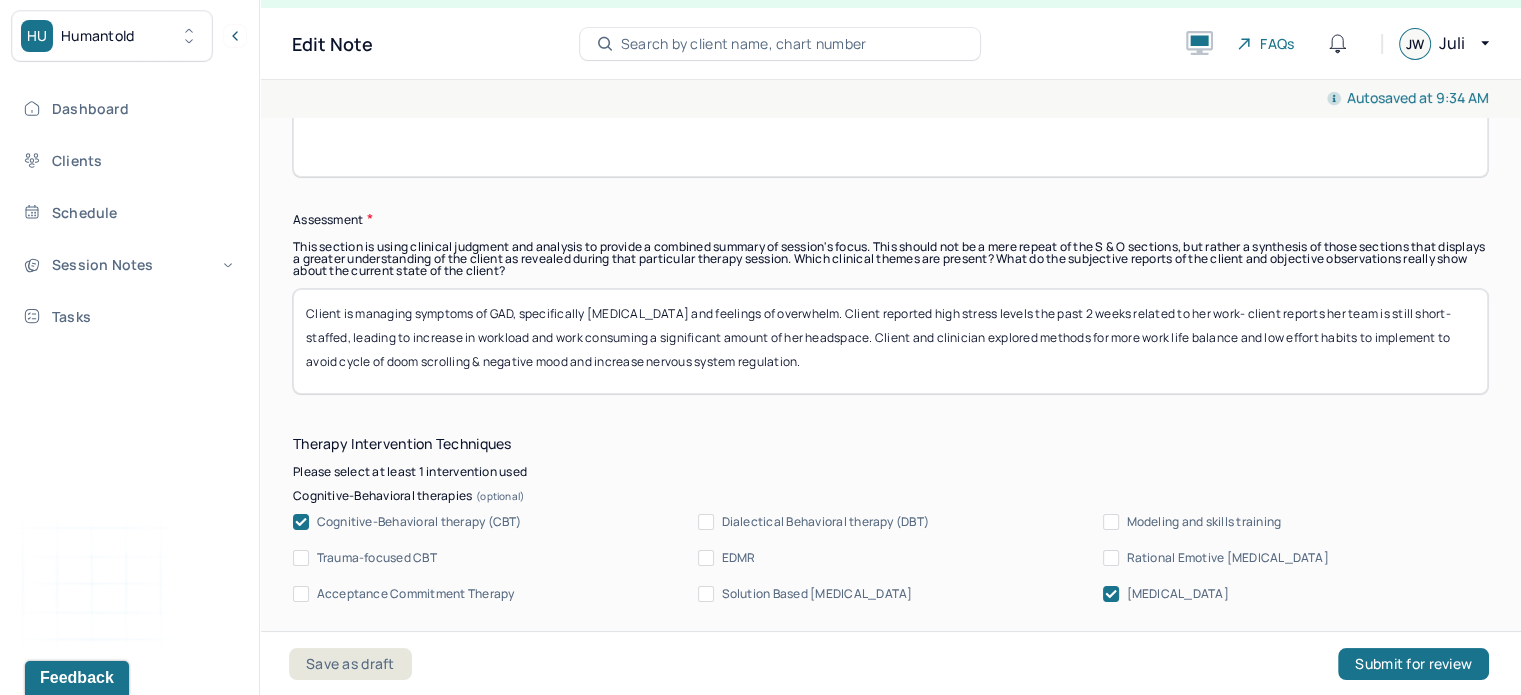 scroll, scrollTop: 1778, scrollLeft: 0, axis: vertical 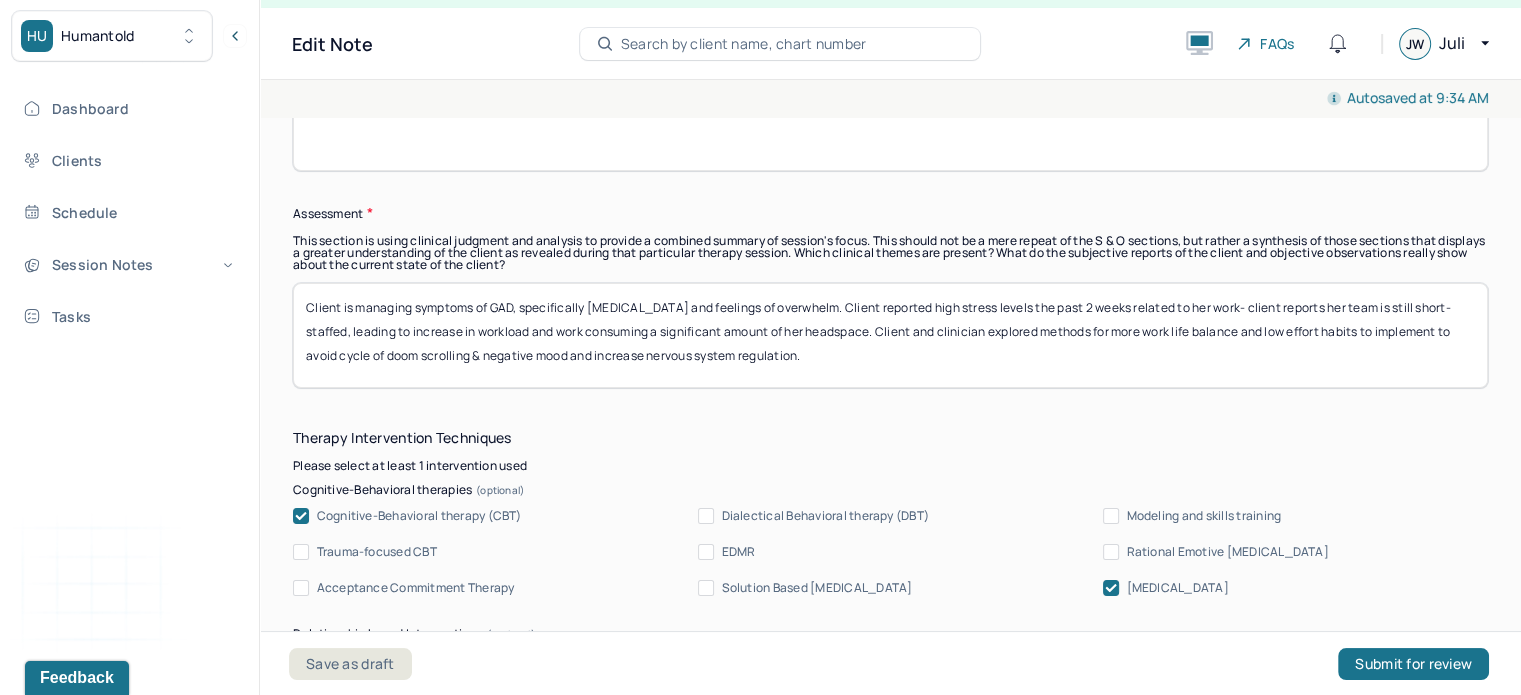 type on "Engaged, thoughtful, stressed, overwhelmed" 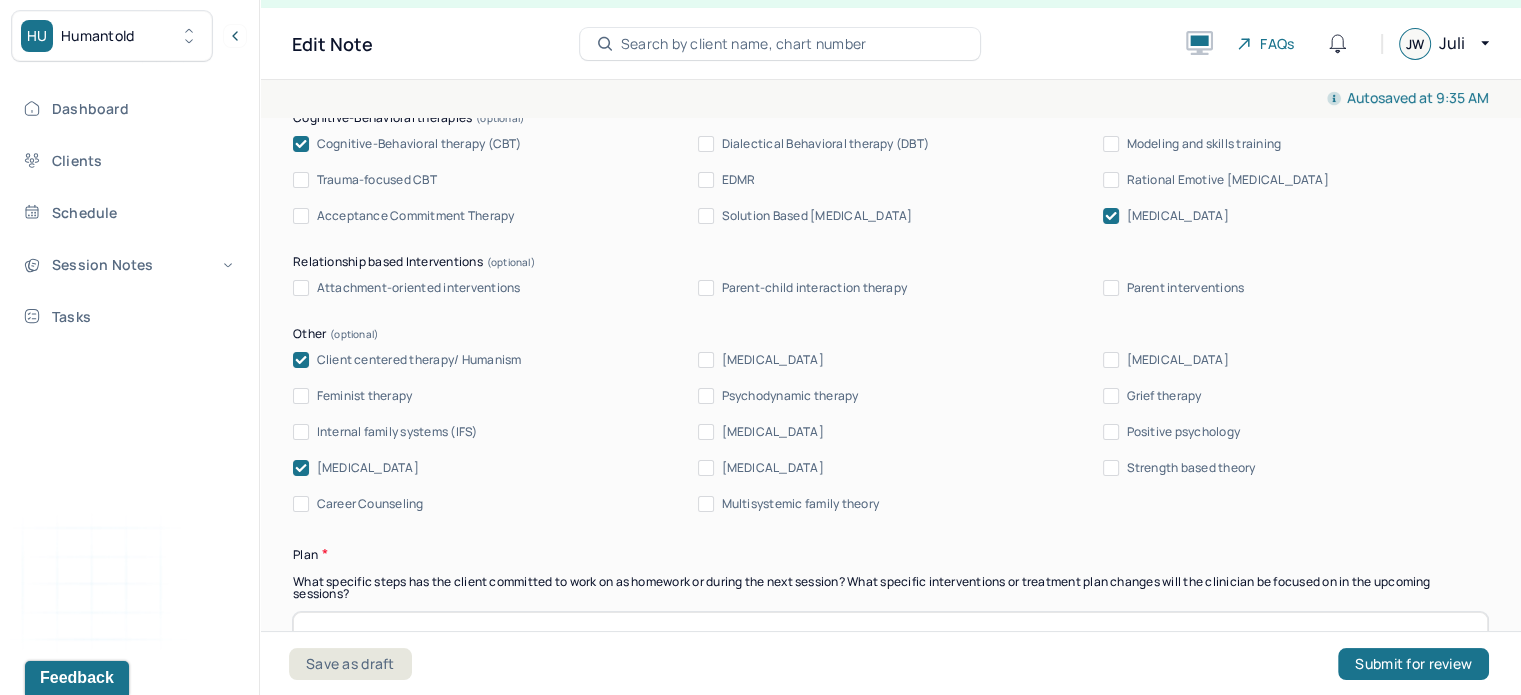 scroll, scrollTop: 2151, scrollLeft: 0, axis: vertical 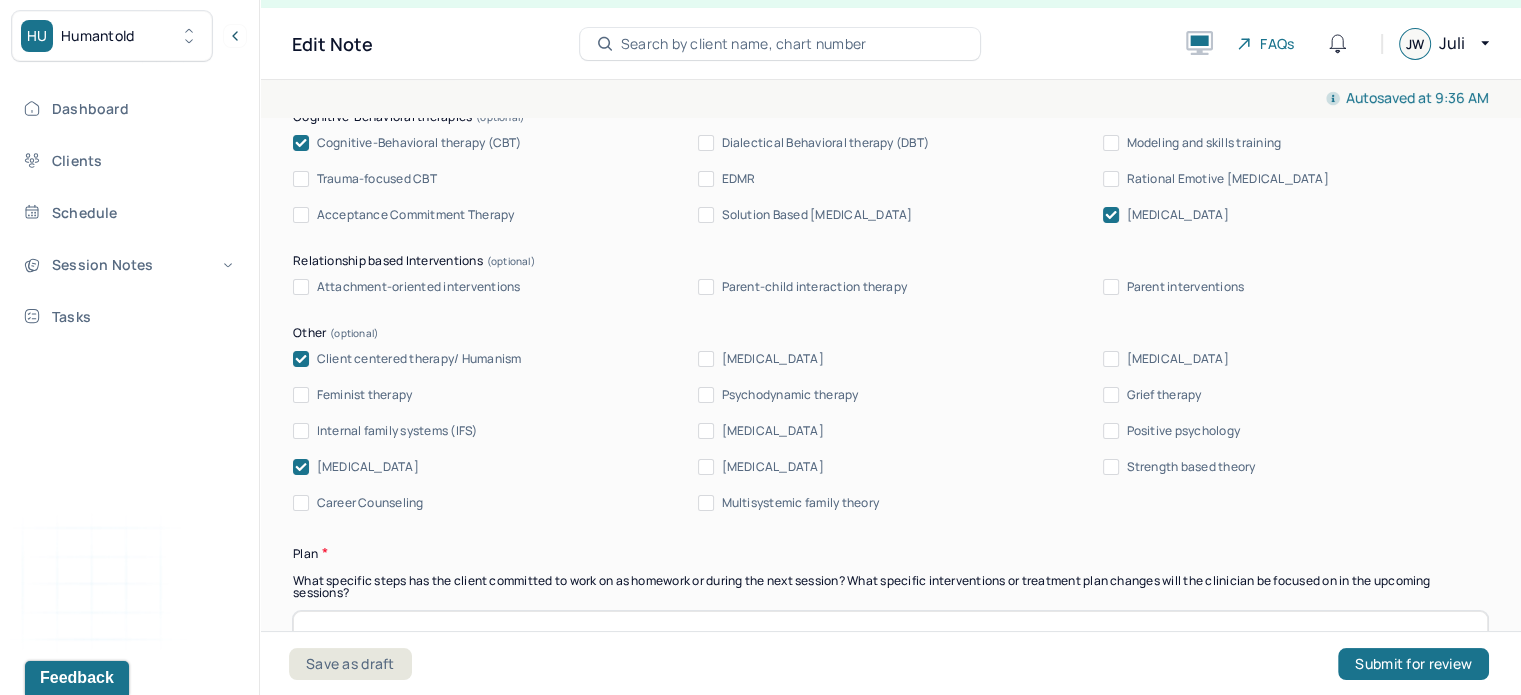 type on "Client is managing symptoms of GAD, specifically [MEDICAL_DATA] and feelings of overwhelm. Client and clinician explored her experience with imposter syndrome and comparing herself to others- engaged in reality checking to minimize these behaviors. Client and clinician also discussed potential PMDD diagnosis, and building healthier habits to improve her relationship with her phone." 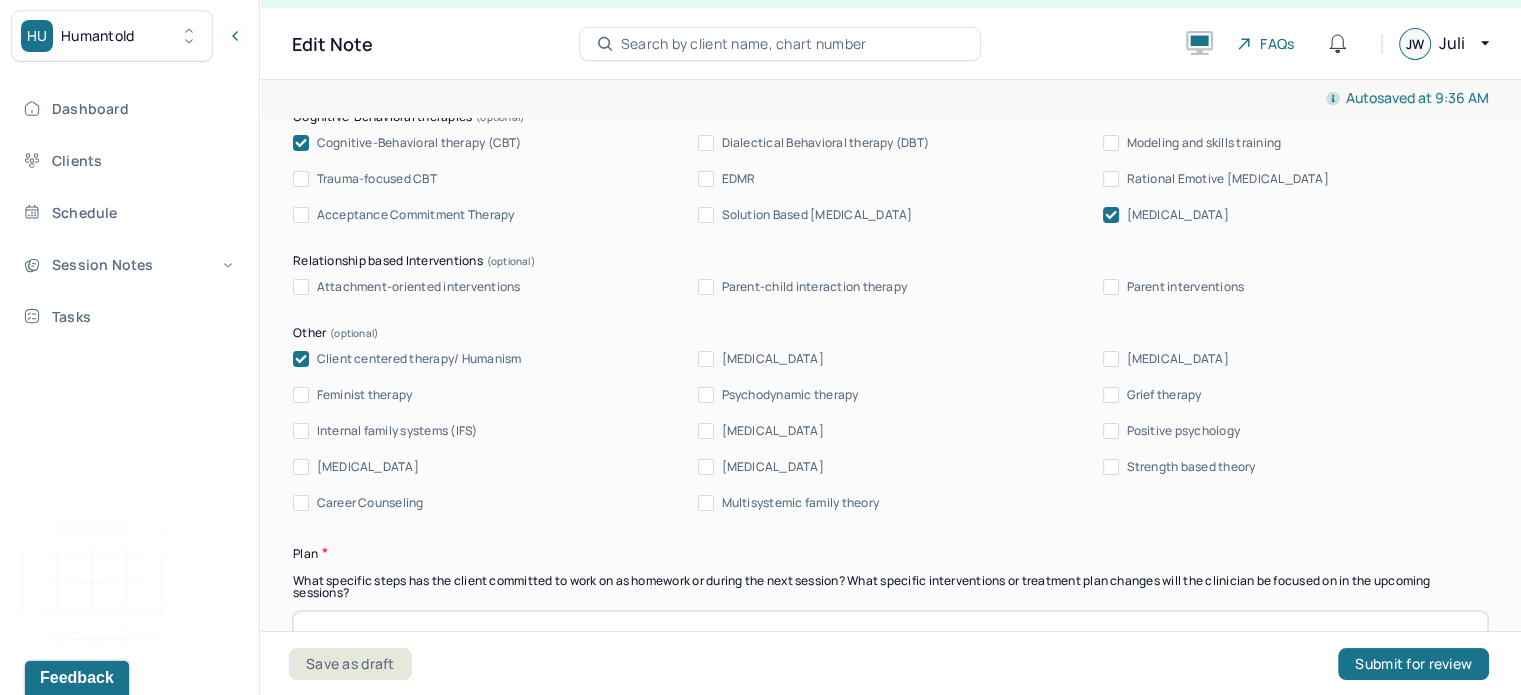 click on "[MEDICAL_DATA]" at bounding box center (368, 467) 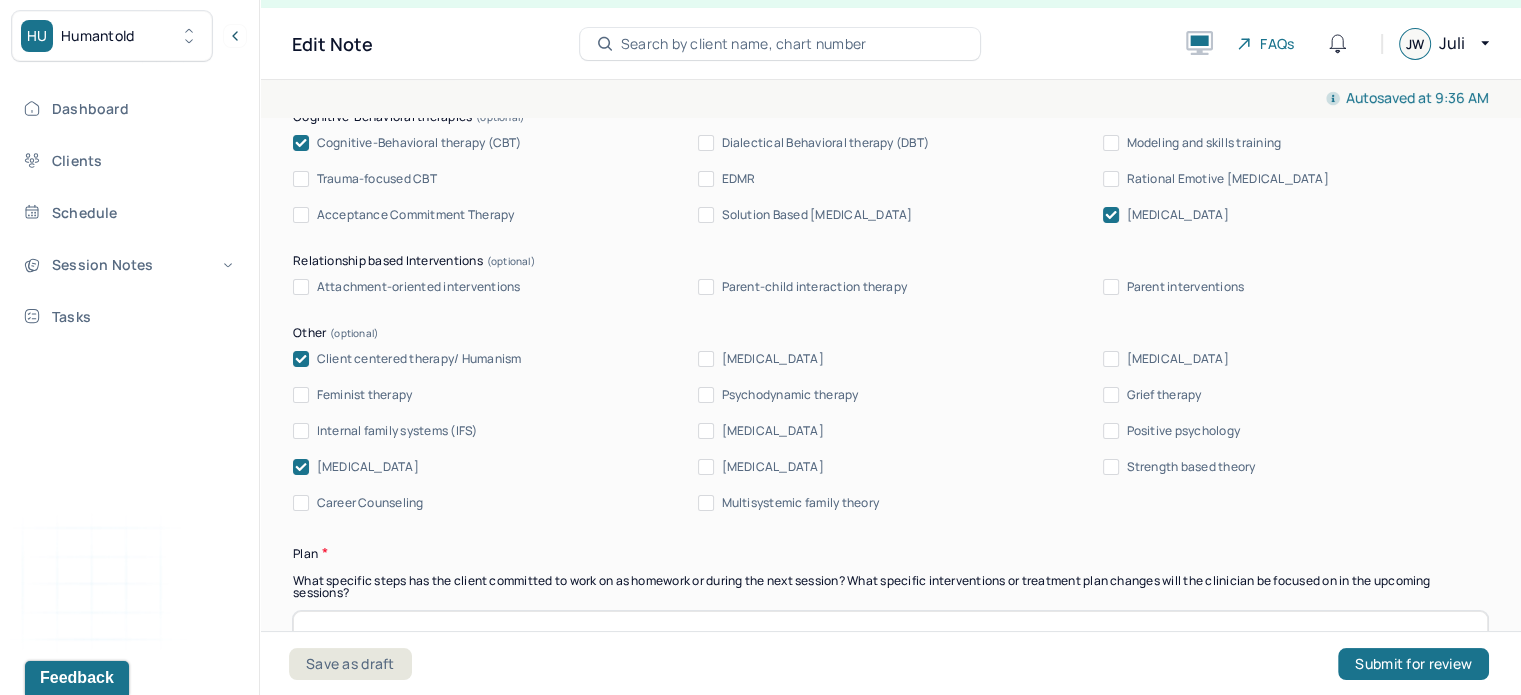click on "[MEDICAL_DATA]" at bounding box center (368, 467) 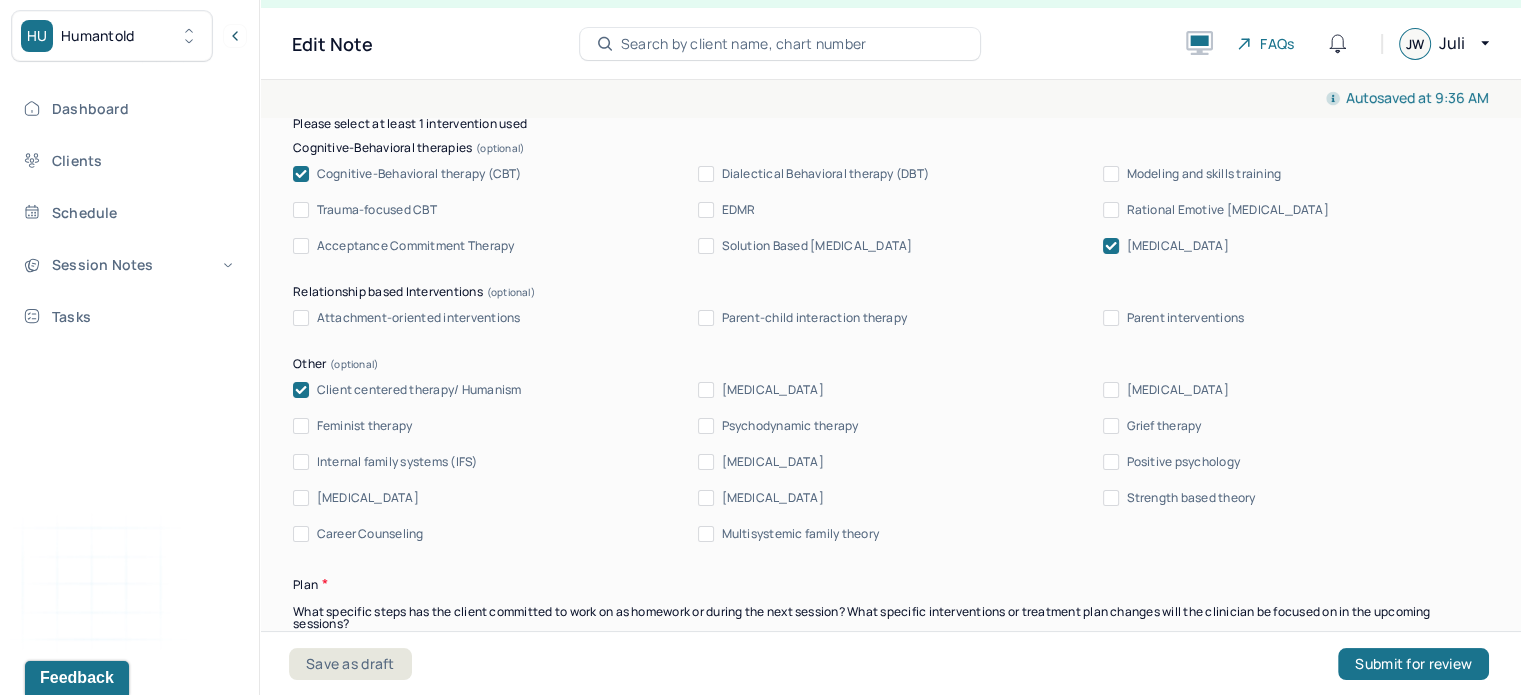 scroll, scrollTop: 2108, scrollLeft: 0, axis: vertical 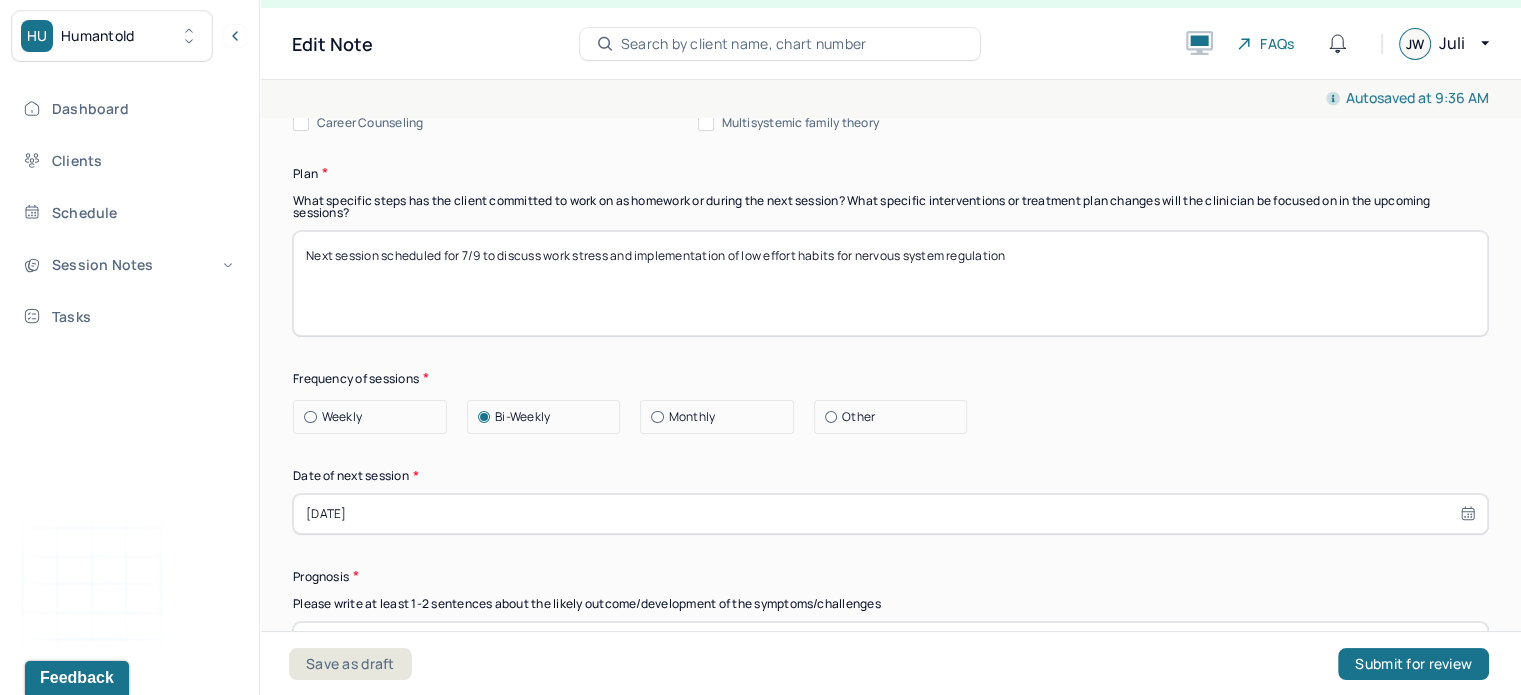 drag, startPoint x: 1112, startPoint y: 295, endPoint x: 473, endPoint y: 264, distance: 639.7515 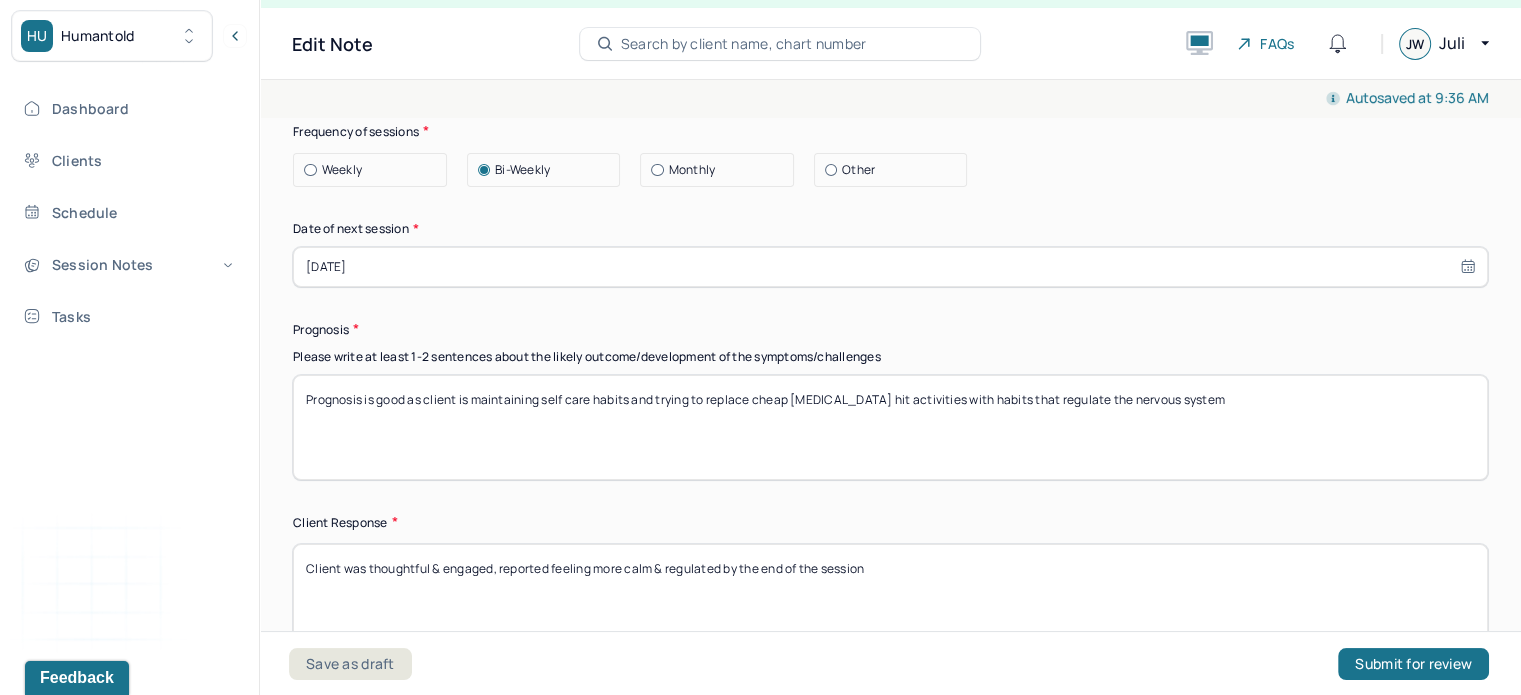 scroll, scrollTop: 2779, scrollLeft: 0, axis: vertical 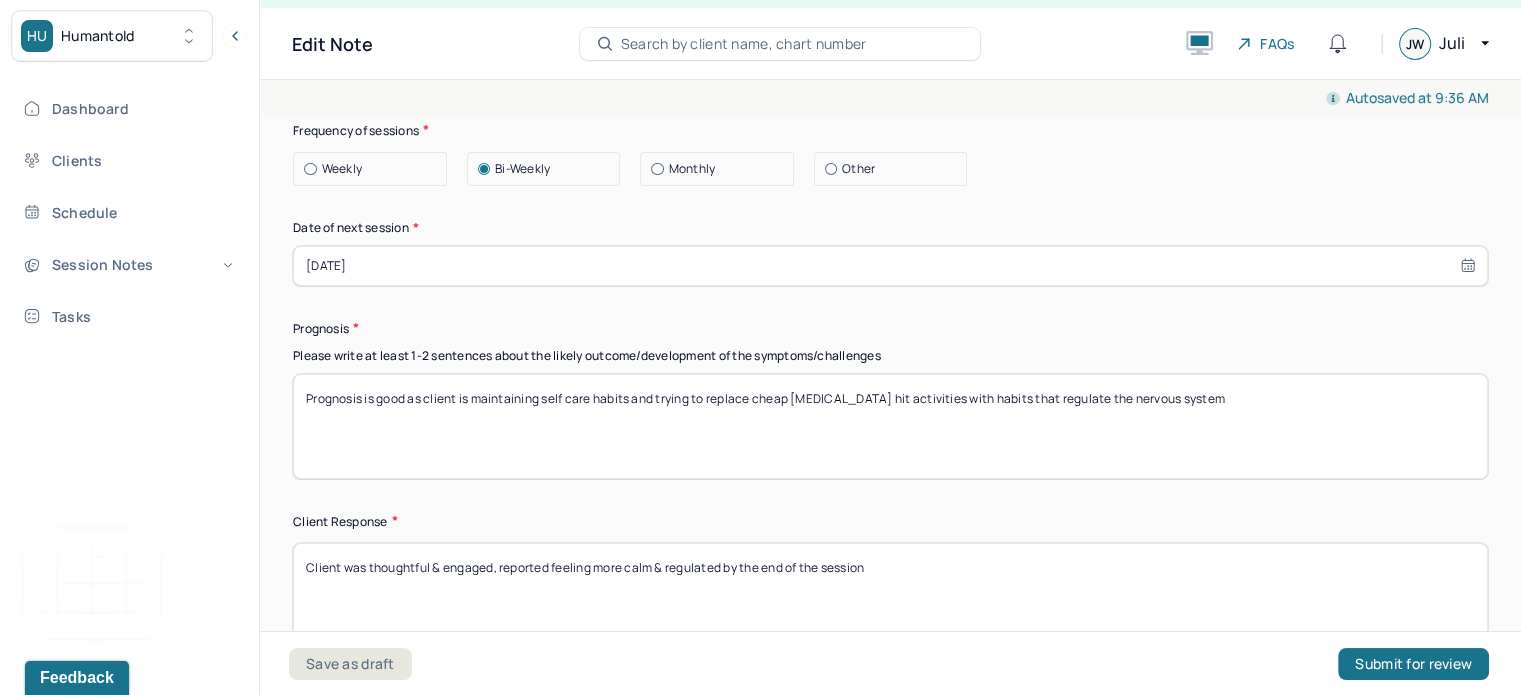 type on "Next session scheduled for 7/23 to continue discussing potential PMDD diagnosis, work stress, and healthy habits." 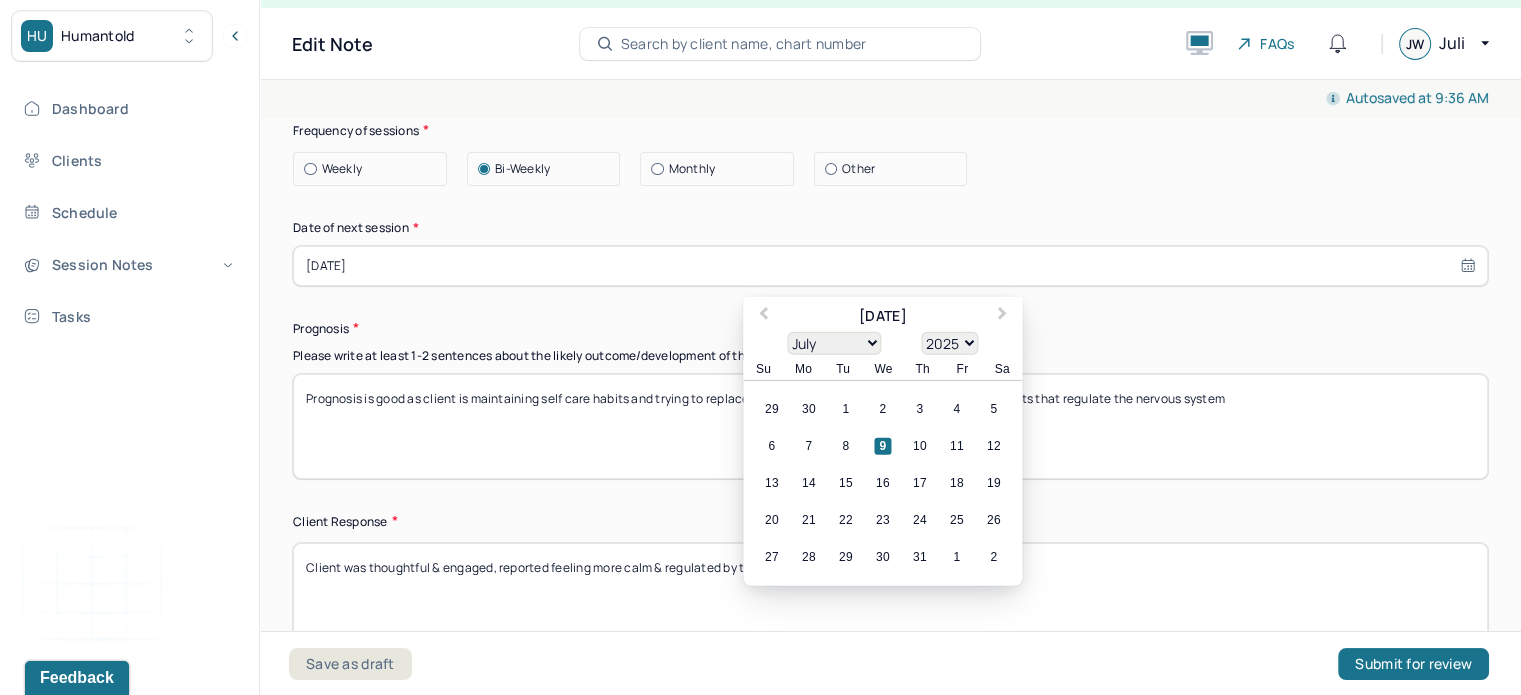 click on "[DATE]" at bounding box center (890, 266) 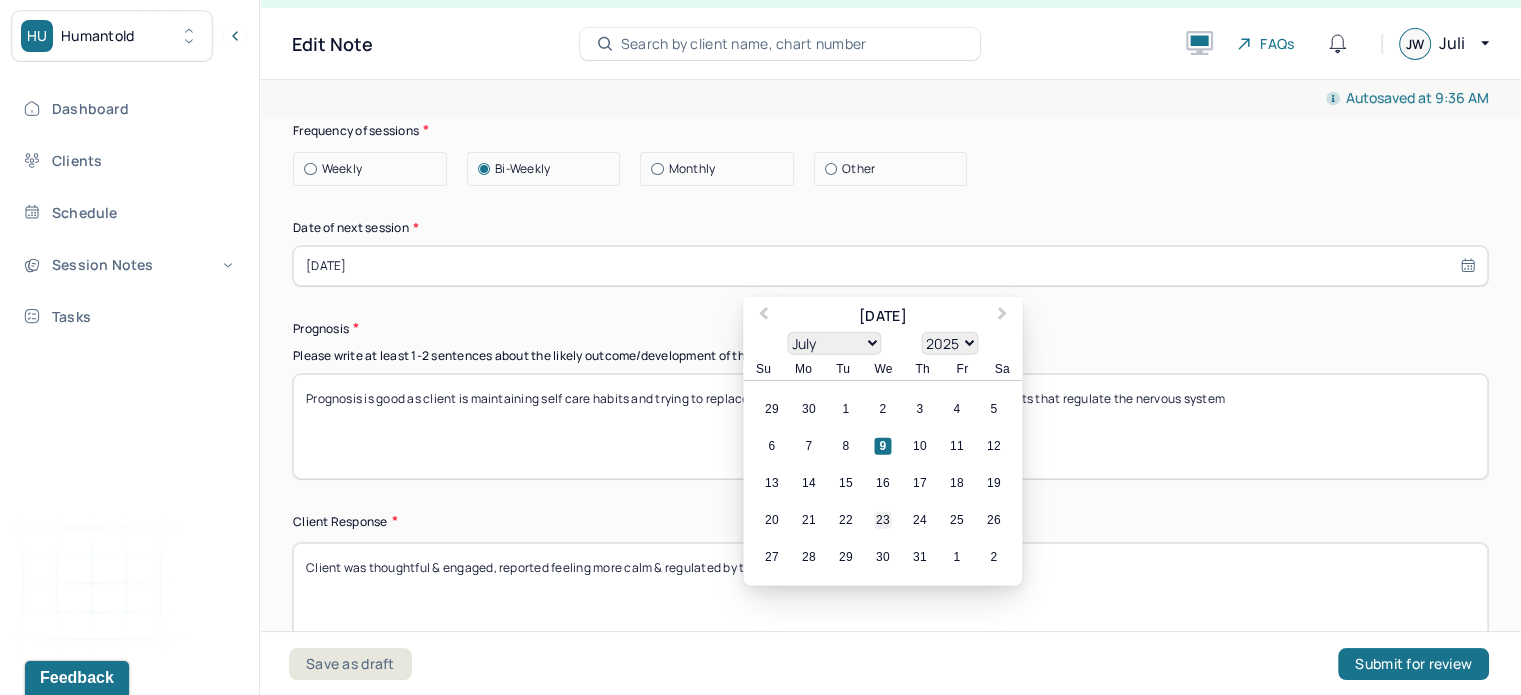 click on "23" at bounding box center (882, 519) 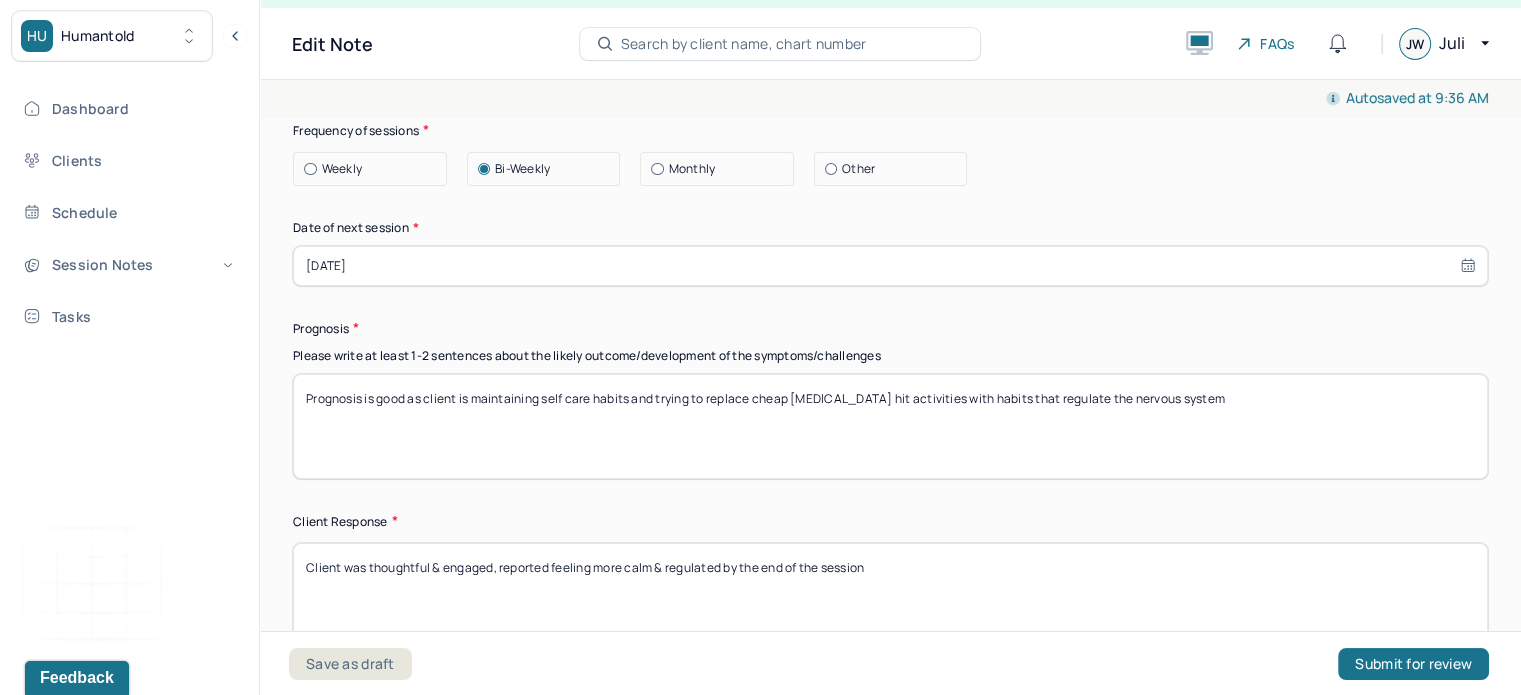 drag, startPoint x: 1264, startPoint y: 392, endPoint x: 477, endPoint y: 395, distance: 787.00574 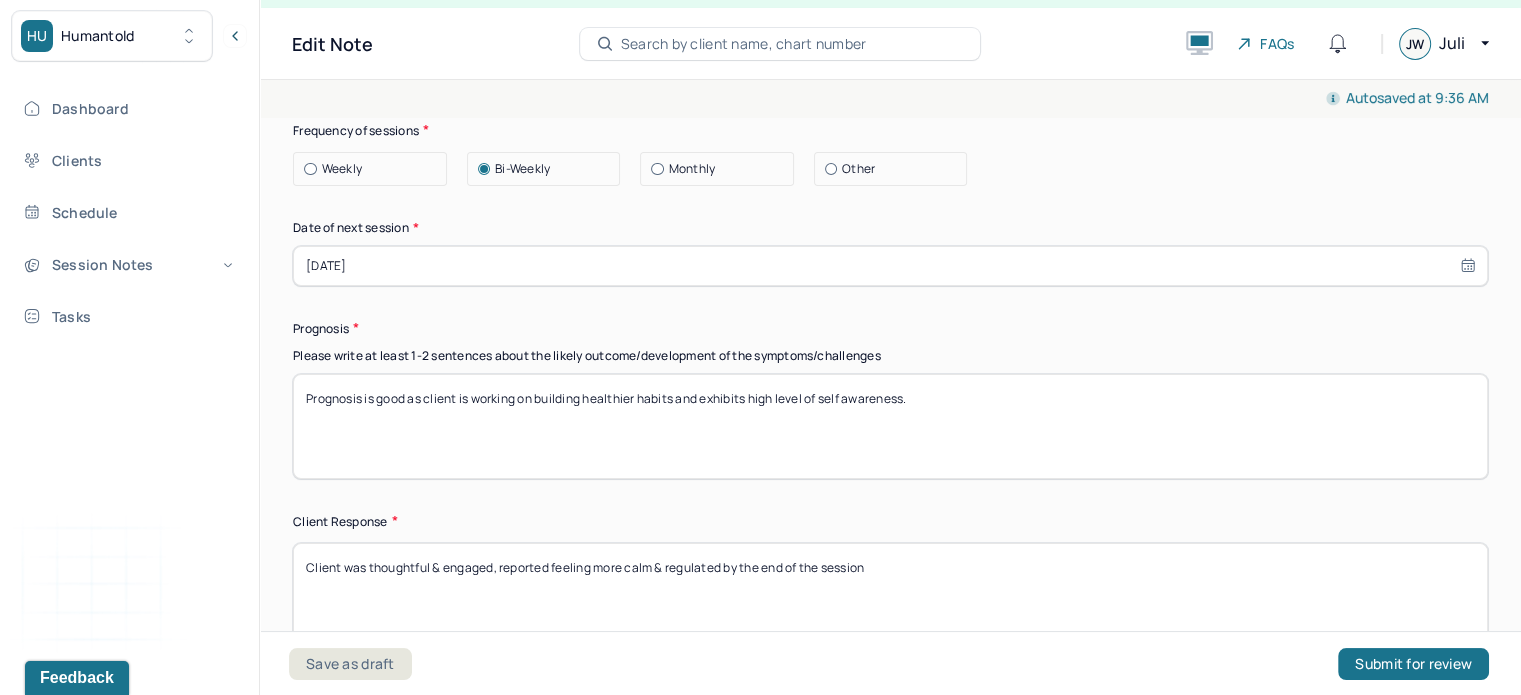 scroll, scrollTop: 2972, scrollLeft: 0, axis: vertical 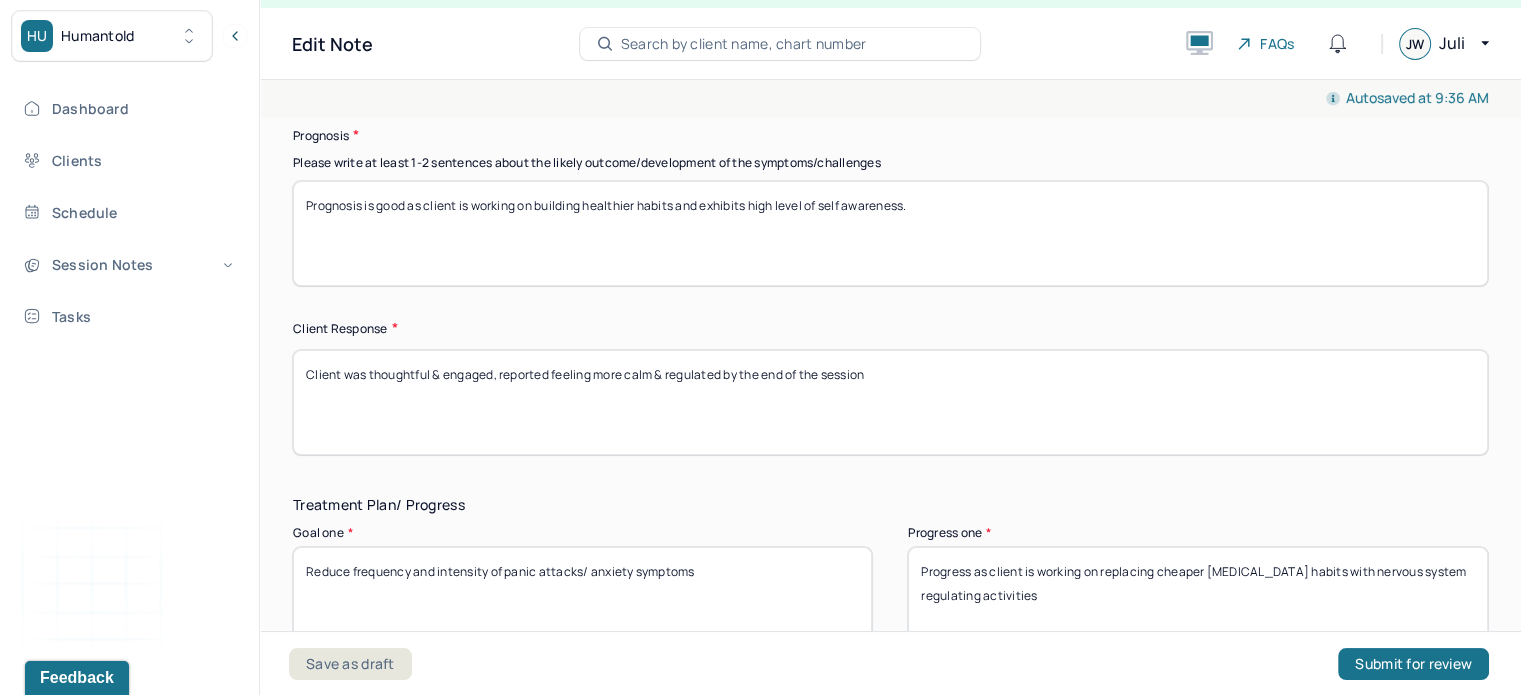 type on "Prognosis is good as client is working on building healthier habits and exhibits high level of self awareness." 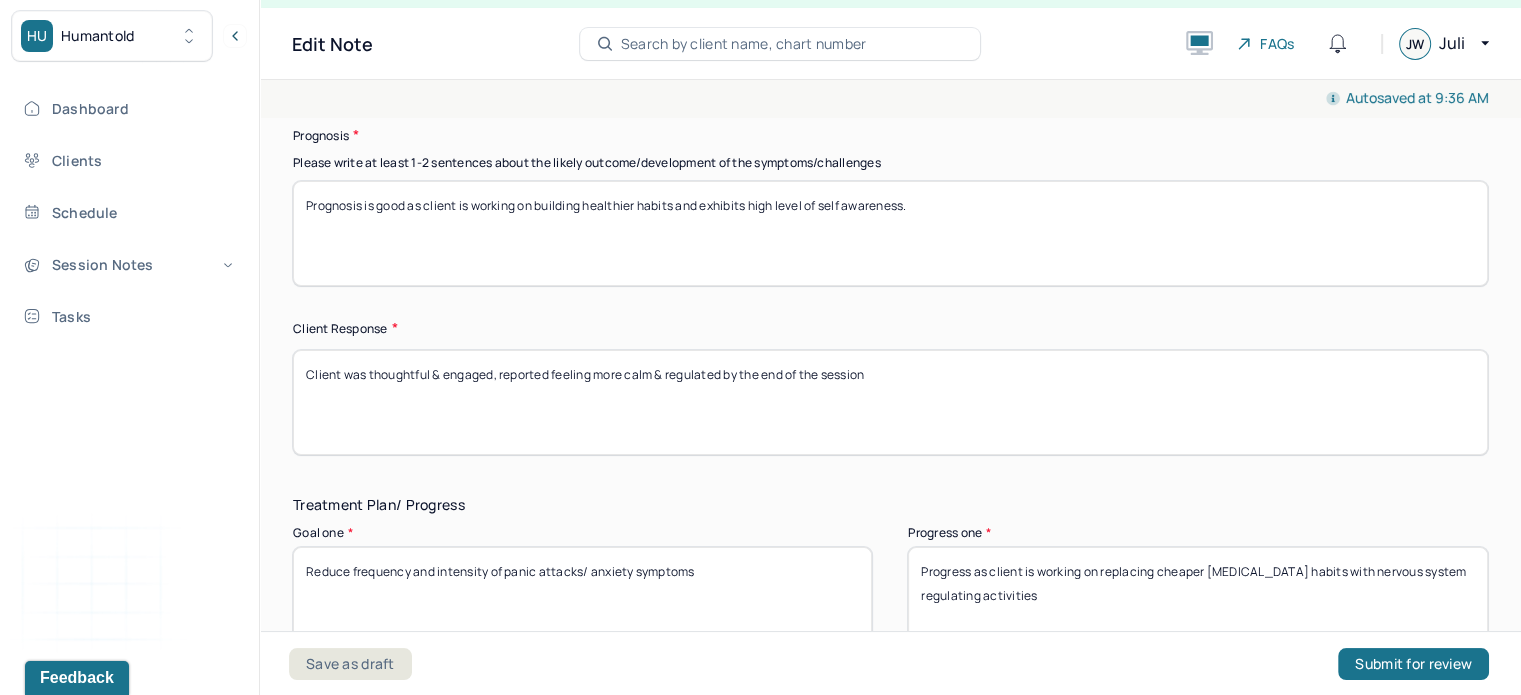 drag, startPoint x: 897, startPoint y: 372, endPoint x: 364, endPoint y: 373, distance: 533.0009 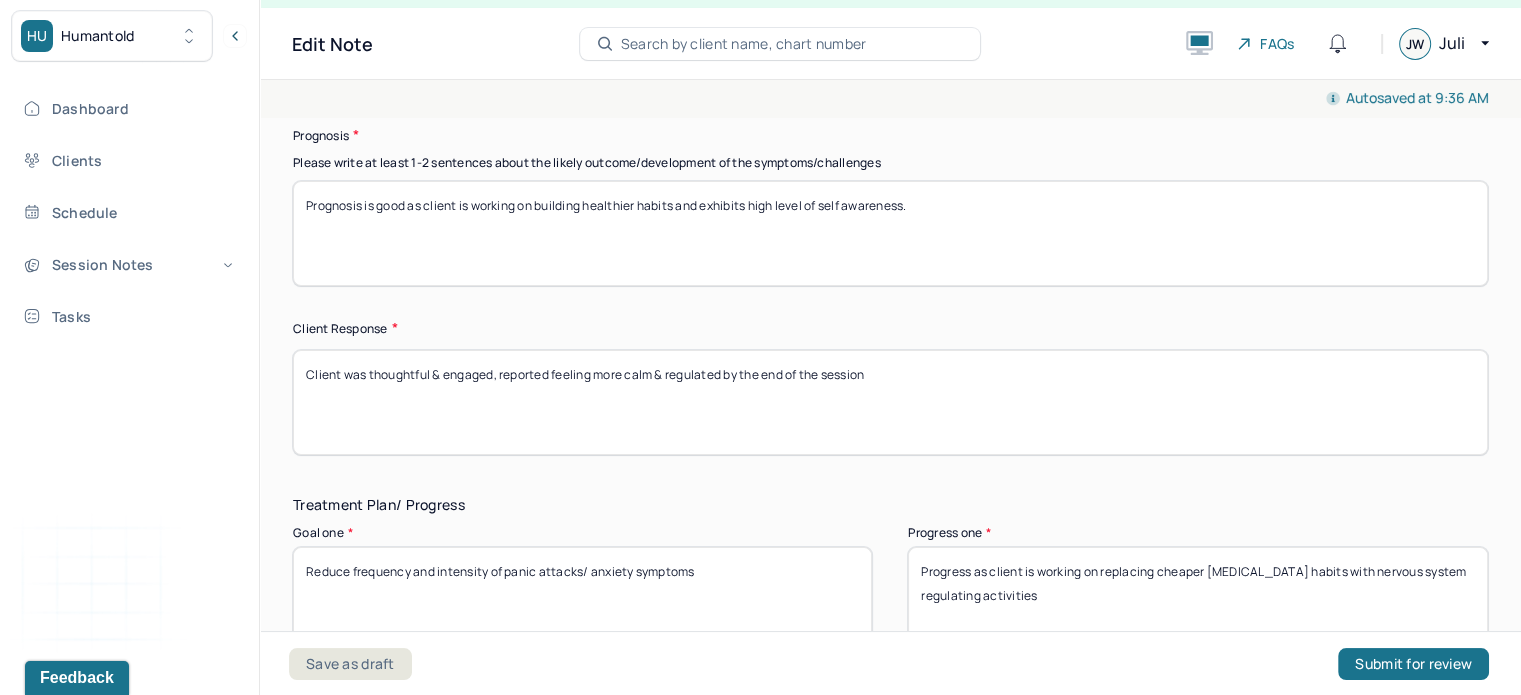 click on "Client was thoughtful & engaged, reported feeling more calm & regulated by the end of the session" at bounding box center [890, 402] 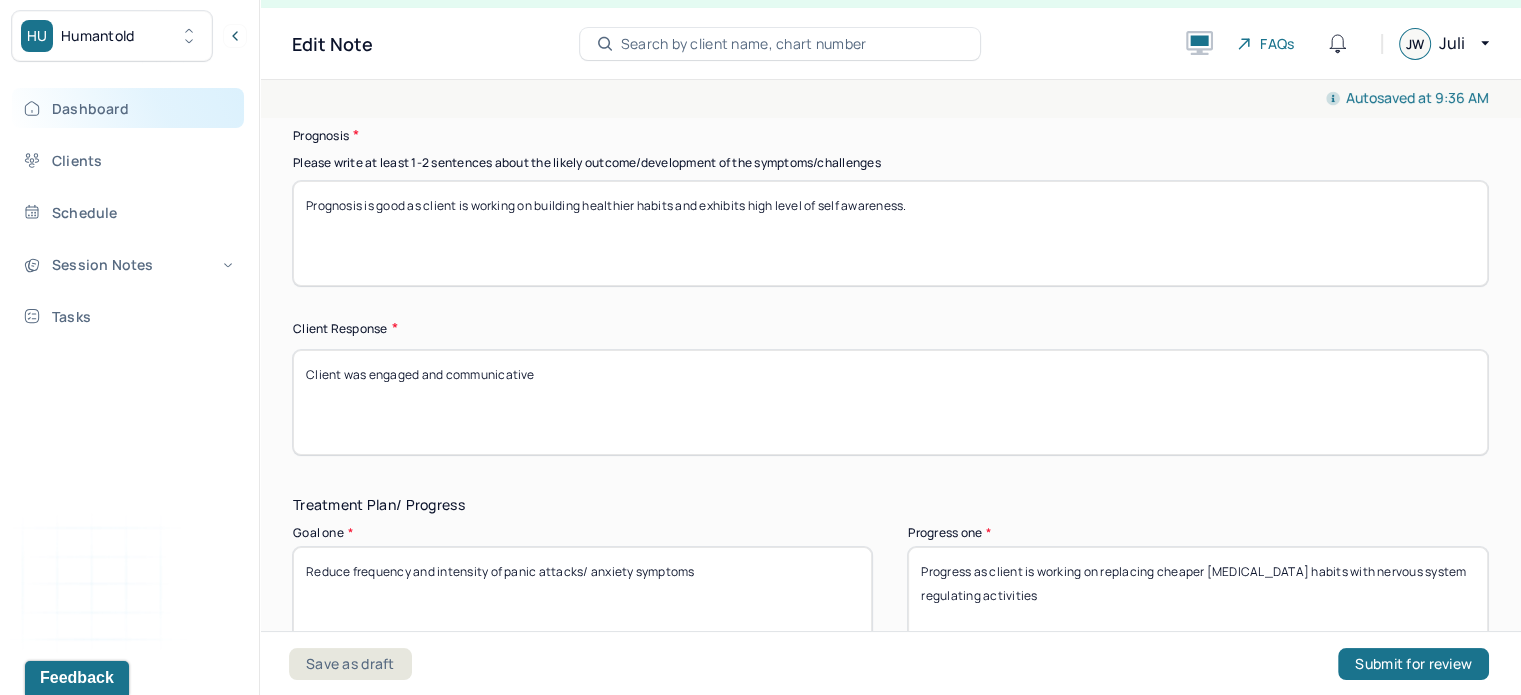 type on "Client was engaged and communicative" 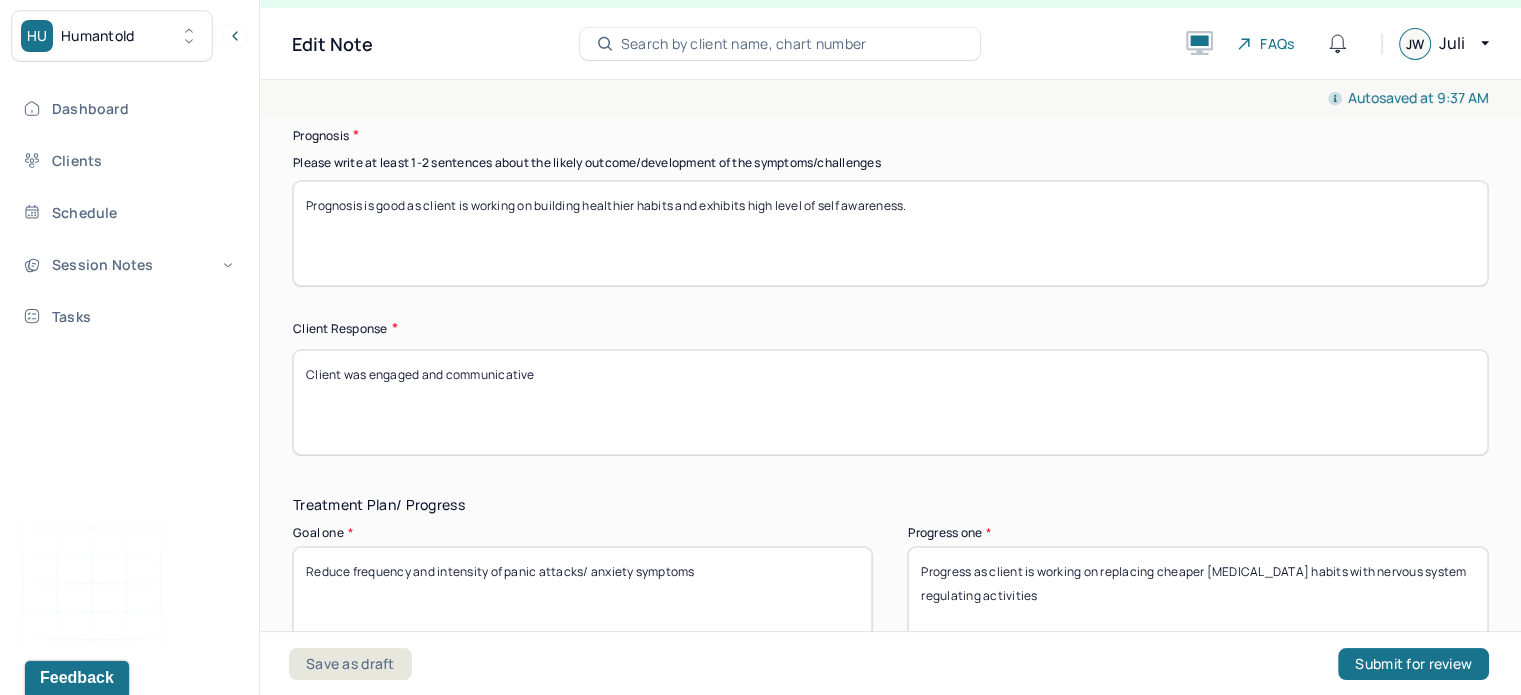 scroll, scrollTop: 3130, scrollLeft: 0, axis: vertical 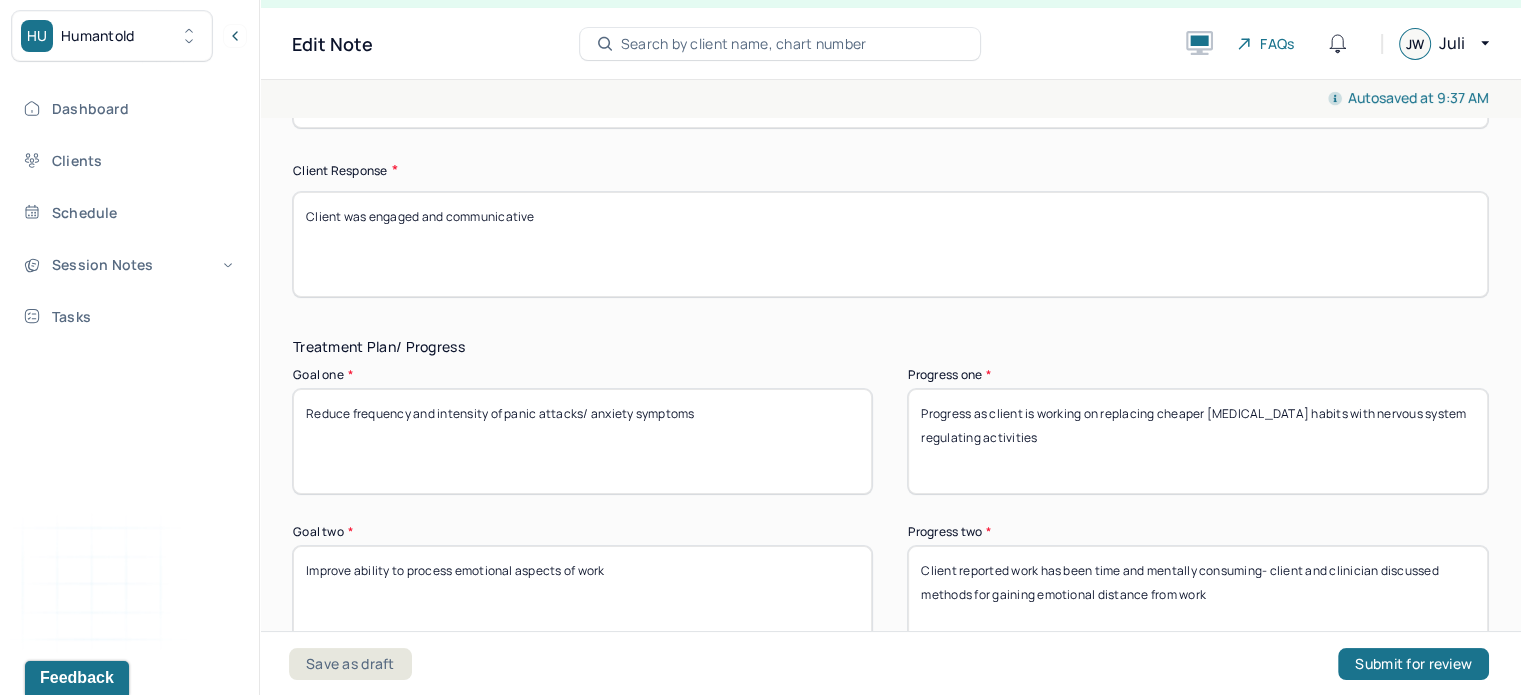 drag, startPoint x: 1082, startPoint y: 450, endPoint x: 1030, endPoint y: 407, distance: 67.47592 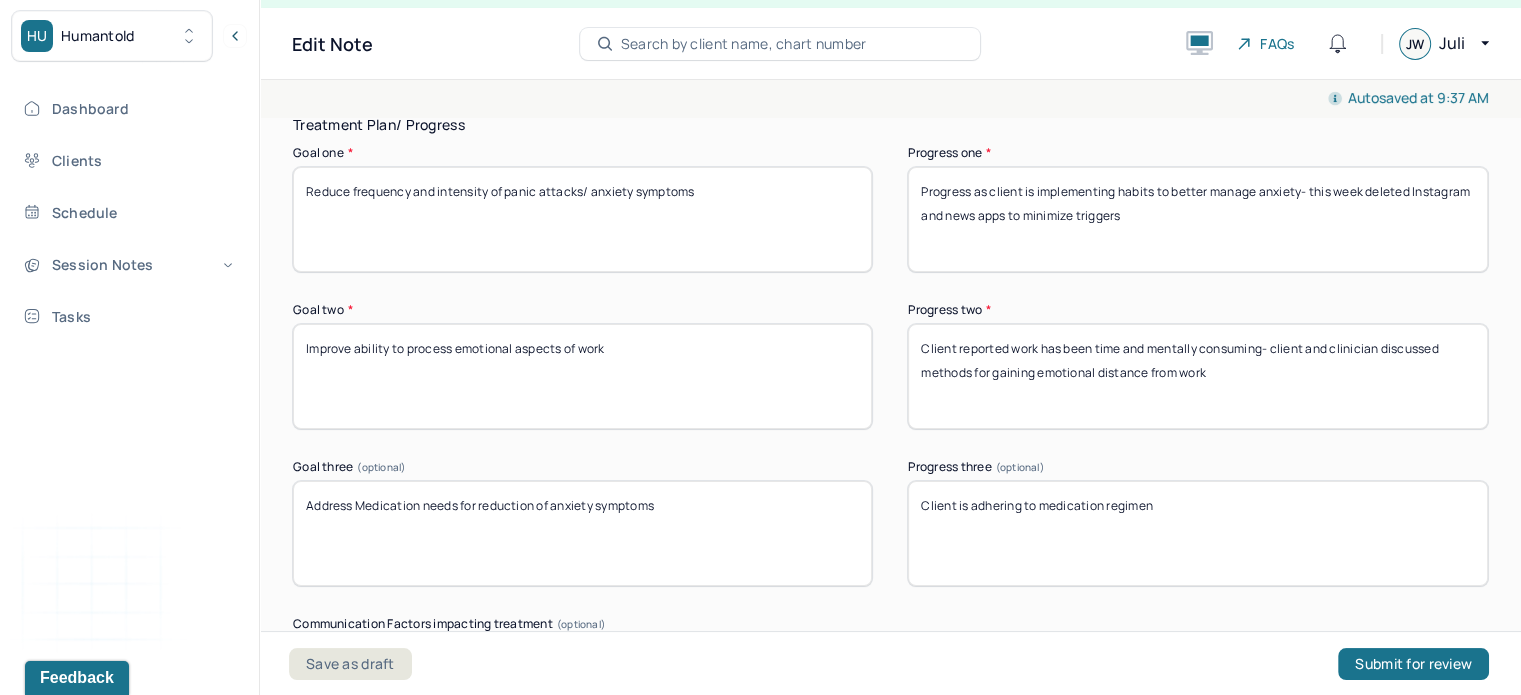 scroll, scrollTop: 3354, scrollLeft: 0, axis: vertical 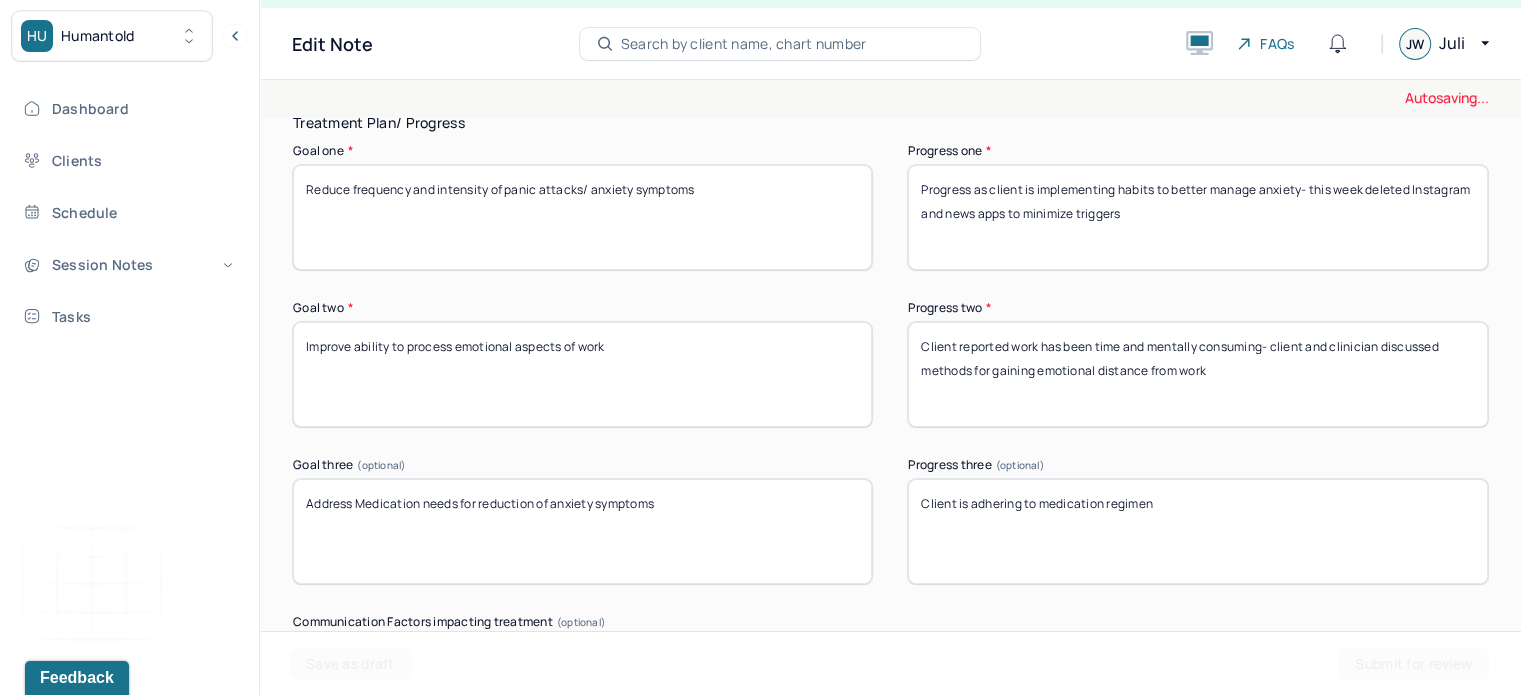 type on "Progress as client is implementing habits to better manage anxiety- this week deleted Instagram and news apps to minimize triggers" 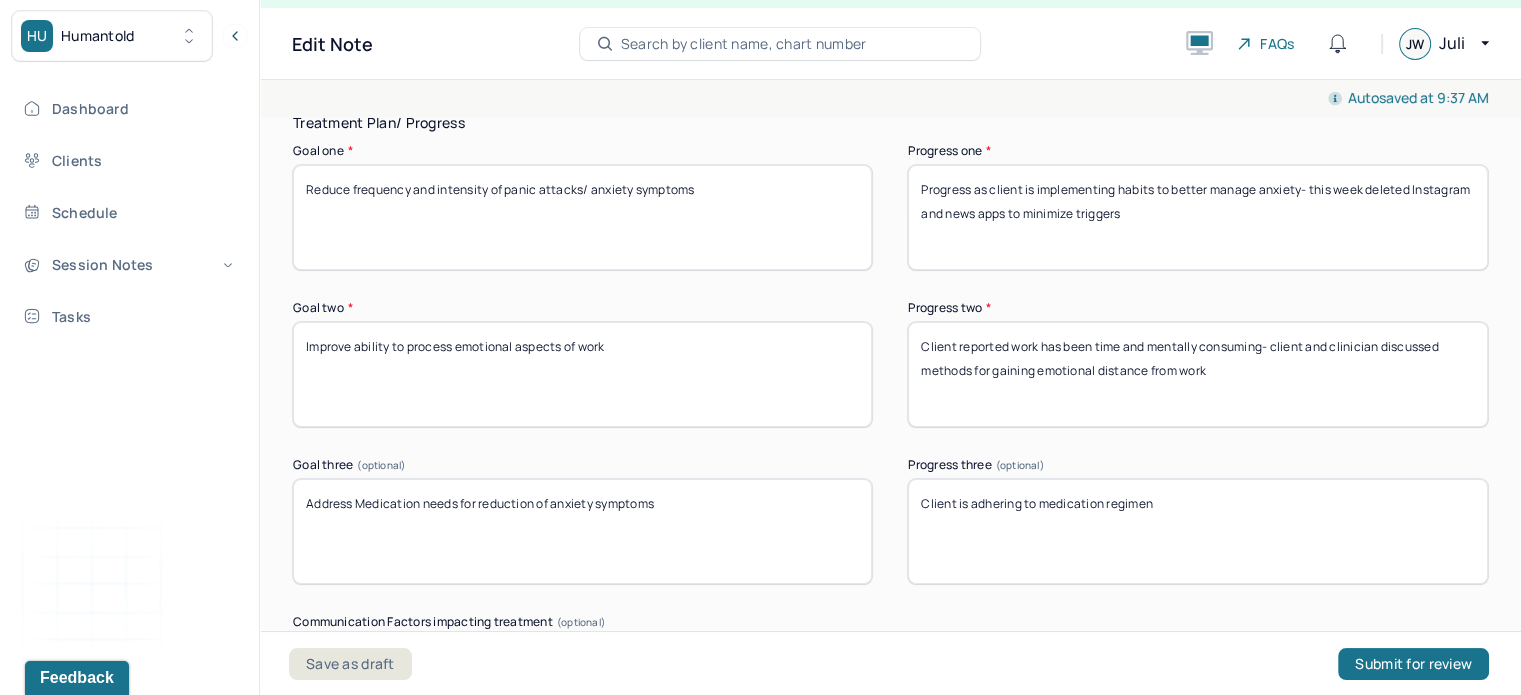 drag, startPoint x: 1208, startPoint y: 370, endPoint x: 903, endPoint y: 343, distance: 306.19275 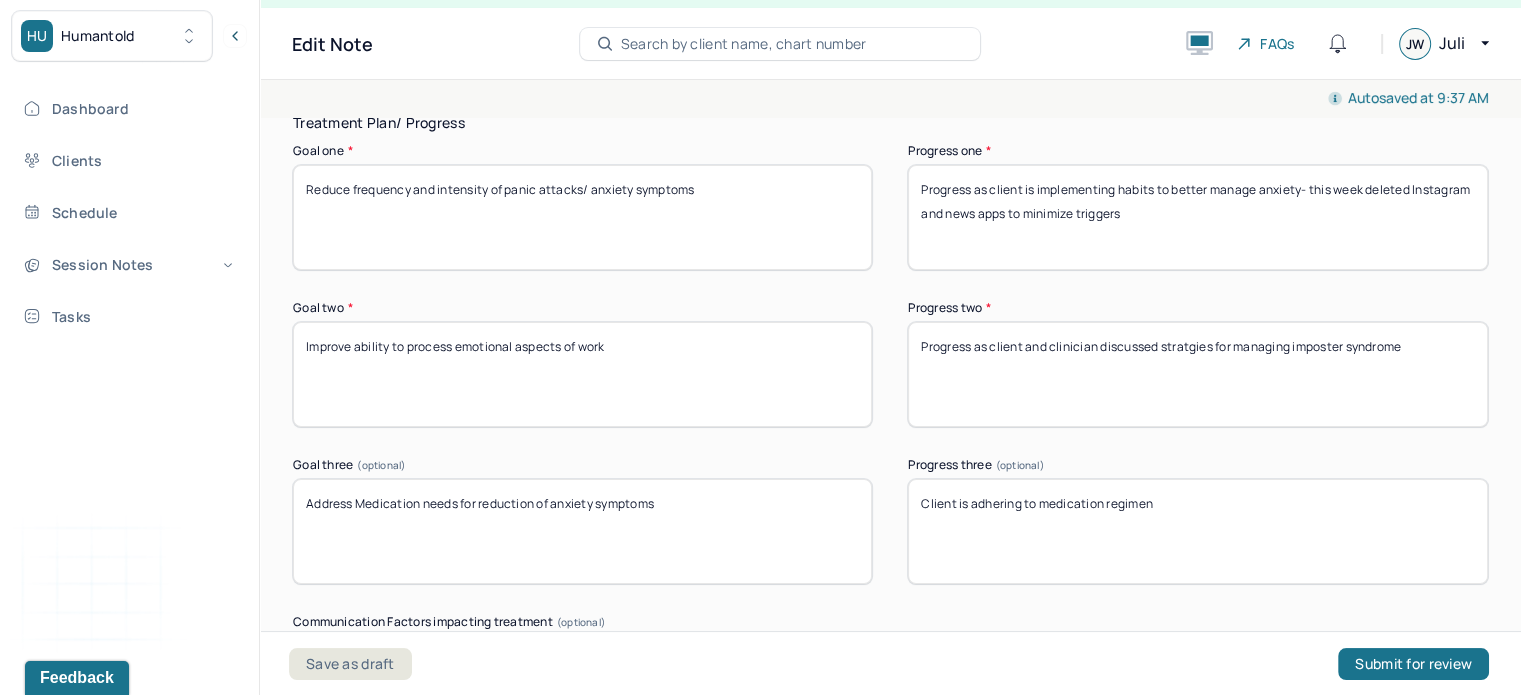 click on "Client reported work has been time and mentally consuming- client and clinician discussed methods for gaining emotional distance from work" at bounding box center [1197, 374] 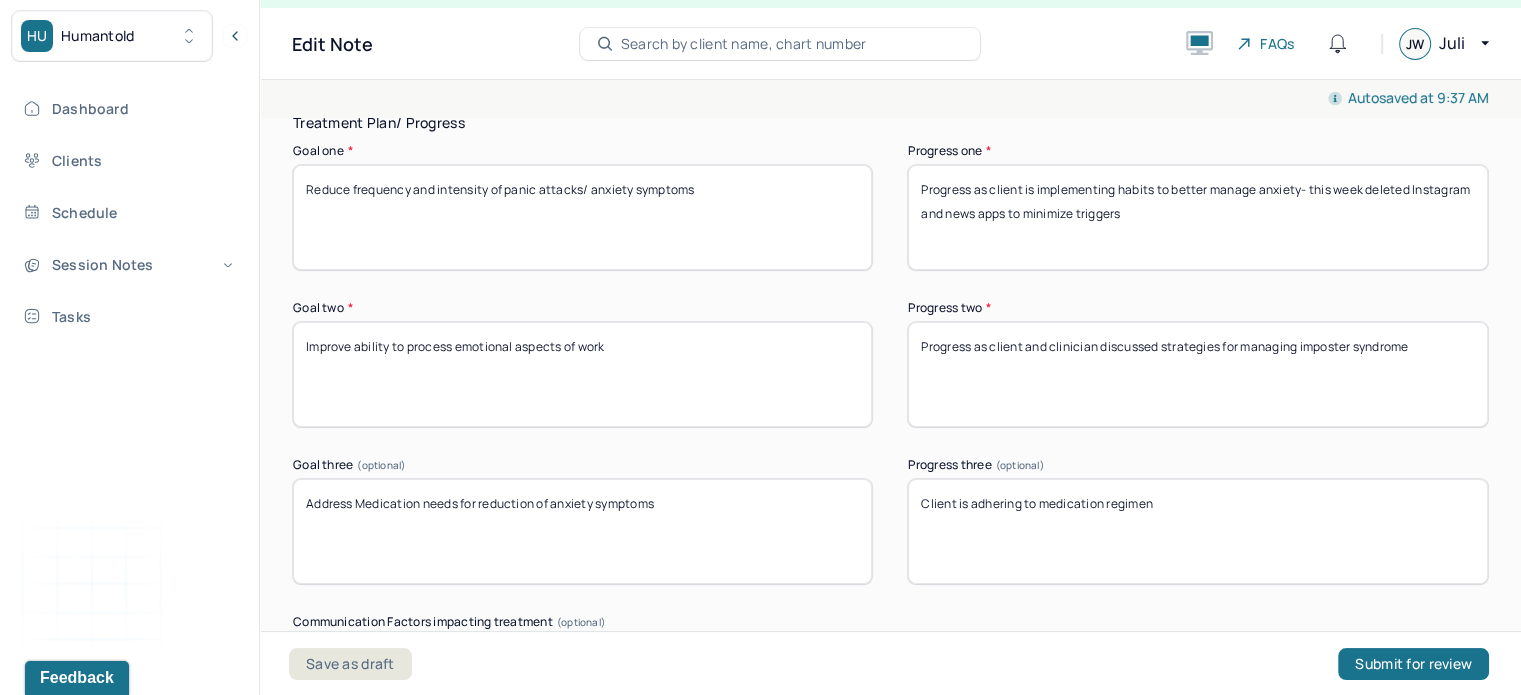 scroll, scrollTop: 3546, scrollLeft: 0, axis: vertical 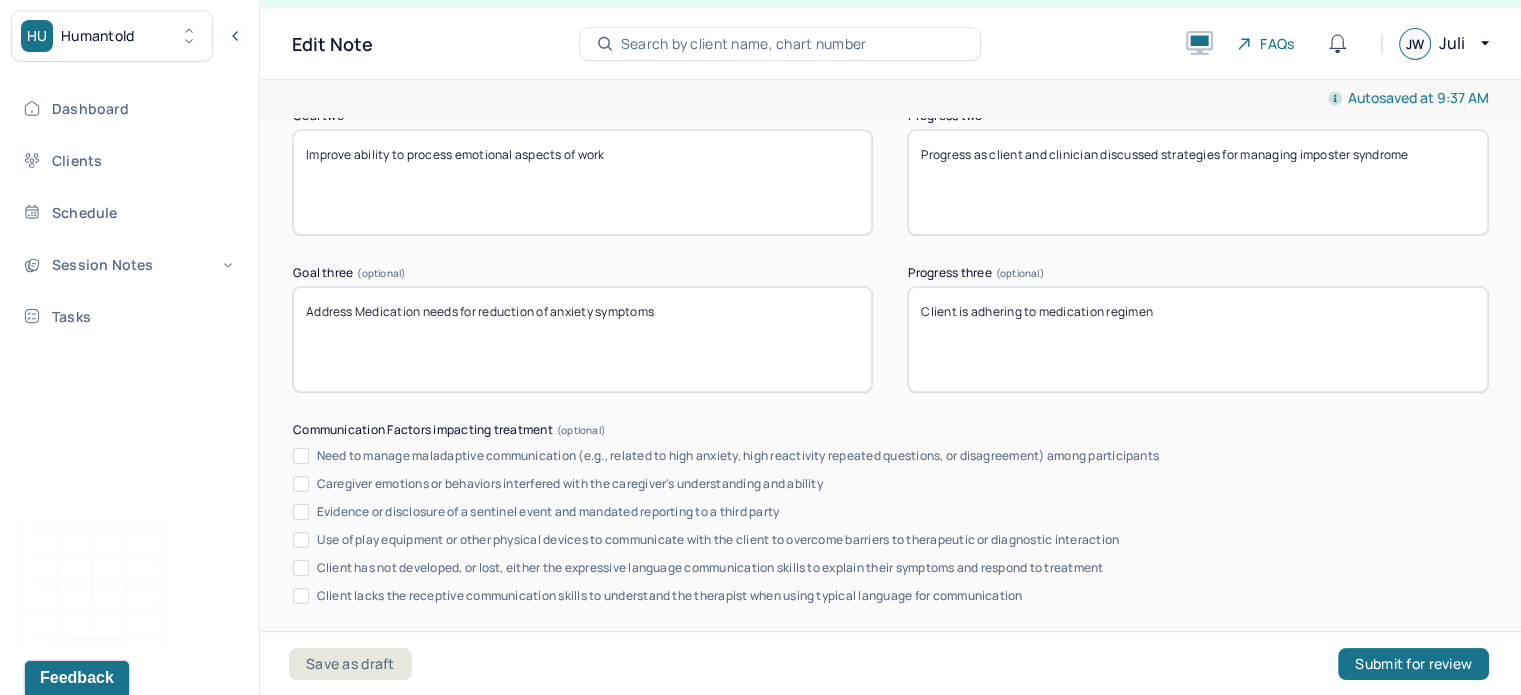 type on "Progress as client and clinician discussed strategies for managing imposter syndrome" 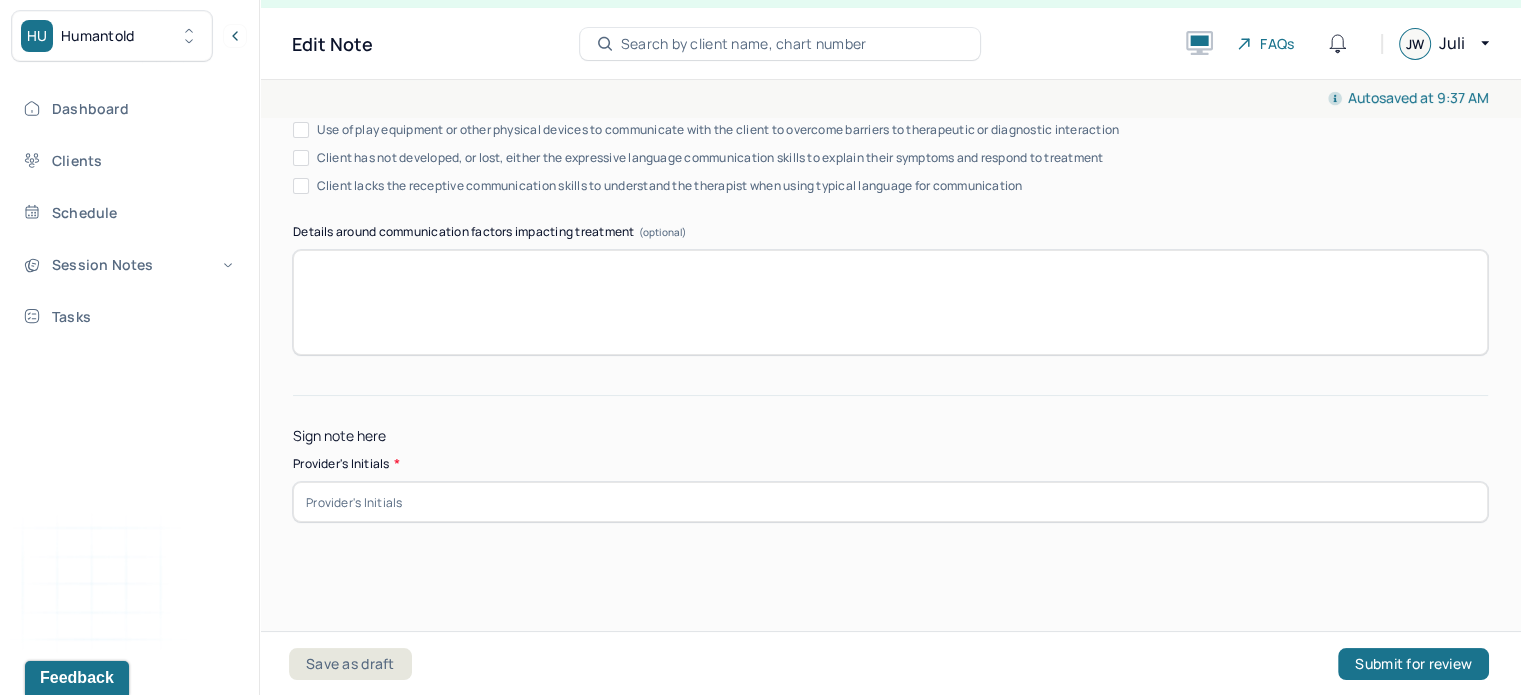 click at bounding box center (890, 502) 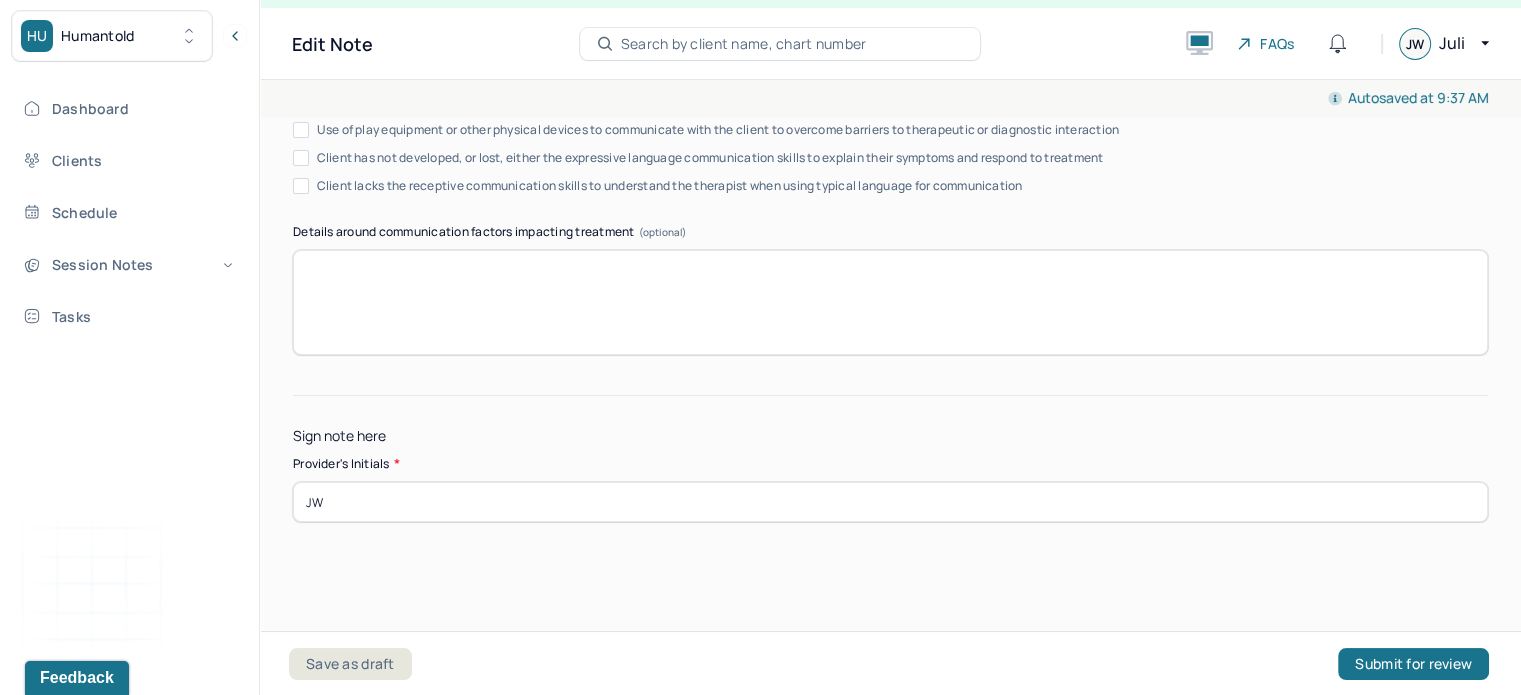 type on "JW" 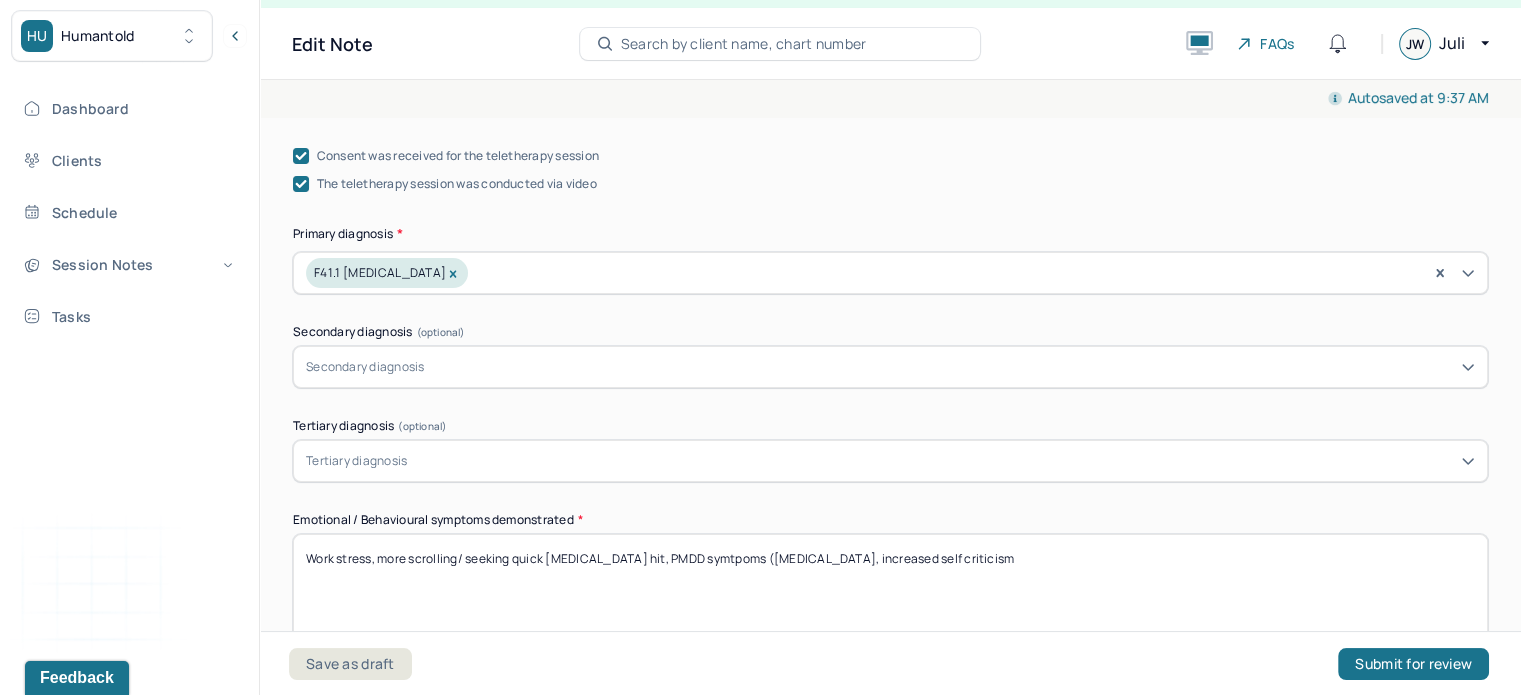 scroll, scrollTop: 0, scrollLeft: 0, axis: both 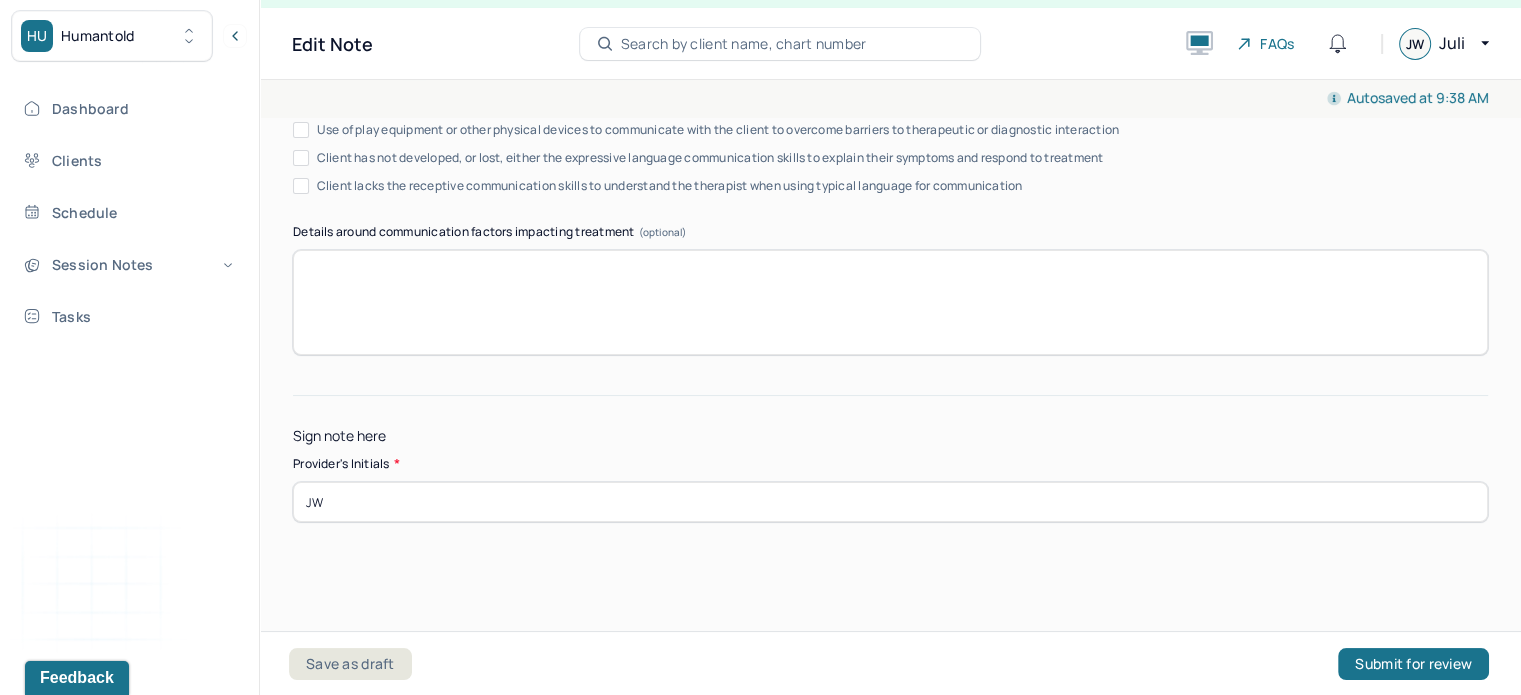 click on "Save as draft     Submit for review" at bounding box center [889, 663] 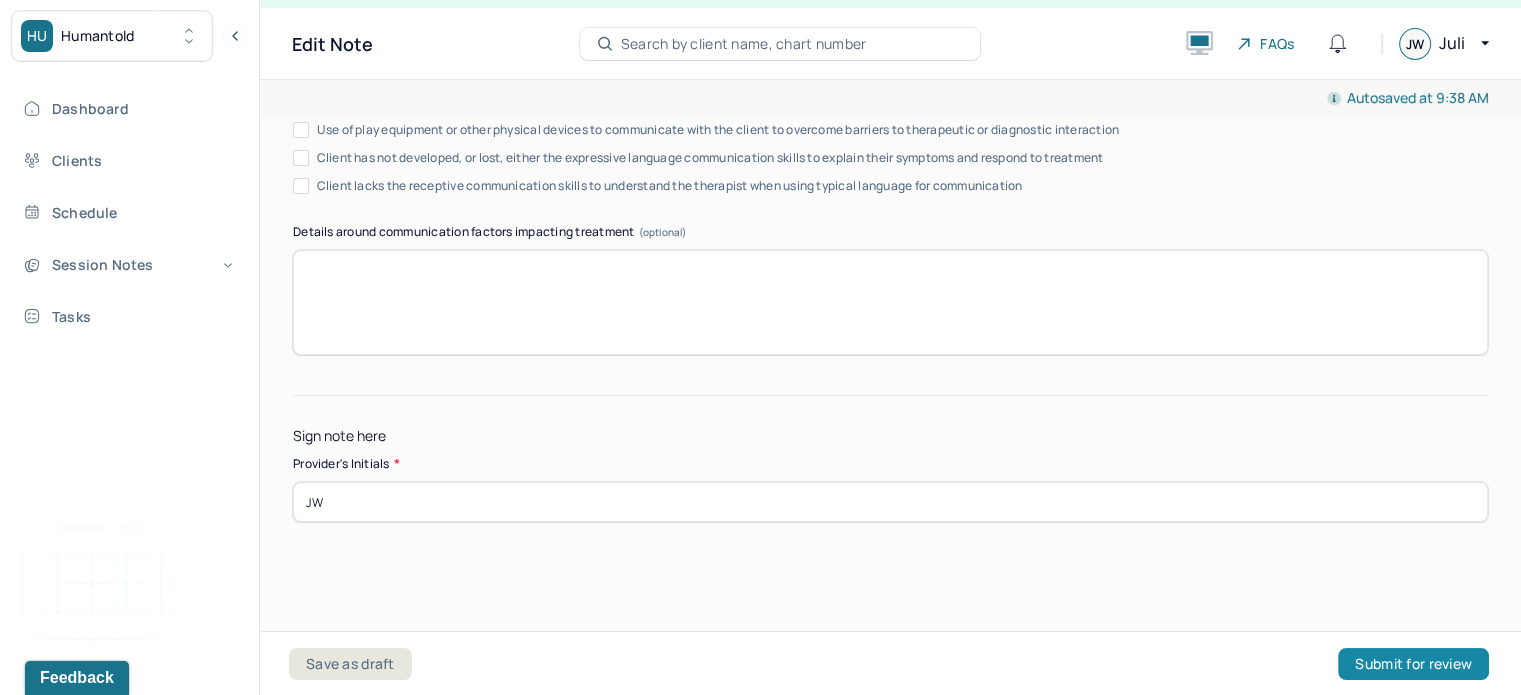 click on "Submit for review" at bounding box center (1413, 664) 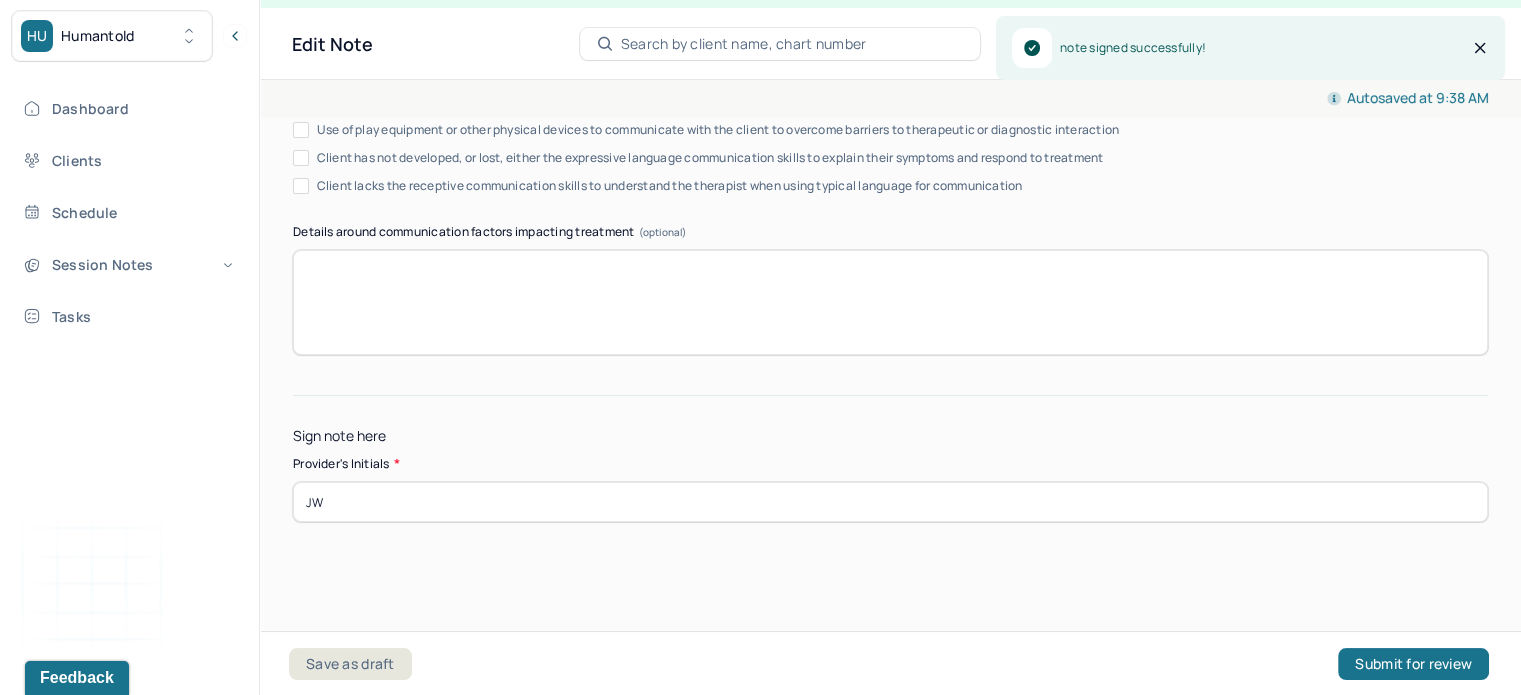 scroll, scrollTop: 0, scrollLeft: 0, axis: both 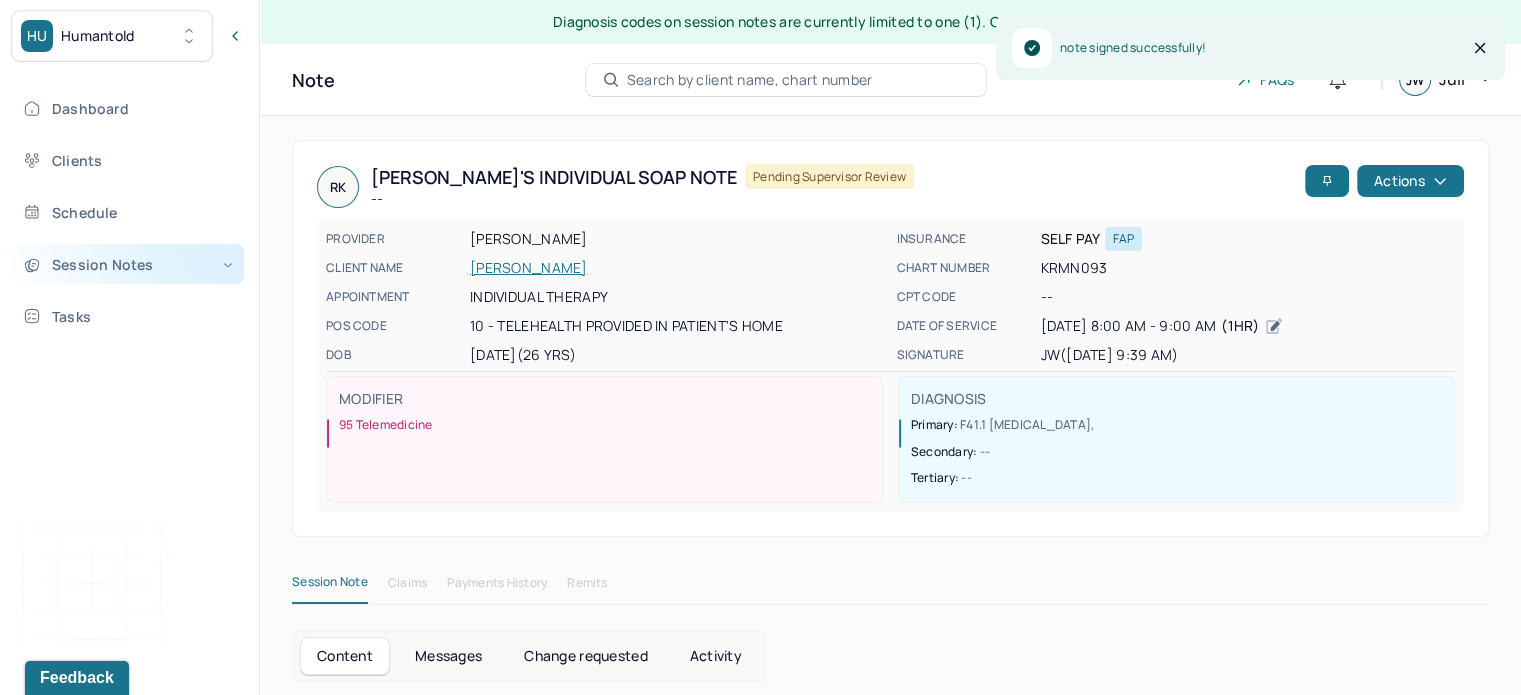click on "Session Notes" at bounding box center [128, 264] 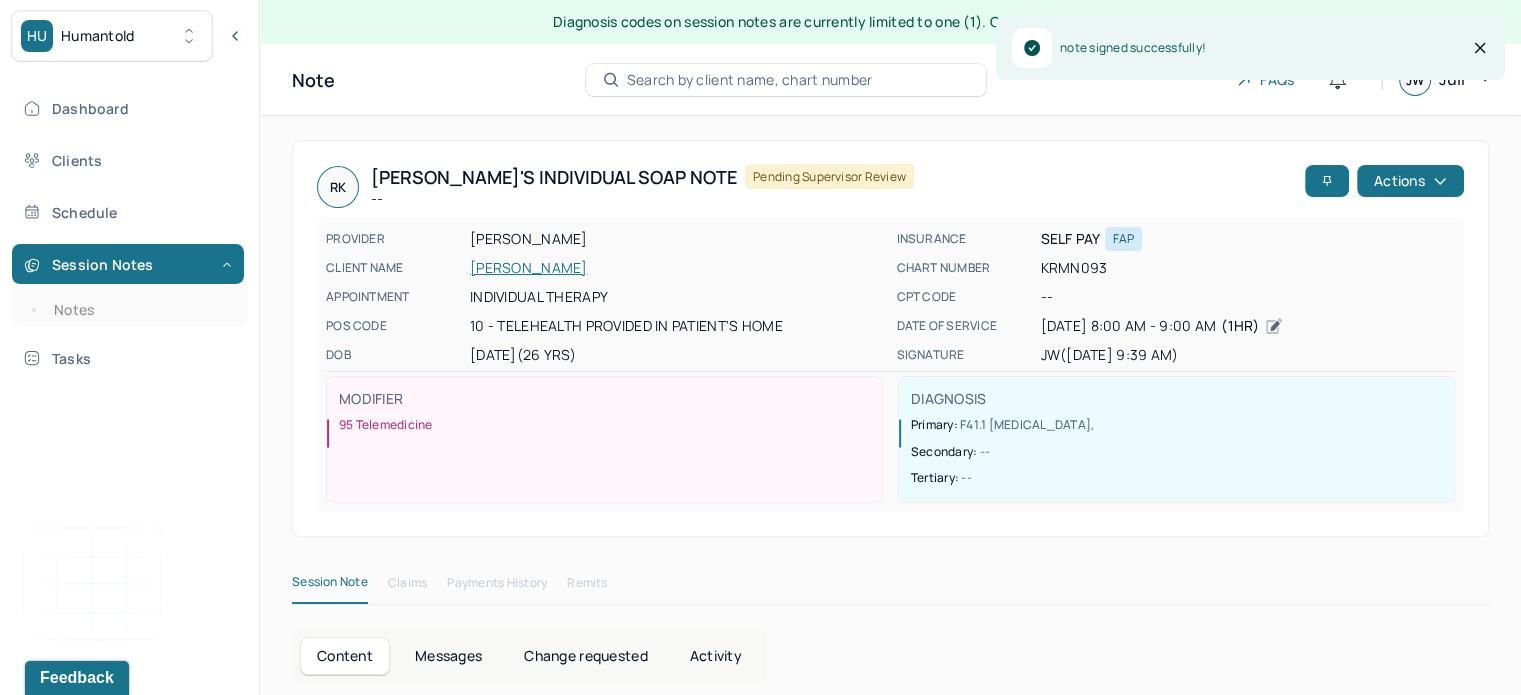 click on "Session Notes Notes" at bounding box center (129, 285) 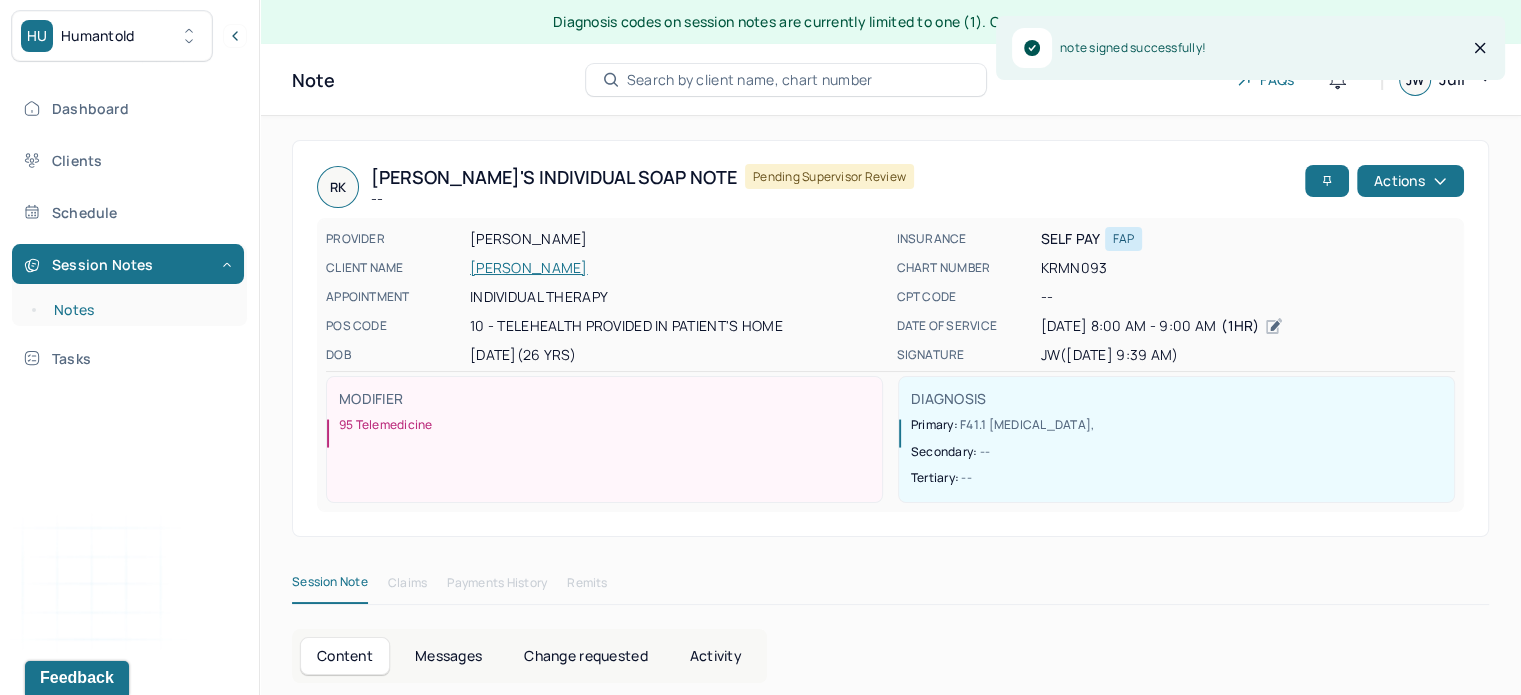 click on "Notes" at bounding box center [139, 310] 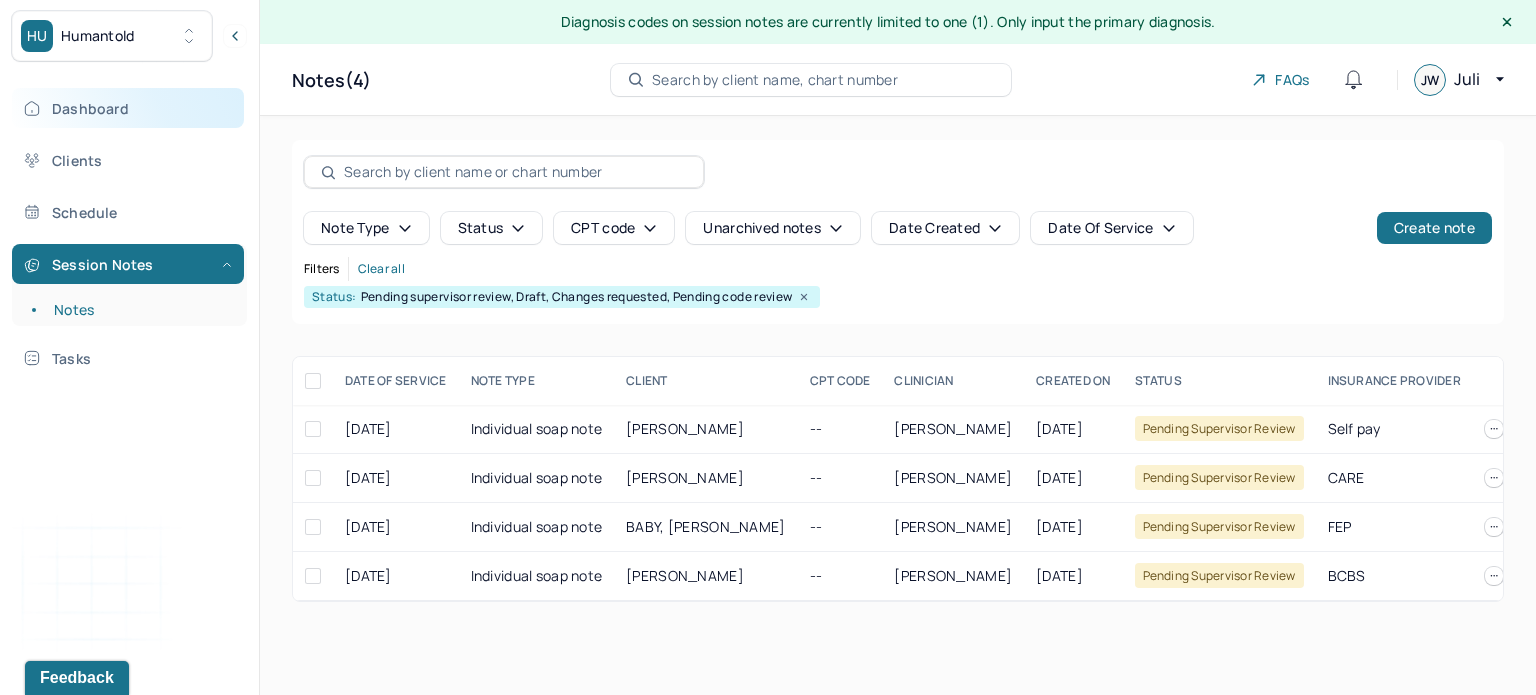 click on "Dashboard" at bounding box center [128, 108] 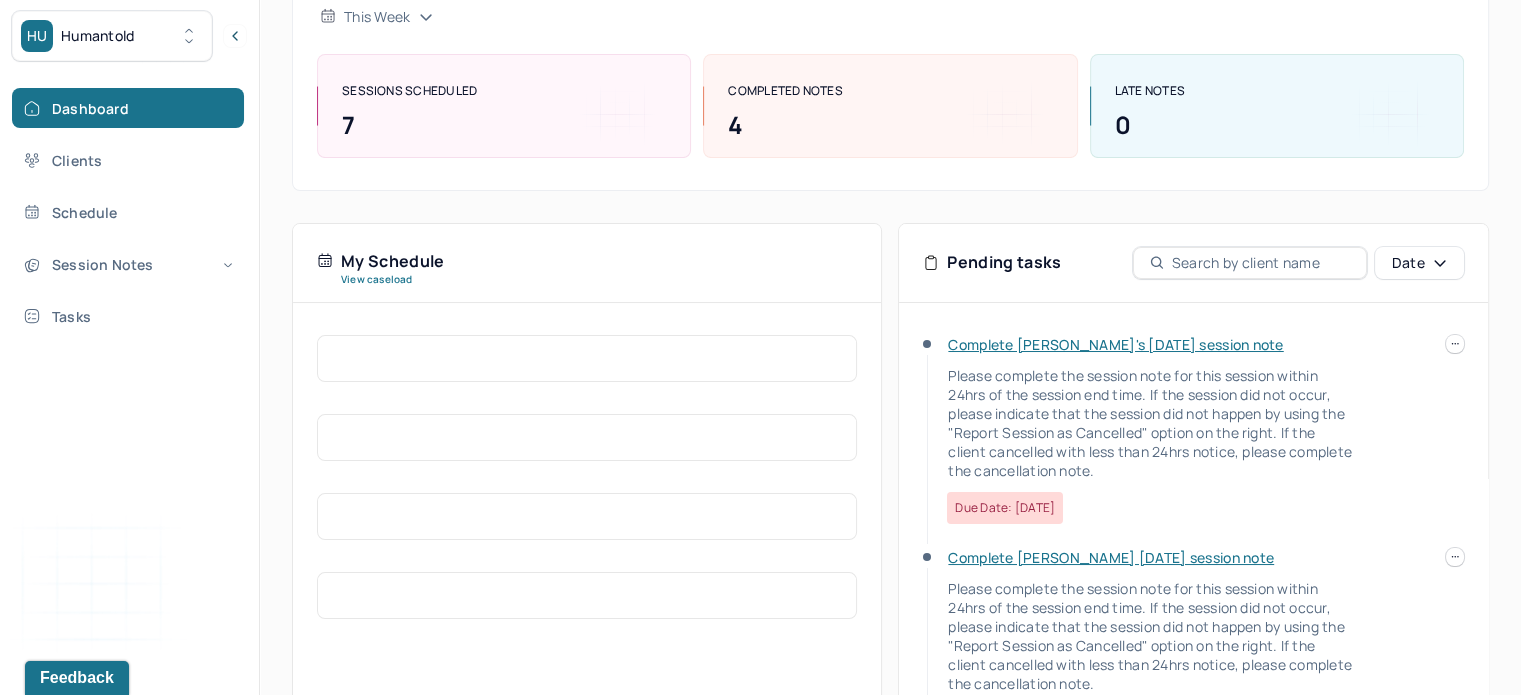 scroll, scrollTop: 256, scrollLeft: 0, axis: vertical 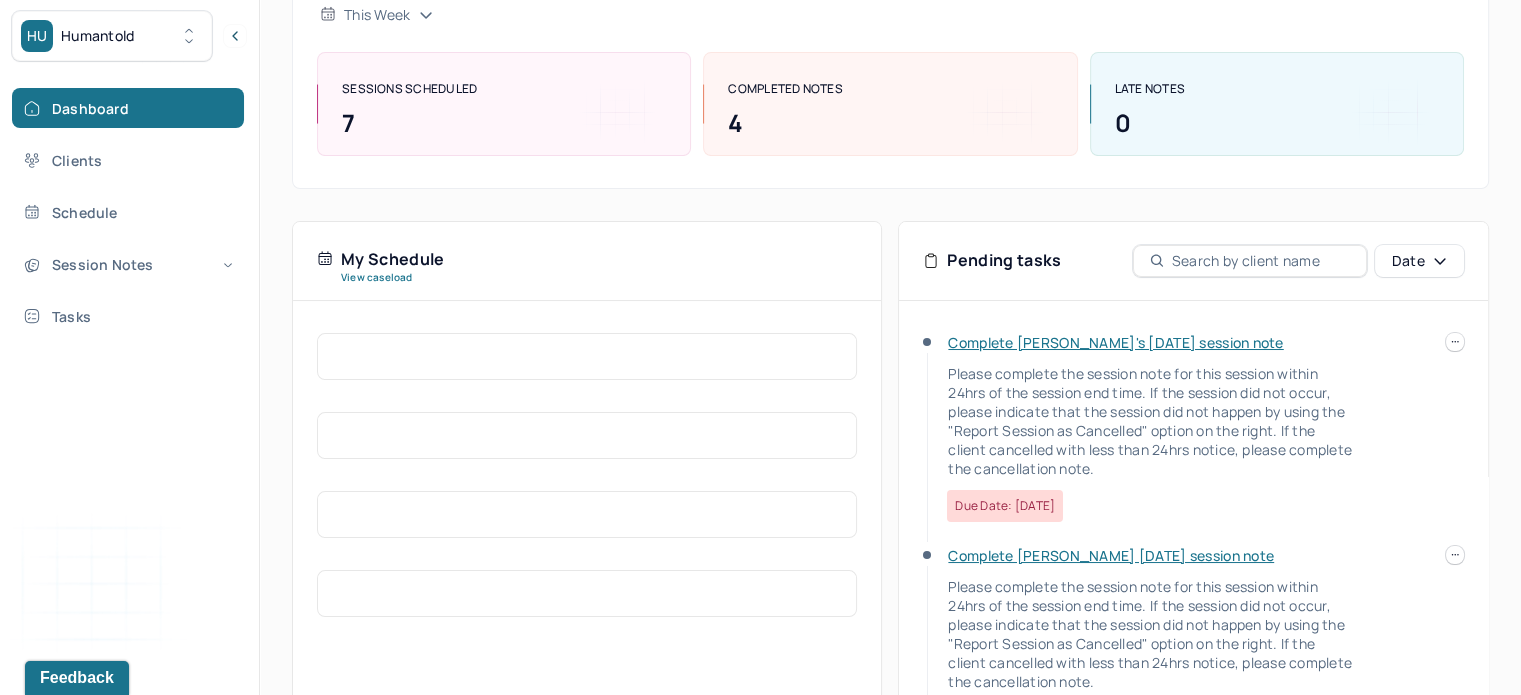 click on "HU Humantold       Dashboard Clients Schedule Session Notes Tasks [PERSON_NAME] provider   Logout   Diagnosis codes on session notes are currently limited to one (1). Only input the primary diagnosis.       Search by client name, chart number     FAQs     [PERSON_NAME] [PERSON_NAME] Let’s get you started 🚀 You can manage your caseload and availability here   this week   SESSIONS SCHEDULED 7 COMPLETED NOTES 4 LATE NOTES 0 My Schedule View caseload Pending tasks    Date   Complete [PERSON_NAME]'s [DATE] session note Please complete the session note for this session within 24hrs of the session end time. If the session did not occur, please indicate that the session did not happen by using the "Report Session as Cancelled" option on the right. If the client cancelled with less than 24hrs notice, please complete the cancellation note. Due date: [DATE]     Complete [PERSON_NAME] [DATE] session note Due date: [DATE]     Complete Yulia's [DATE] session note Due date: [DATE]" at bounding box center [760, 349] 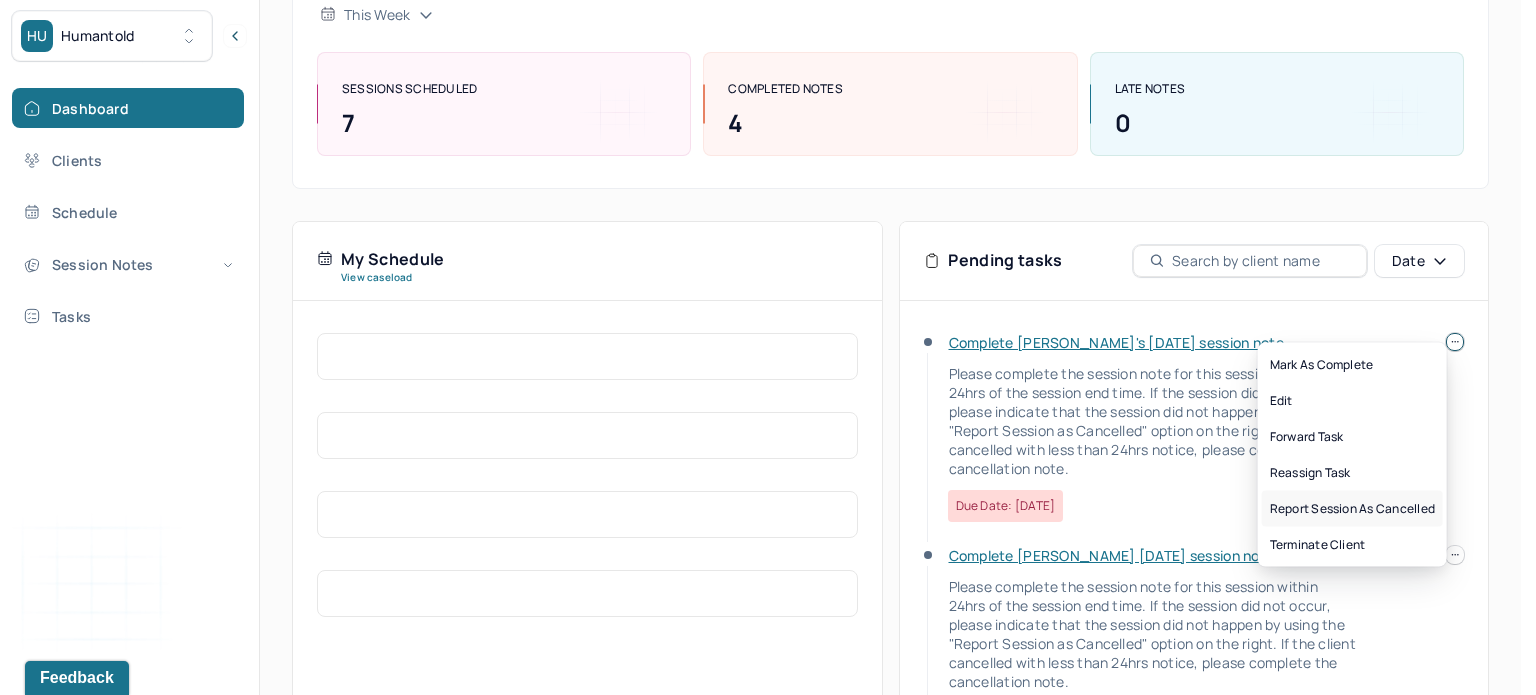 click on "Report session as cancelled" at bounding box center (1352, 509) 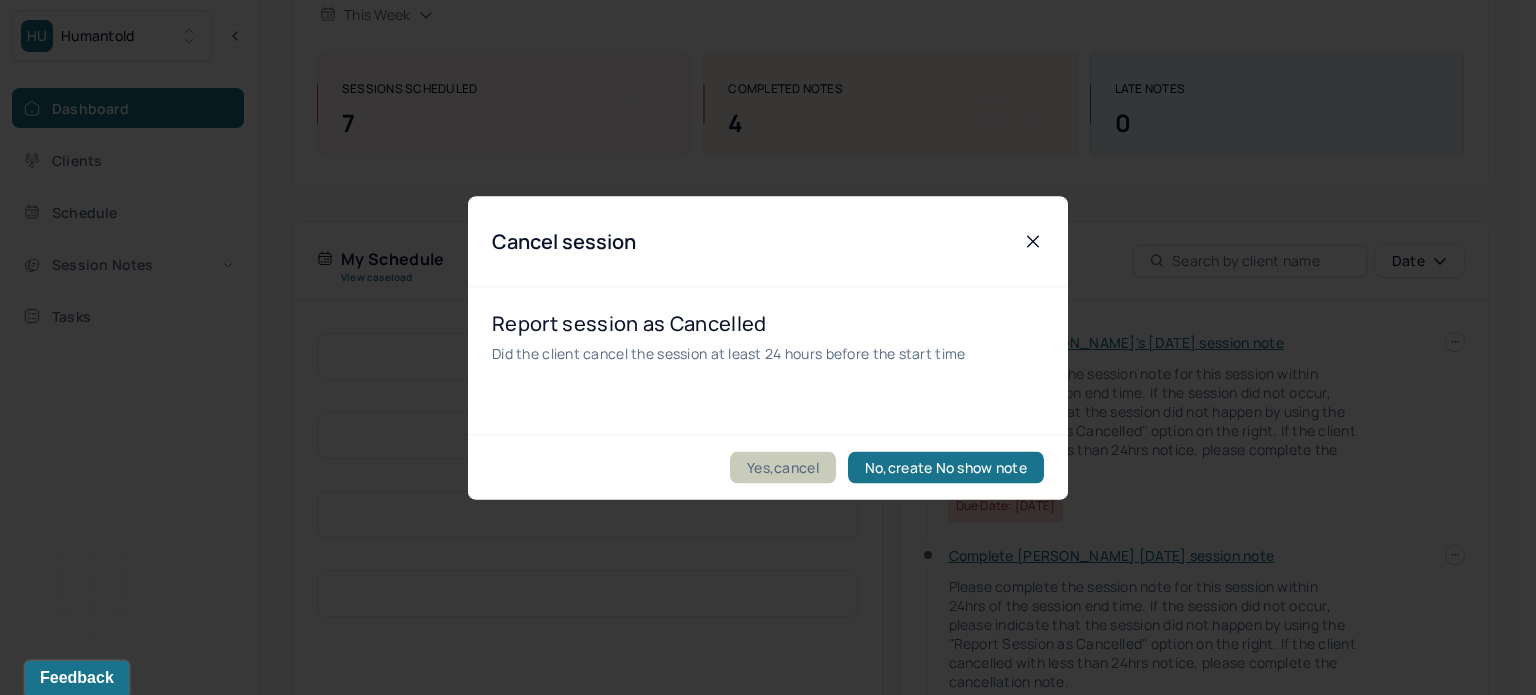 click on "Yes,cancel" at bounding box center [783, 467] 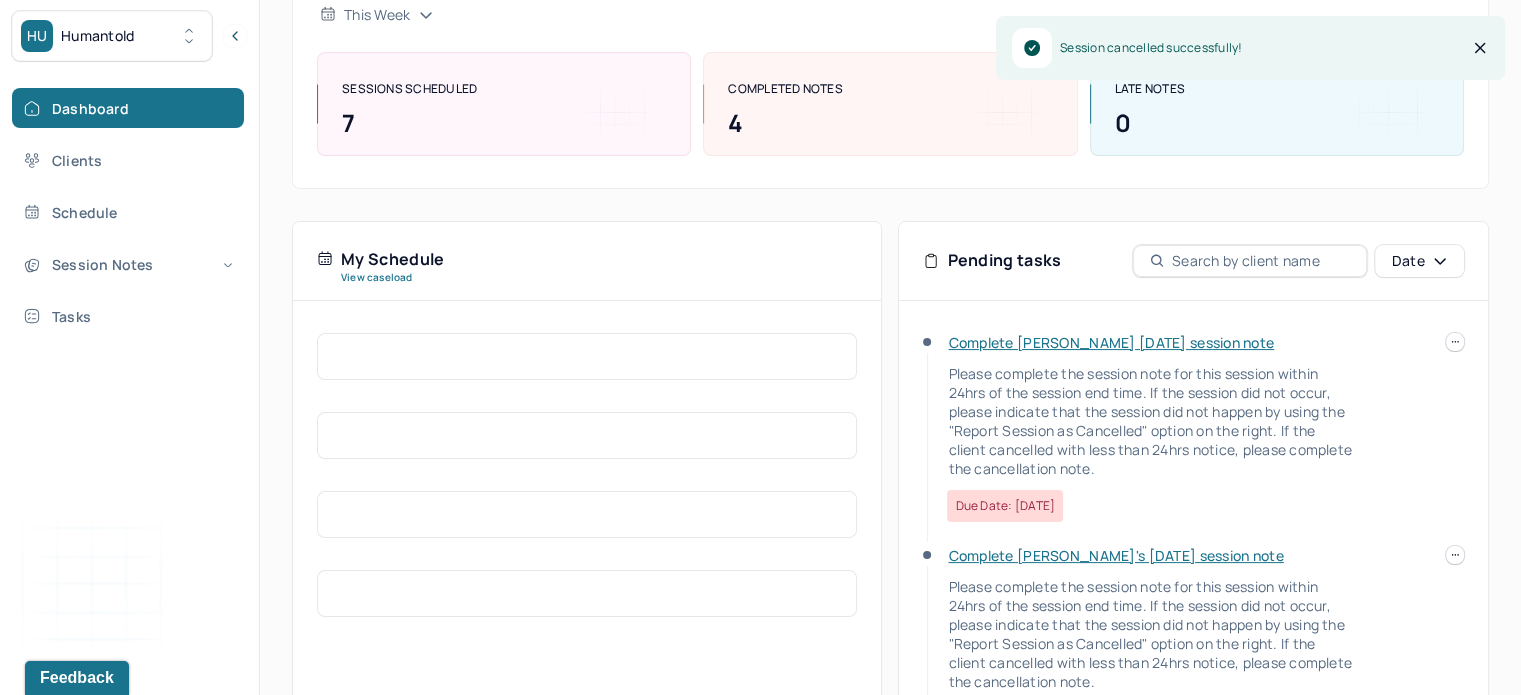 click on "HU Humantold       Dashboard Clients Schedule Session Notes Tasks [PERSON_NAME] provider   Logout   Diagnosis codes on session notes are currently limited to one (1). Only input the primary diagnosis.       Search by client name, chart number     FAQs     [PERSON_NAME] [PERSON_NAME] Let’s get you started 🚀 You can manage your caseload and availability here   this week   SESSIONS SCHEDULED 7 COMPLETED NOTES 4 LATE NOTES 0 My Schedule View caseload Pending tasks    Date   Complete [PERSON_NAME] [DATE] session note Please complete the session note for this session within 24hrs of the session end time. If the session did not occur, please indicate that the session did not happen by using the "Report Session as Cancelled" option on the right. If the client cancelled with less than 24hrs notice, please complete the cancellation note. Due date: [DATE]     Complete [PERSON_NAME]'s [DATE] session note Due date: [DATE]     Session cancelled successfully!" at bounding box center (760, 349) 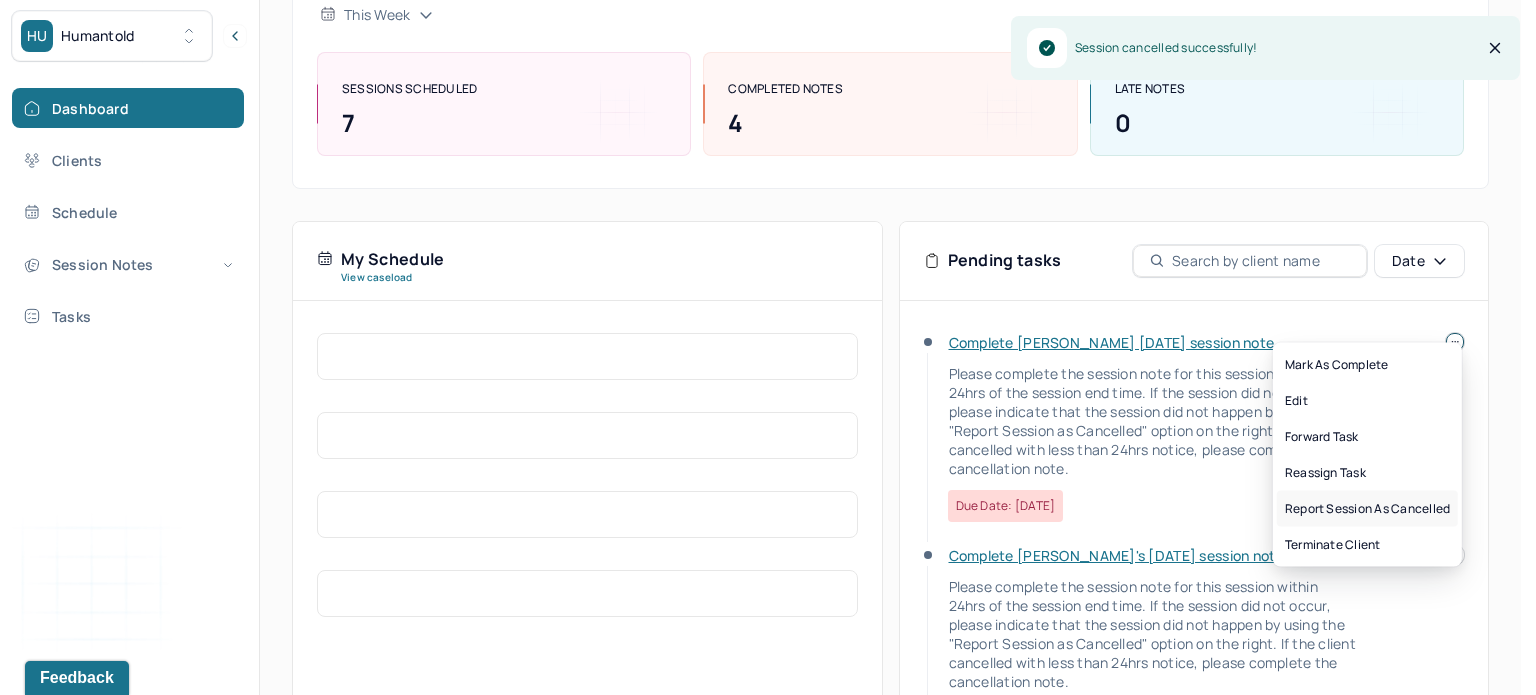 click on "Report session as cancelled" at bounding box center [1367, 509] 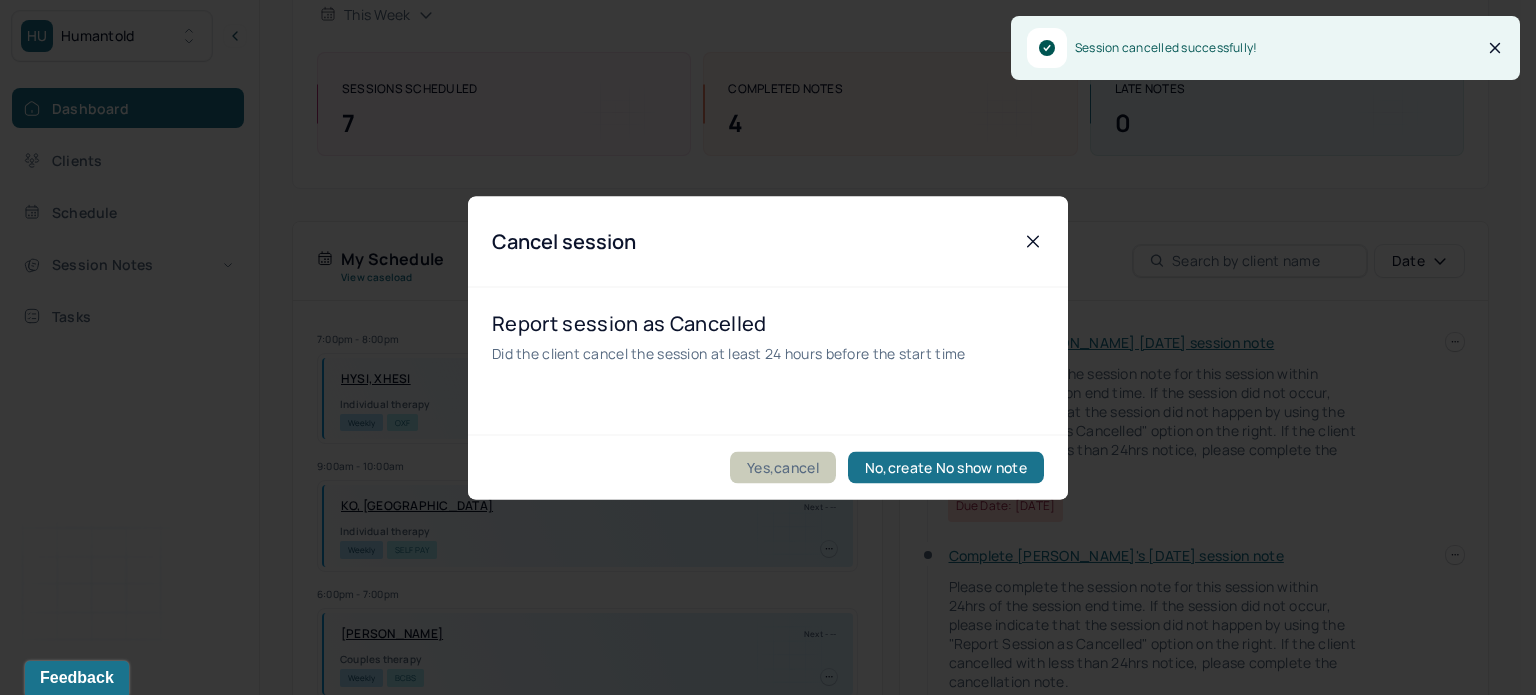 click on "Yes,cancel" at bounding box center (783, 467) 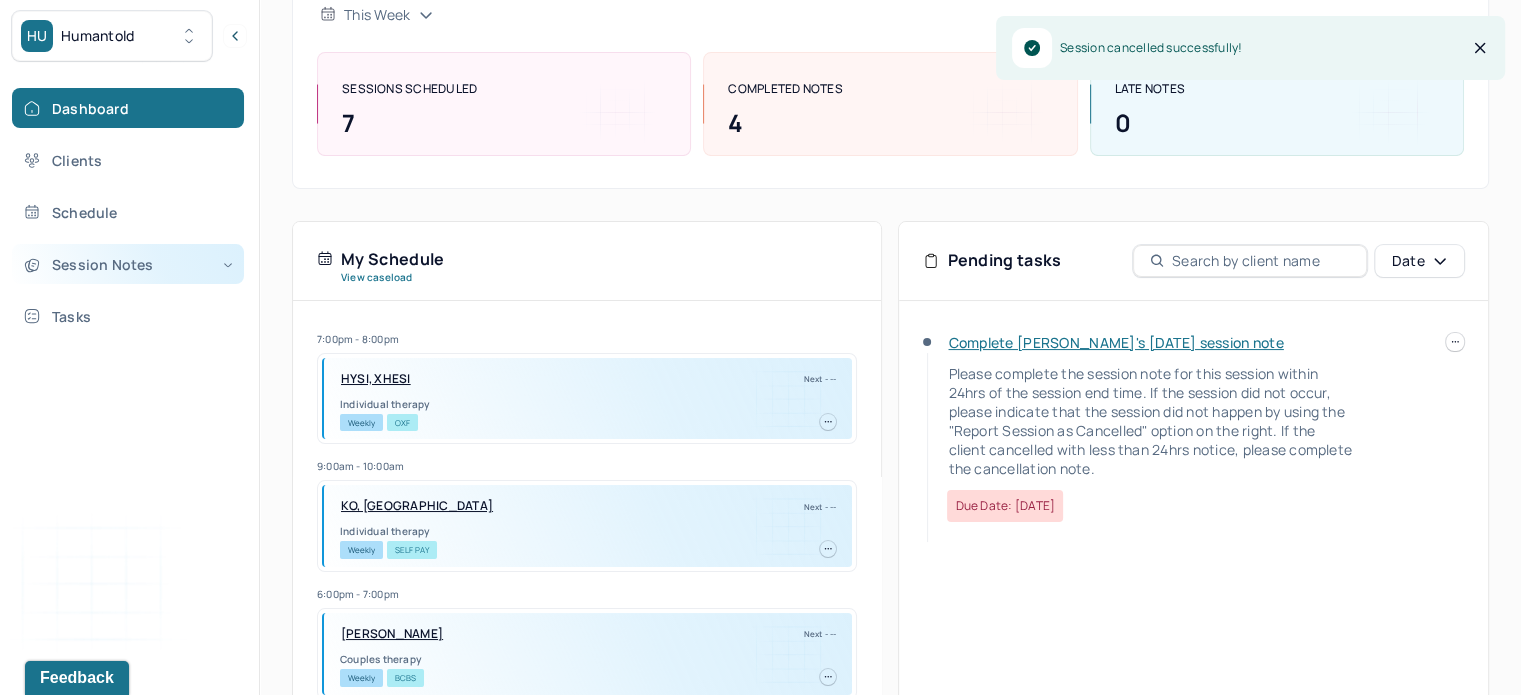 click on "Session Notes" at bounding box center [128, 264] 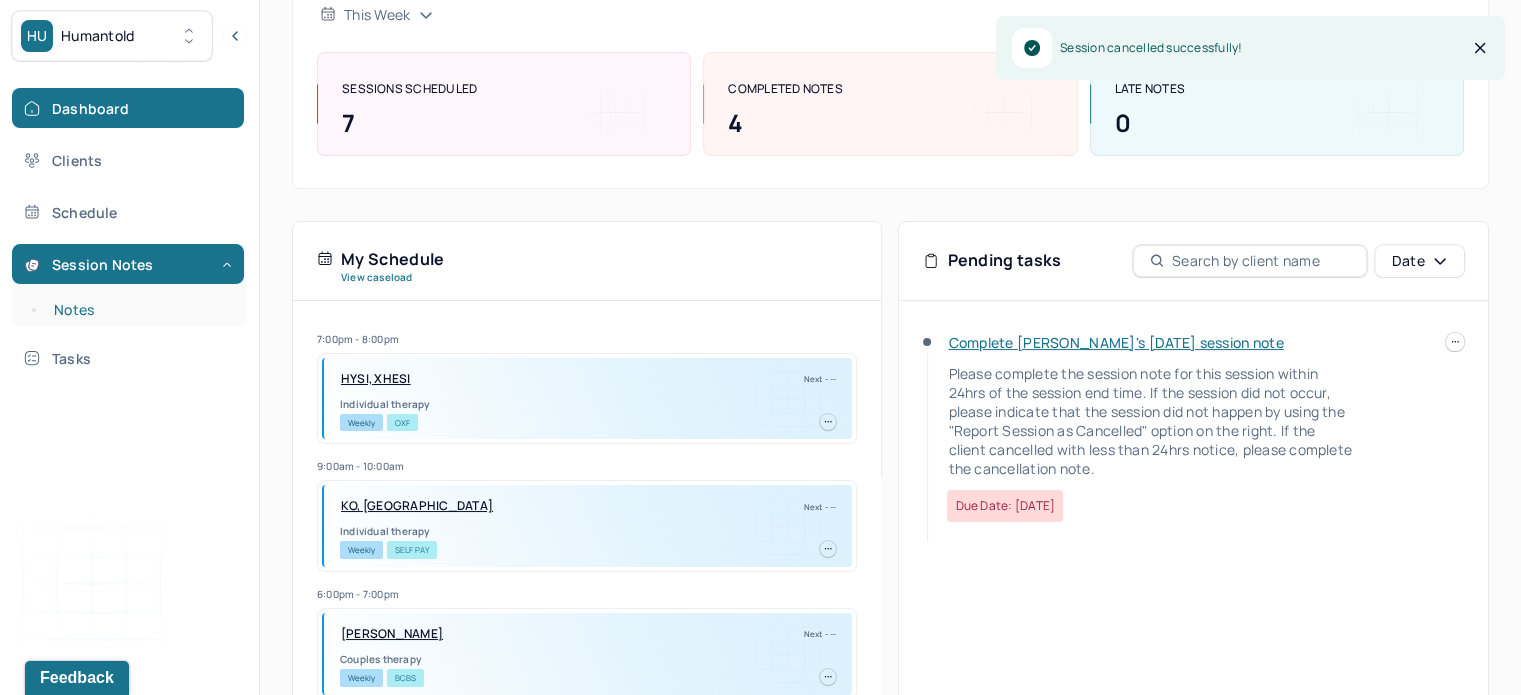 click on "Notes" at bounding box center (139, 310) 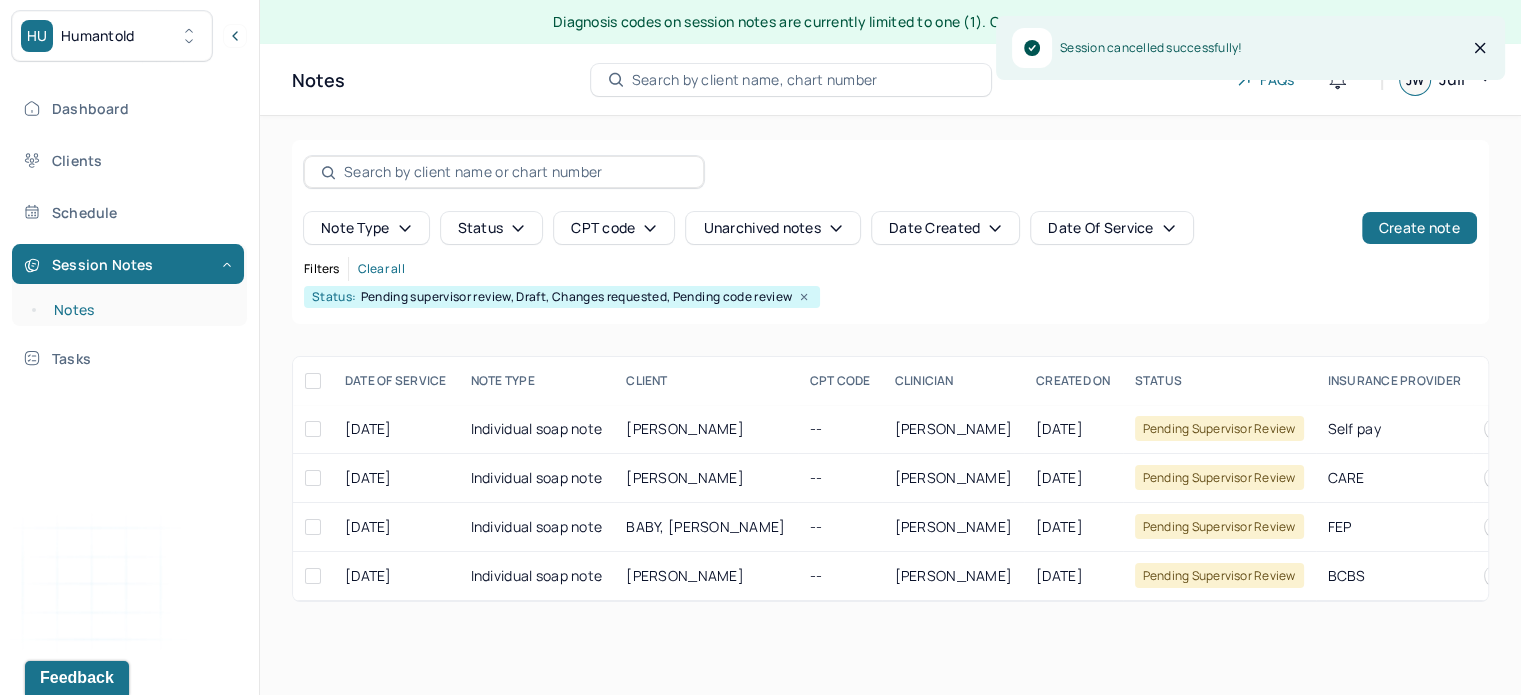 scroll, scrollTop: 0, scrollLeft: 0, axis: both 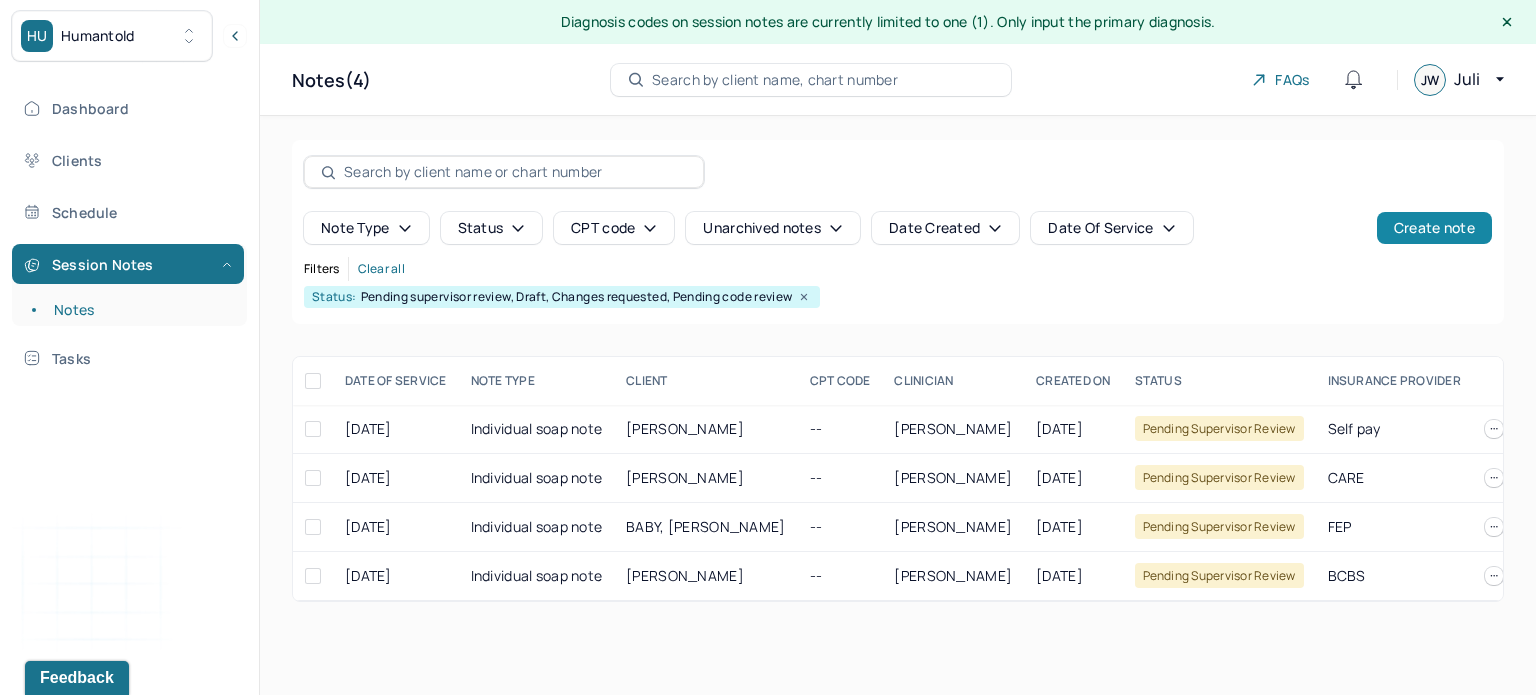 click on "Create note" at bounding box center (1434, 228) 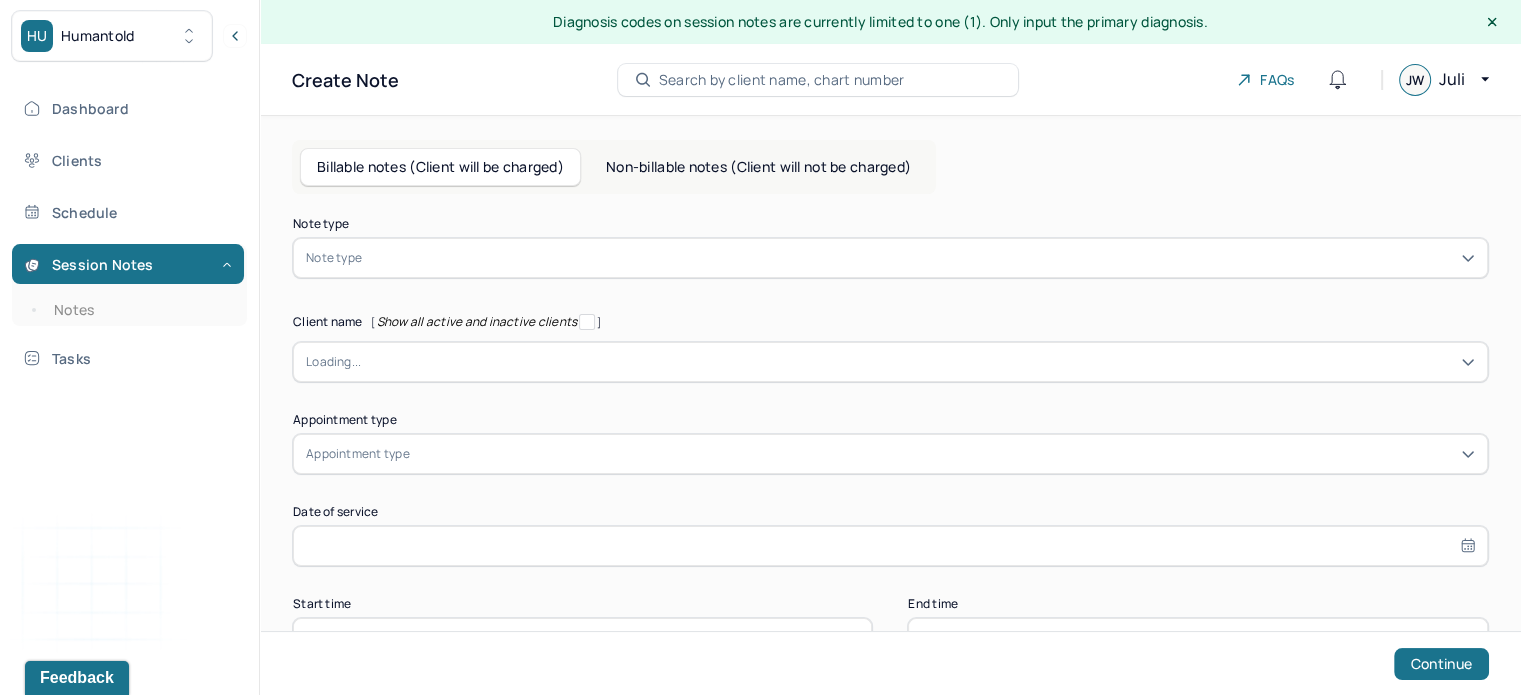 click on "Note type" at bounding box center (890, 258) 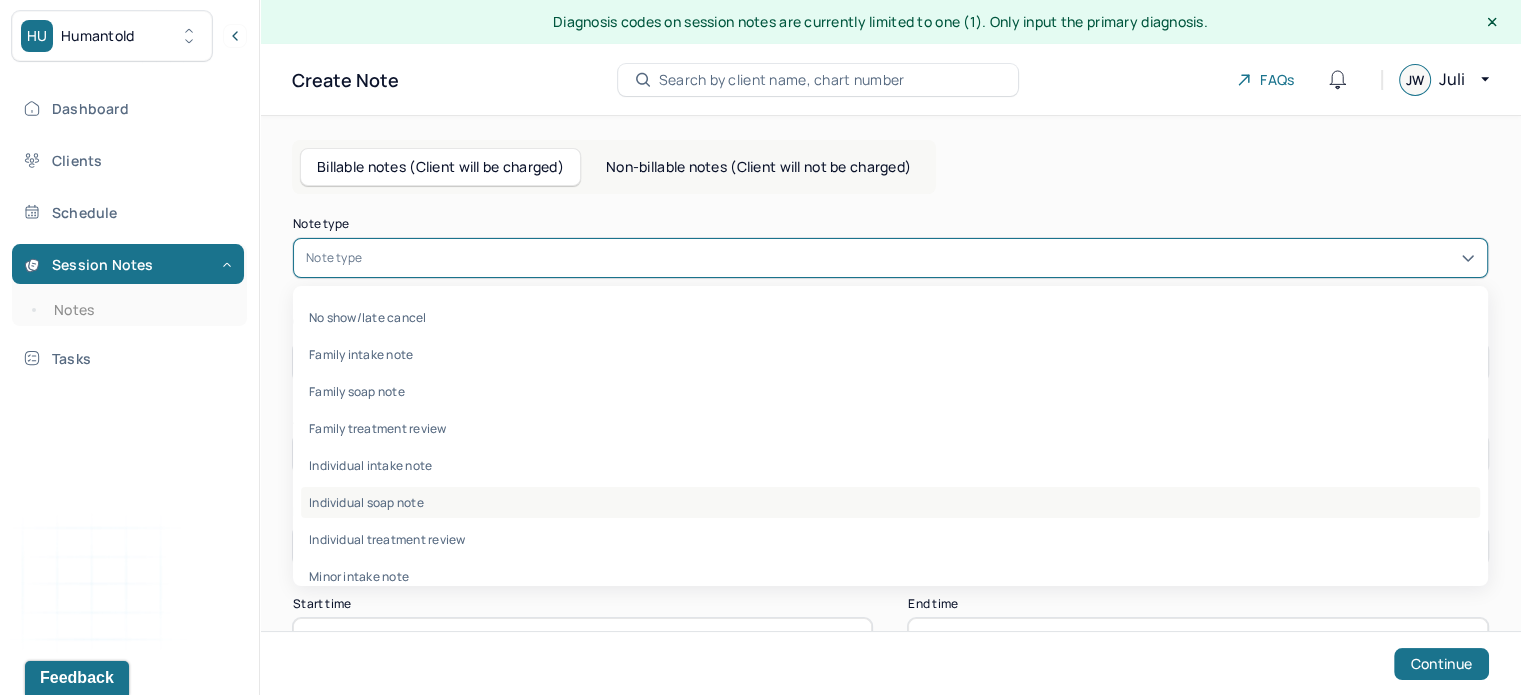 click on "Individual soap note" at bounding box center [890, 502] 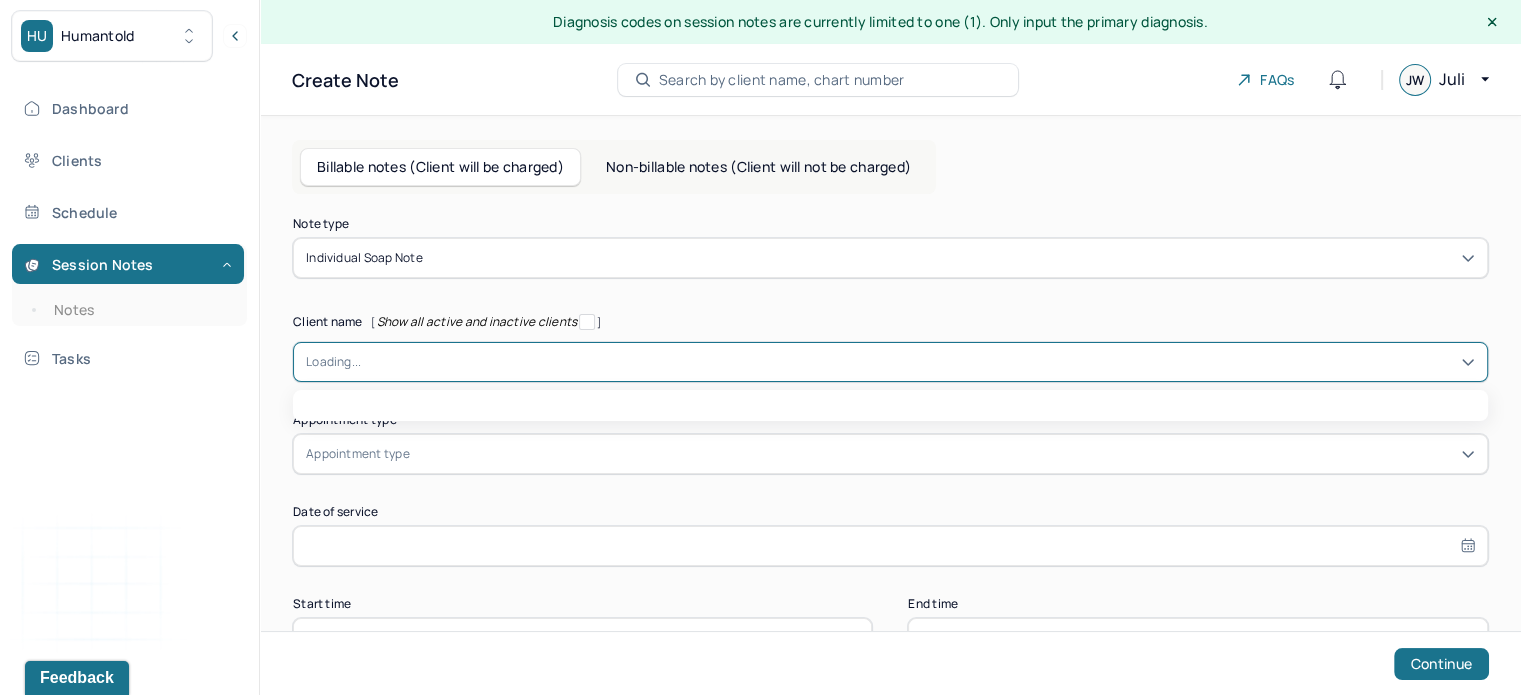 click at bounding box center (917, 362) 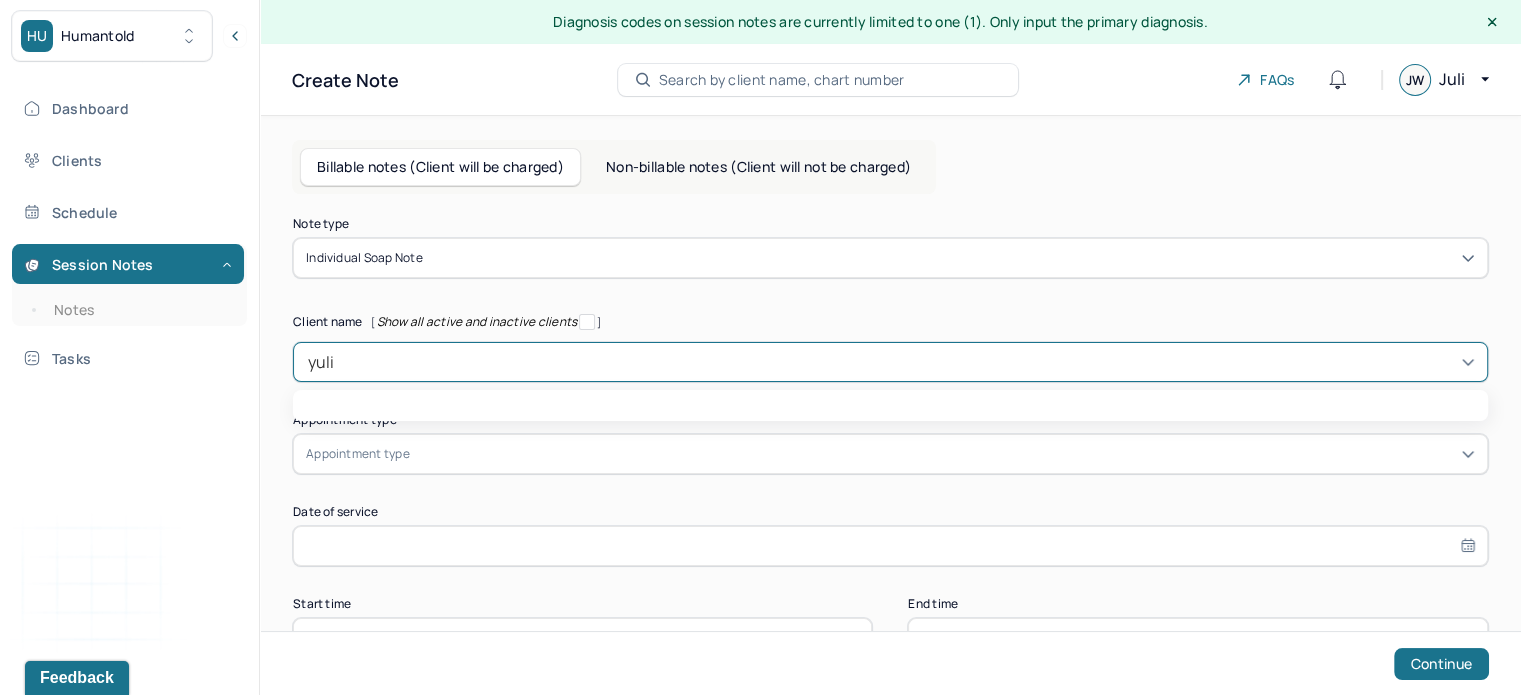 type on "yulia" 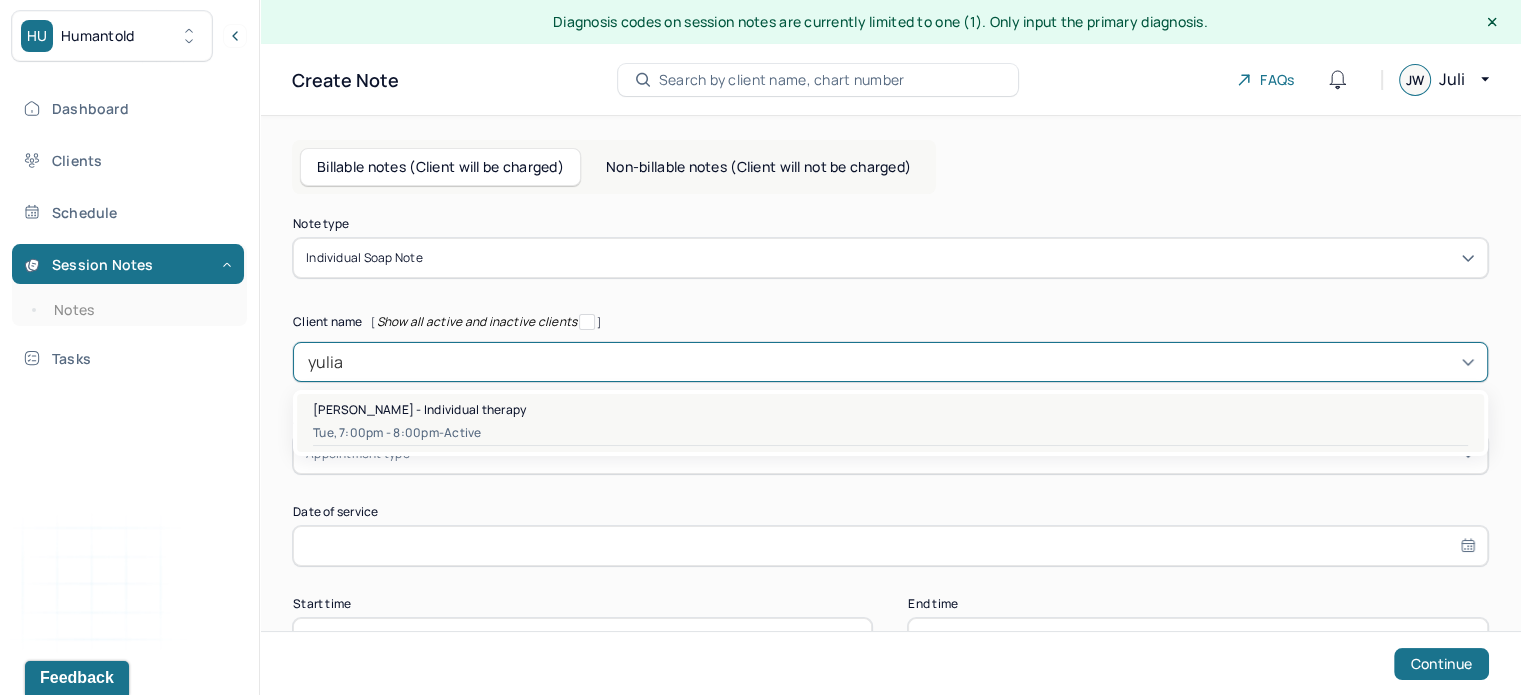 click on "Tue, 7:00pm - 8:00pm  -  active" at bounding box center (890, 433) 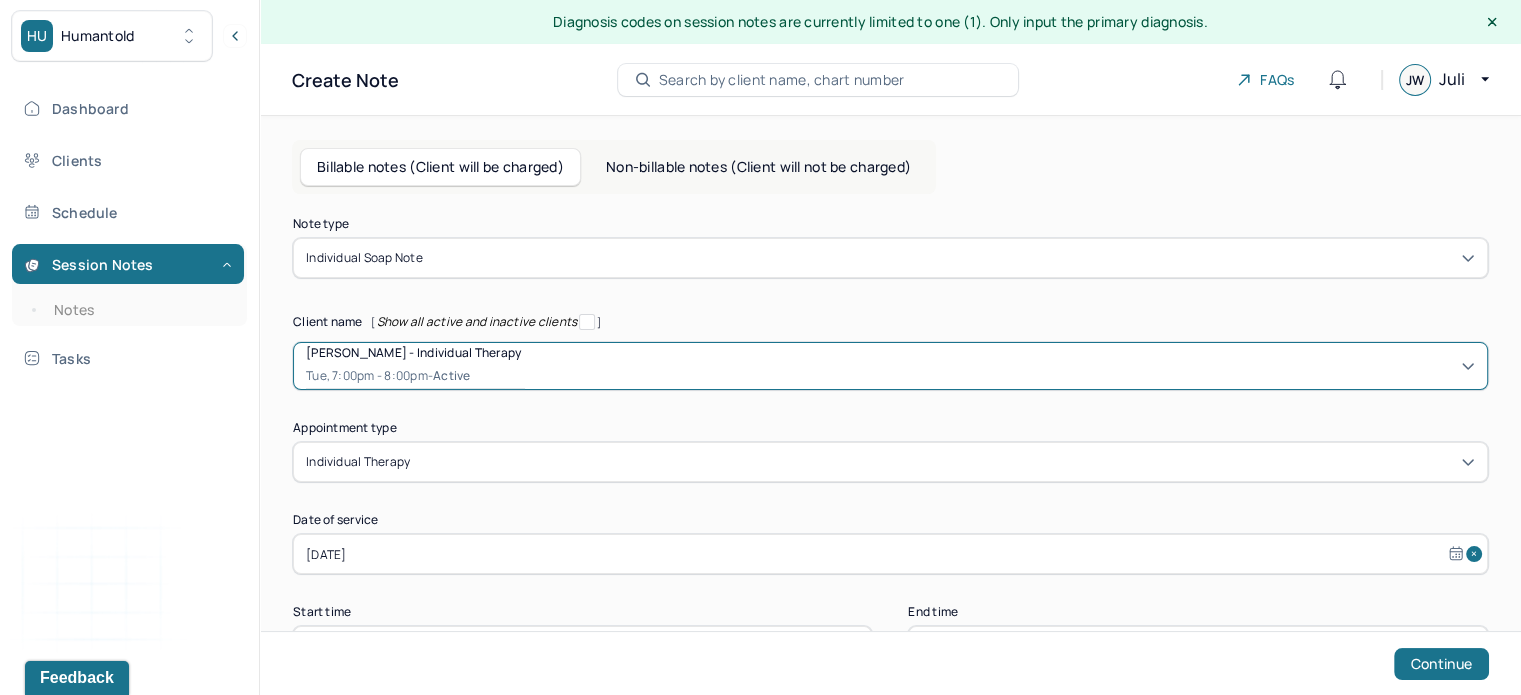 scroll, scrollTop: 76, scrollLeft: 0, axis: vertical 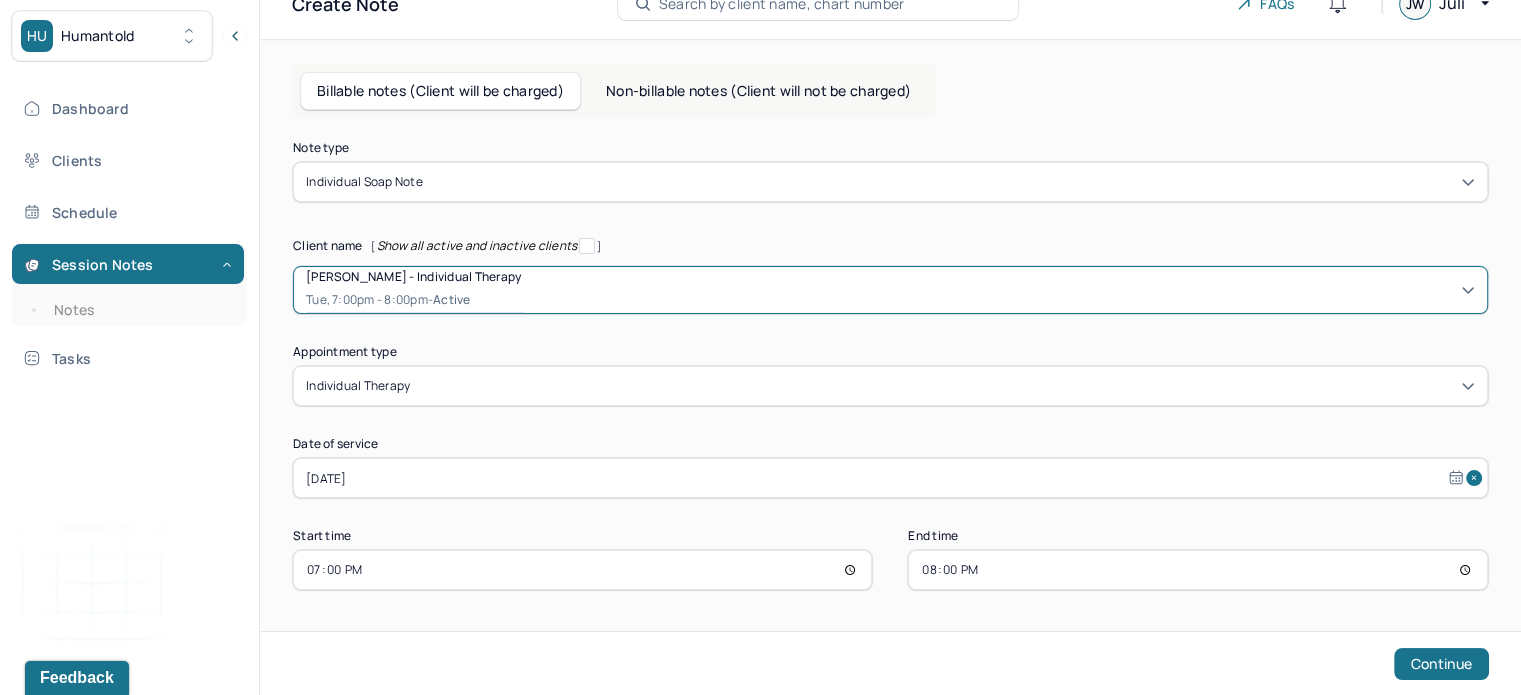 click on "Note type Individual soap note Client name [ Show all active and inactive clients ] option [object Object], selected. Select is focused ,type to refine list, press Down to open the menu,  [PERSON_NAME] - Individual therapy Tue, 7:00pm - 8:00pm  -  active Supervisee name [PERSON_NAME] Appointment type individual therapy Date of service [DATE] Start time 19:00 End time 20:00   Continue" at bounding box center [890, 366] 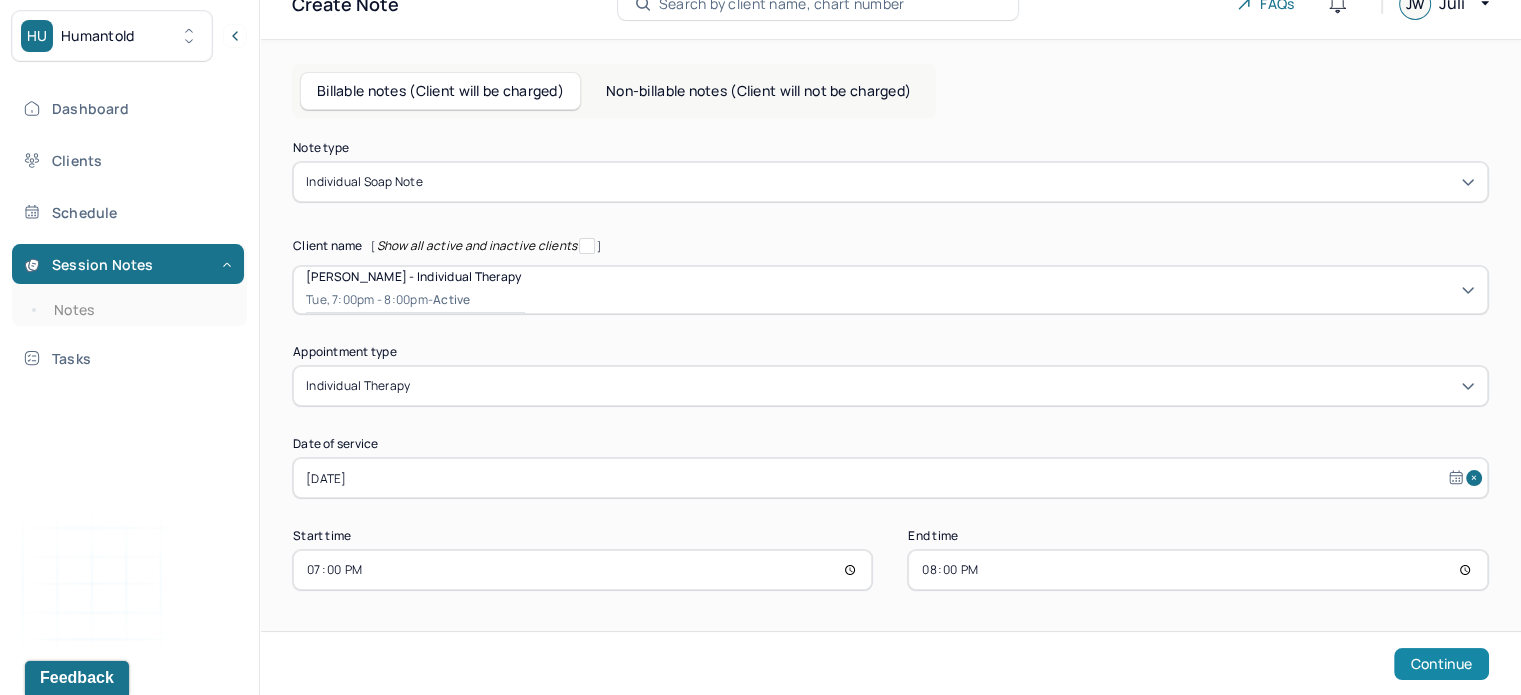 click on "Continue" at bounding box center (1441, 664) 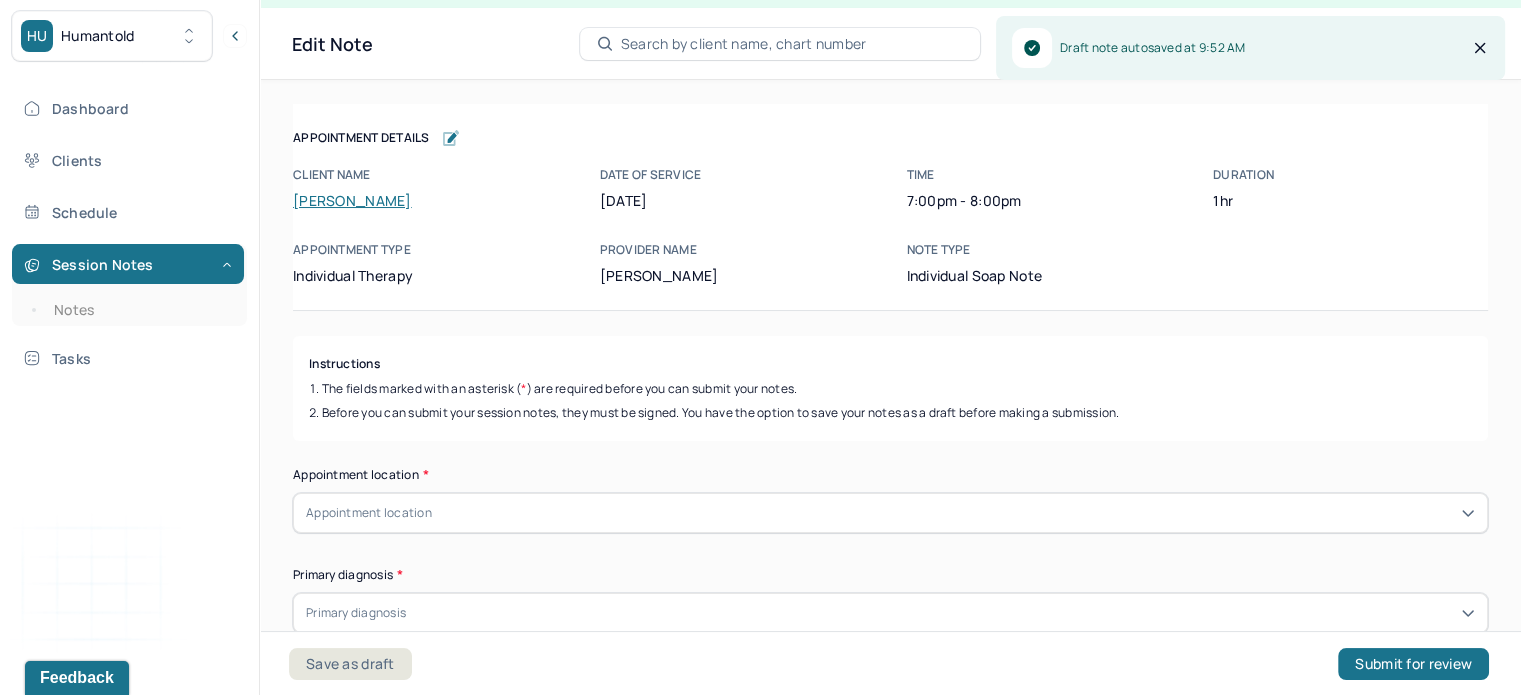scroll, scrollTop: 36, scrollLeft: 0, axis: vertical 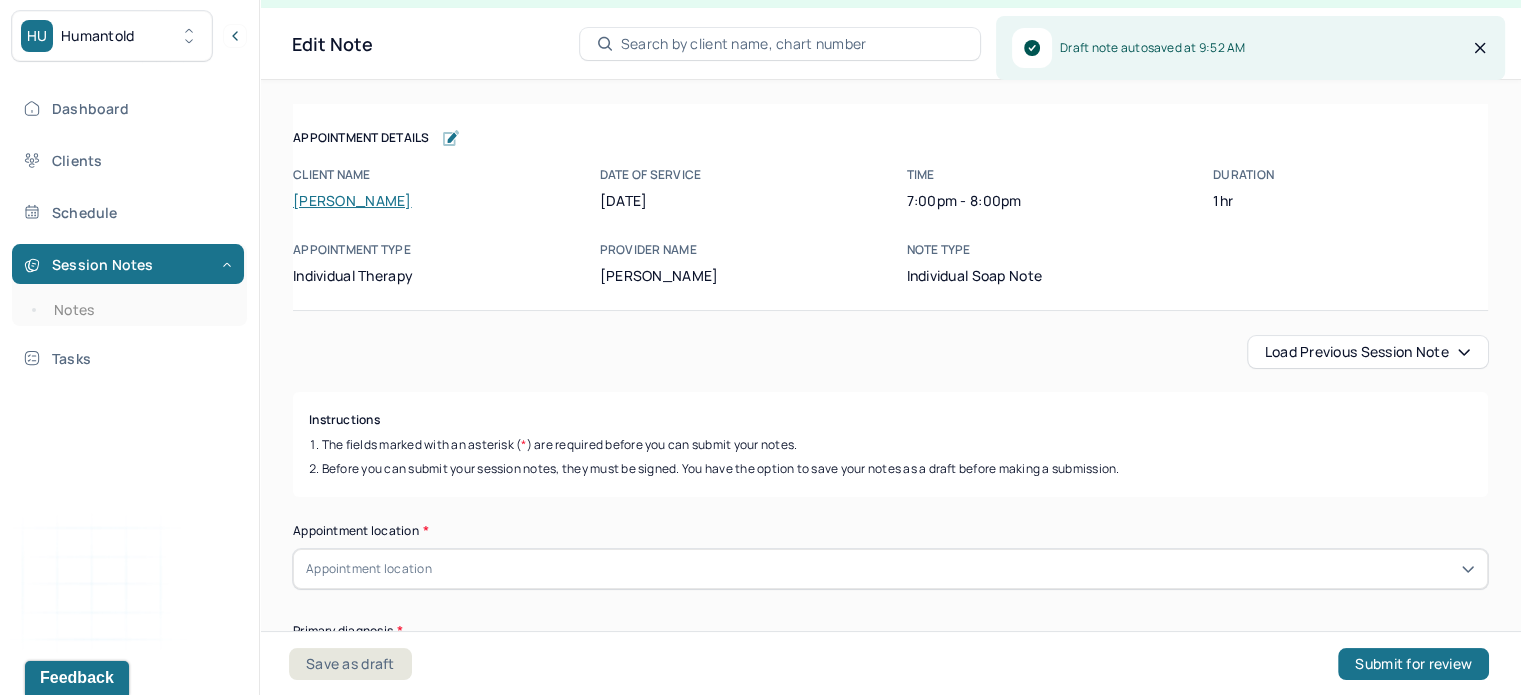 click on "Load previous session note" at bounding box center (1368, 352) 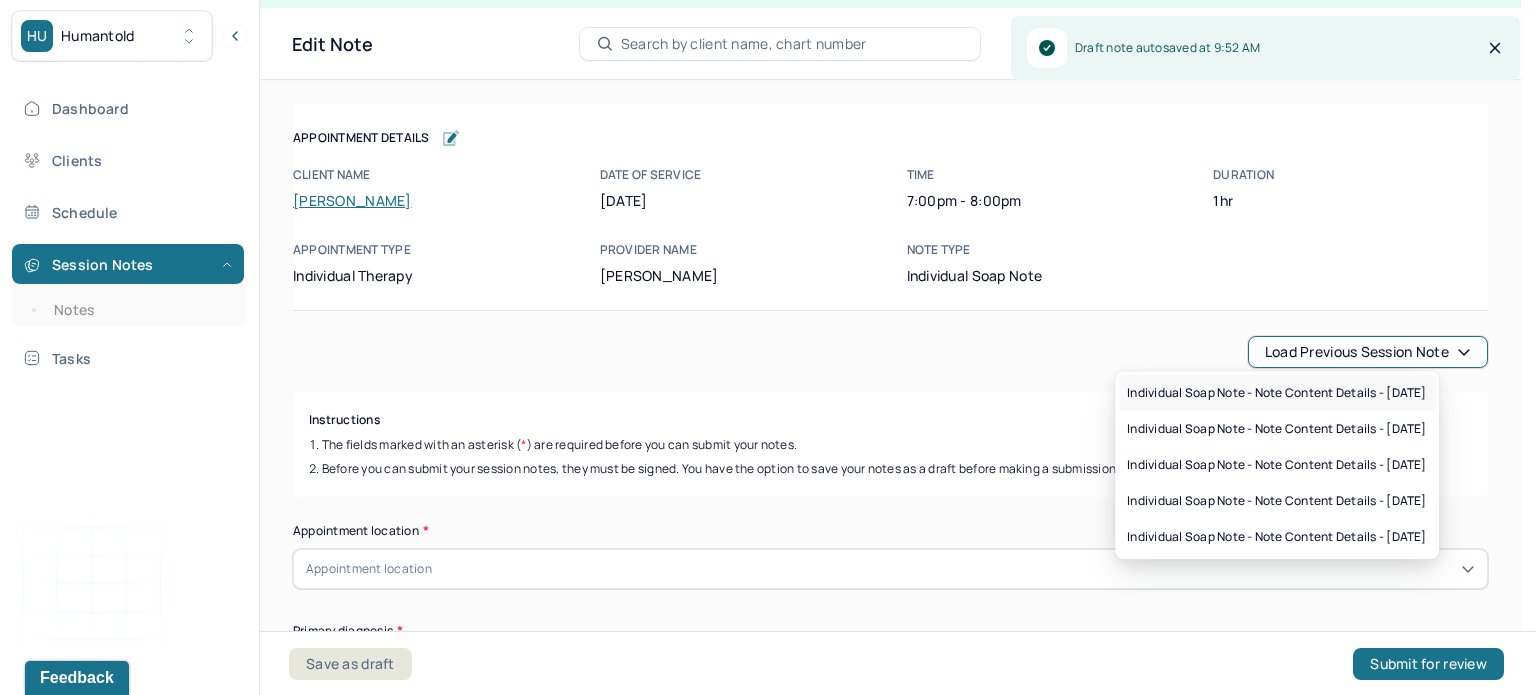 click on "Individual soap note   - Note content Details -   [DATE]" at bounding box center [1277, 393] 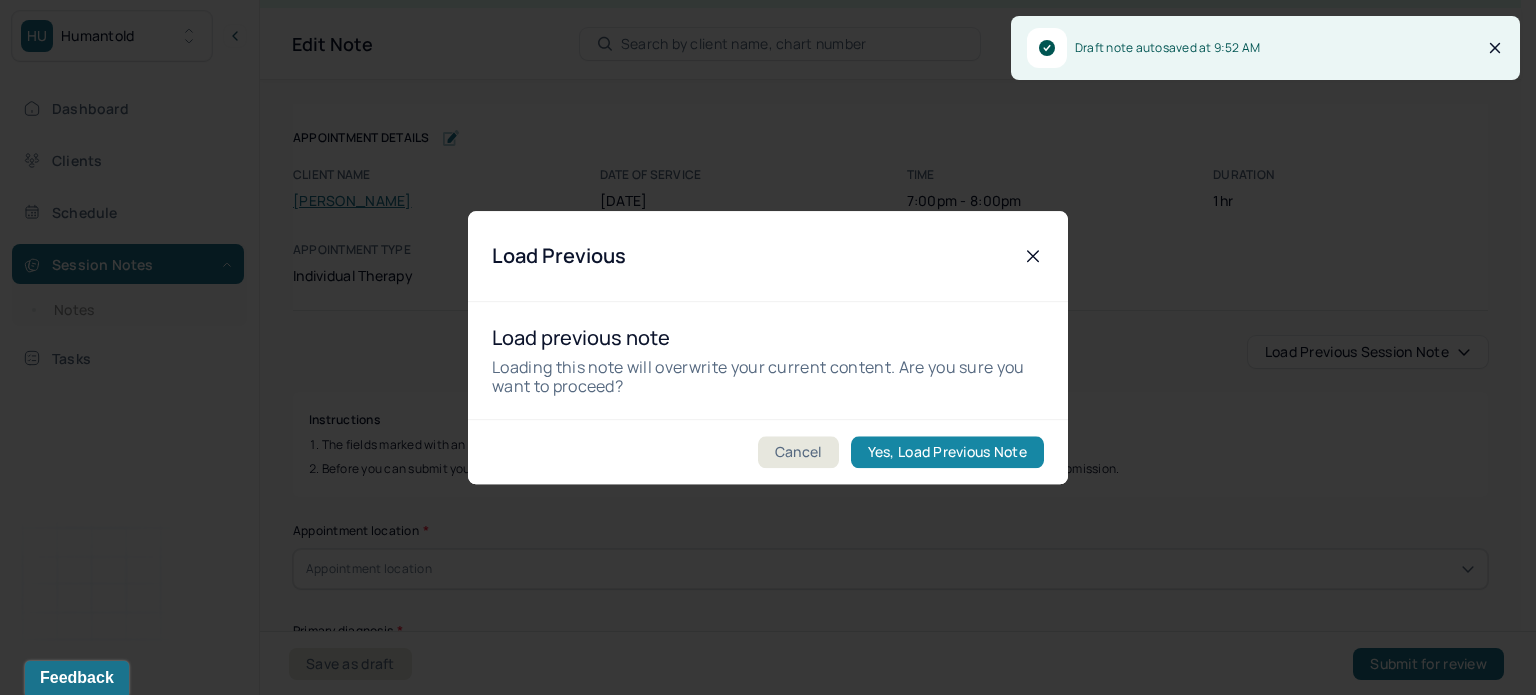click on "Yes, Load Previous Note" at bounding box center (947, 452) 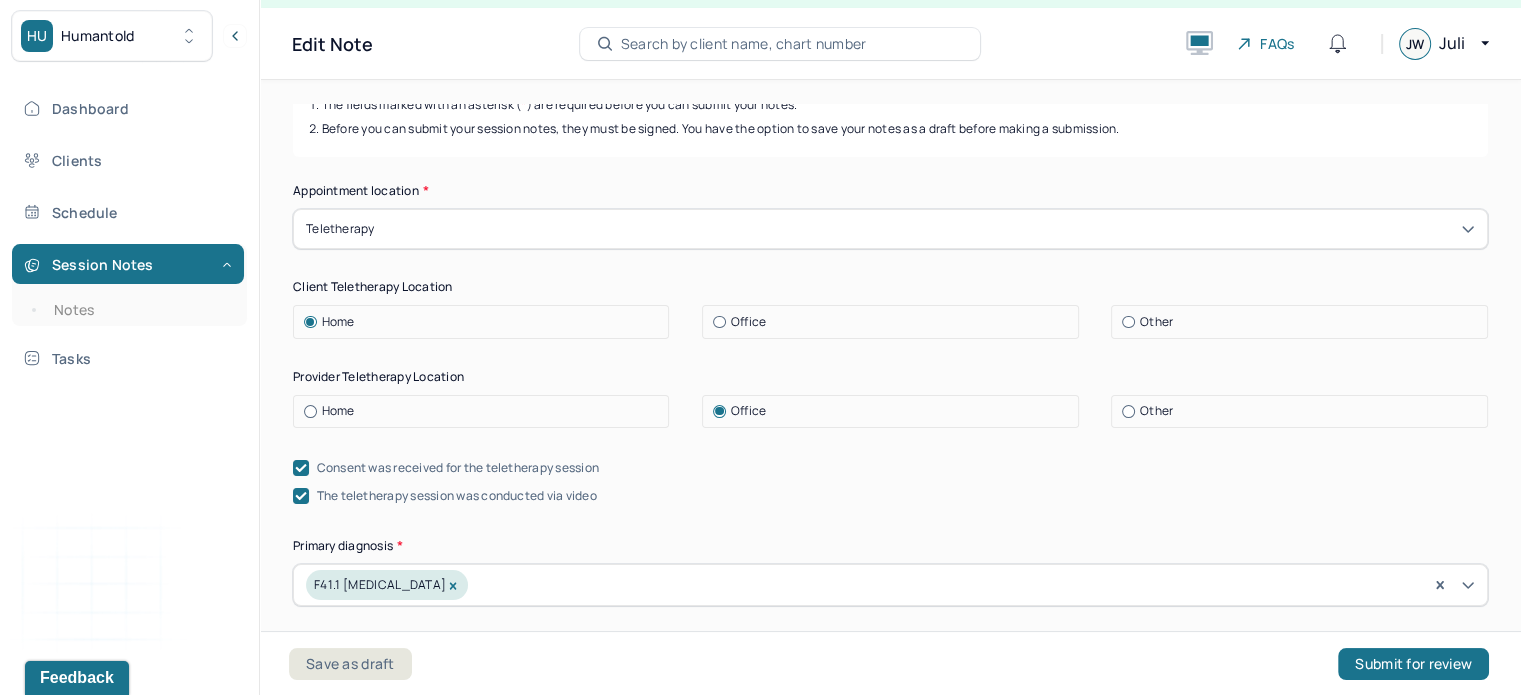 scroll, scrollTop: 344, scrollLeft: 0, axis: vertical 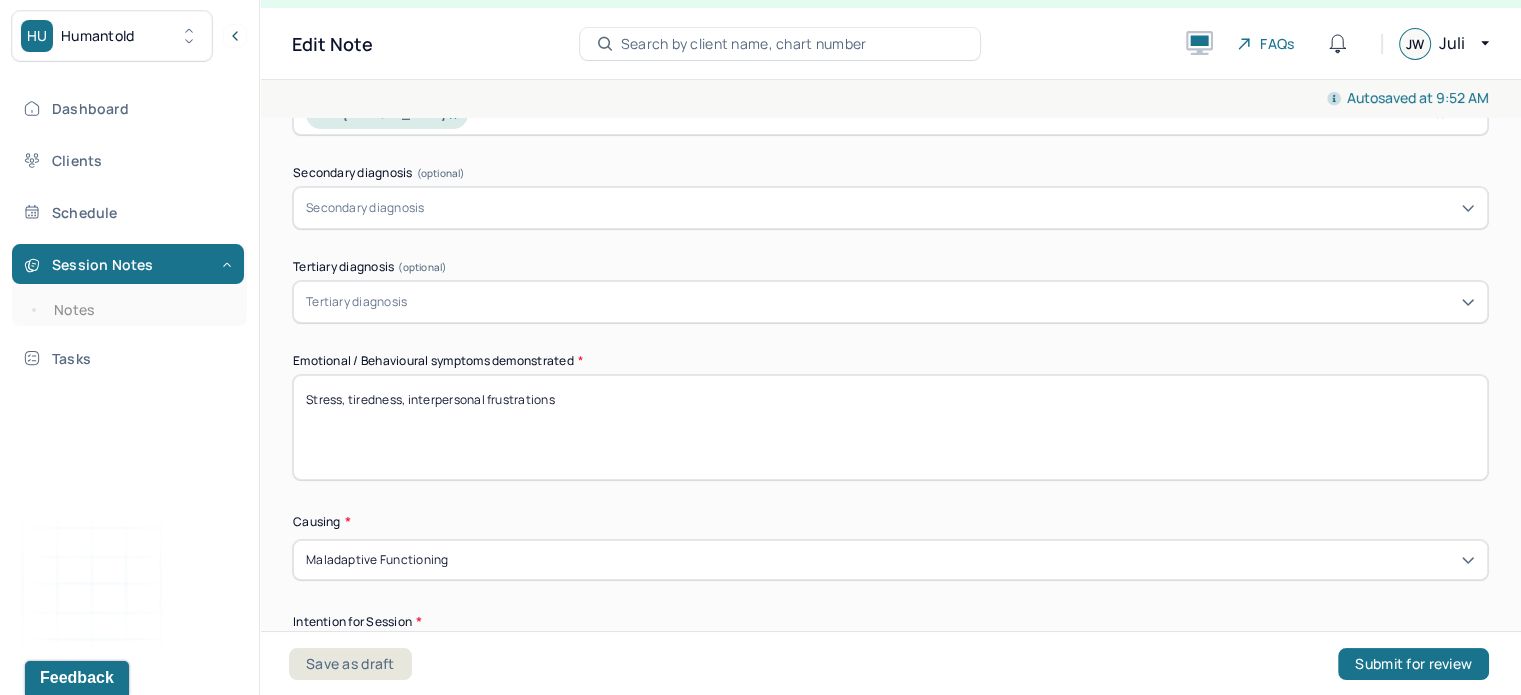 click on "Stress, tiredness, interpersonal frustrations" at bounding box center [890, 427] 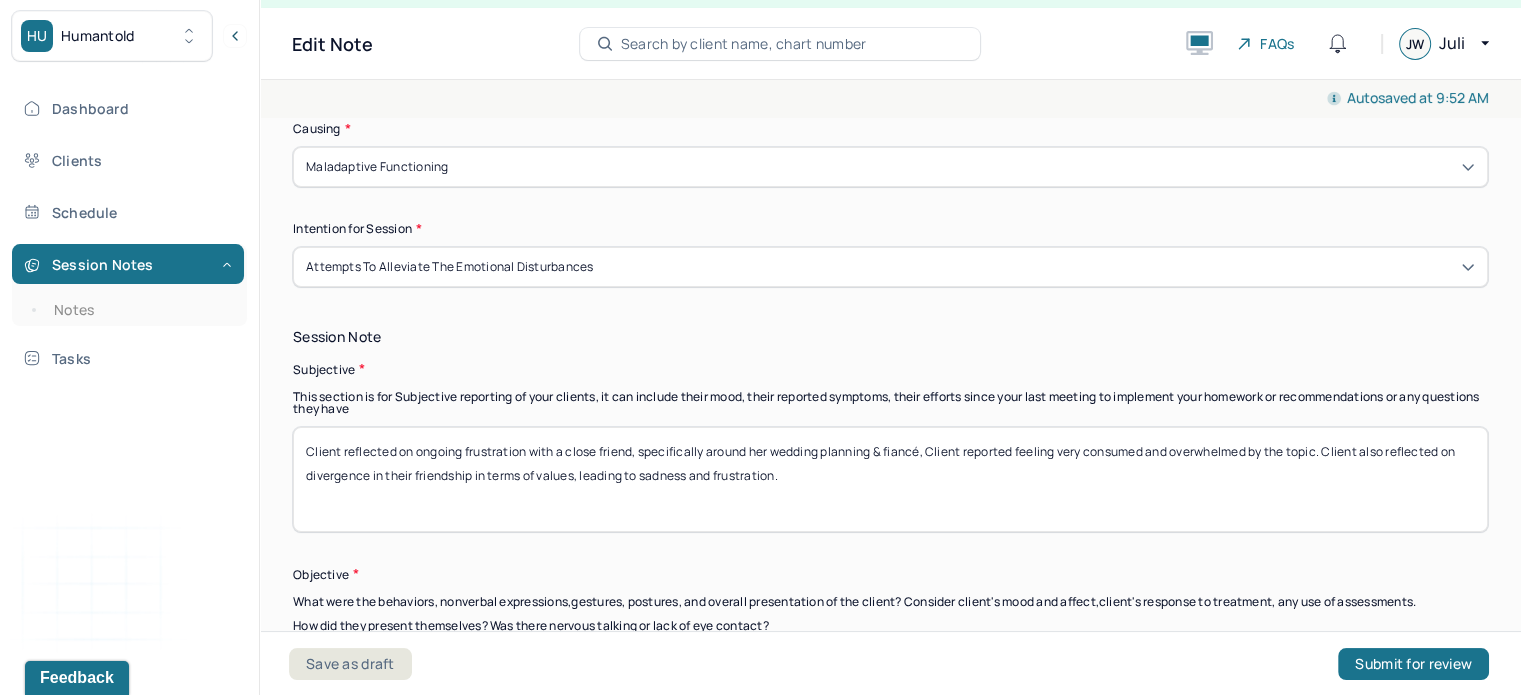 scroll, scrollTop: 1207, scrollLeft: 0, axis: vertical 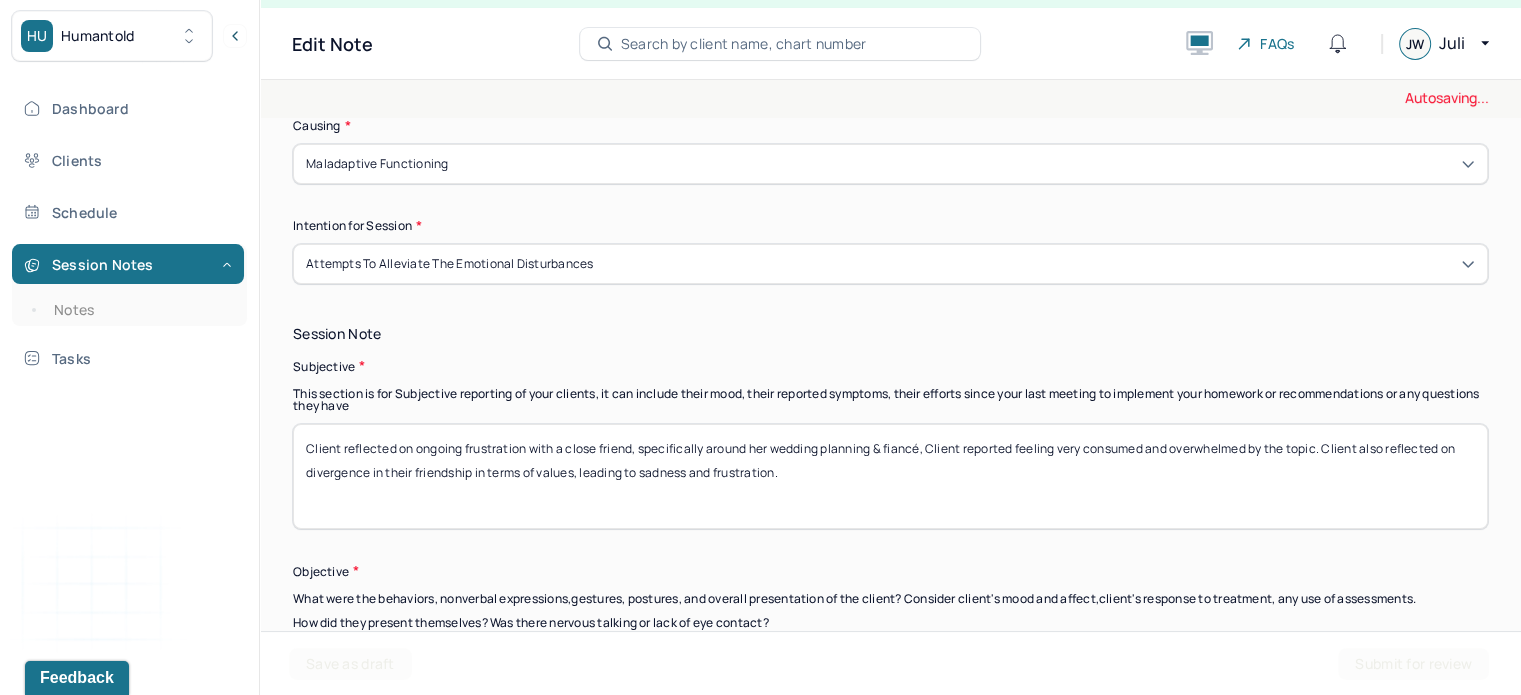 type on "Stress, overwhelm, interpersonal frustrations" 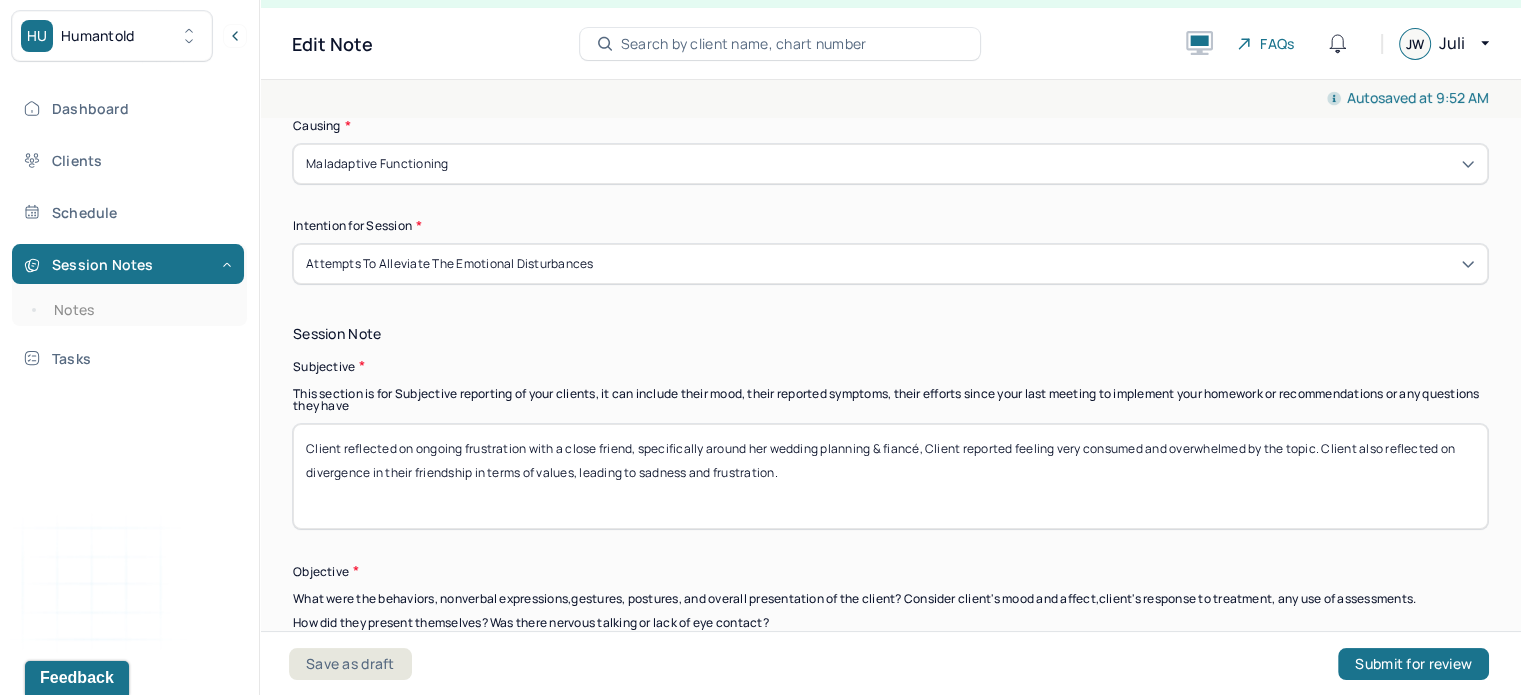 drag, startPoint x: 860, startPoint y: 479, endPoint x: 382, endPoint y: 449, distance: 478.9405 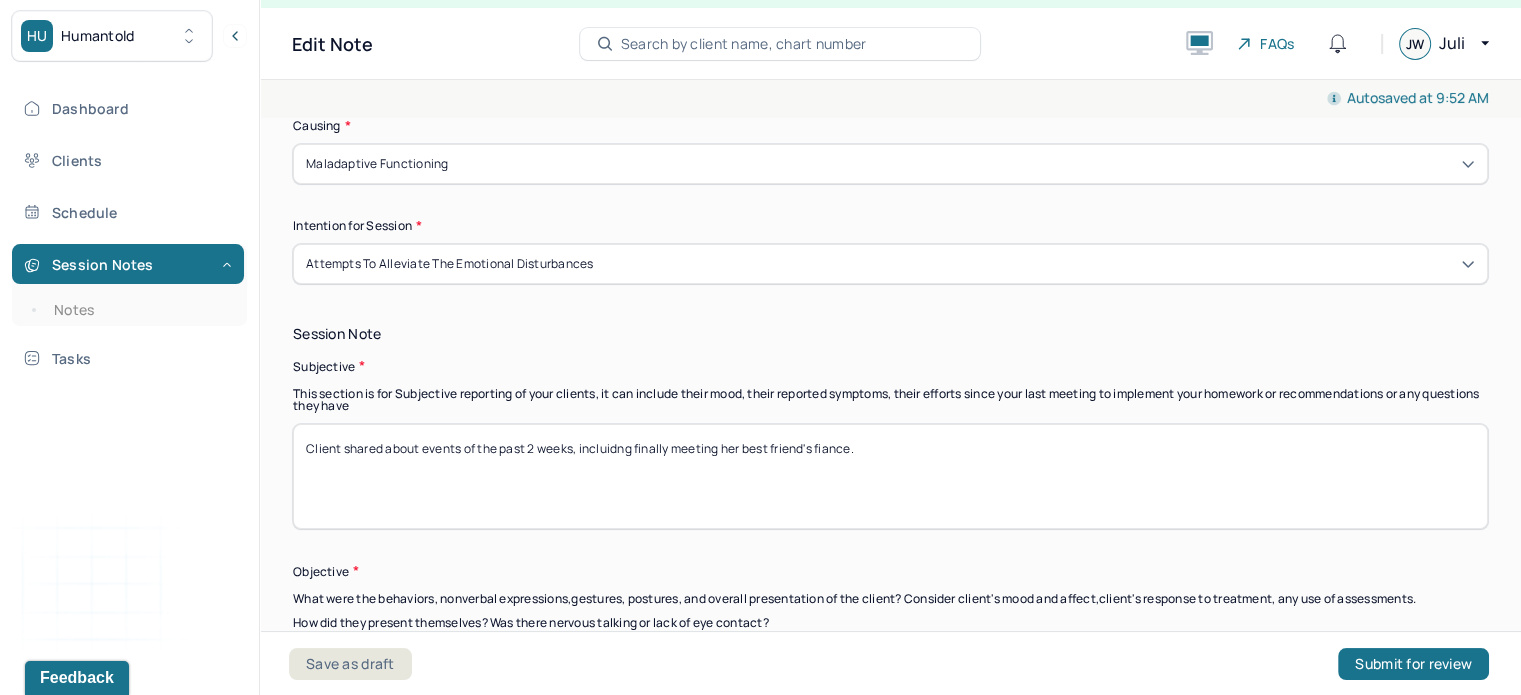 click on "Client reflected on ongoing frustration with a close friend, specifically around her wedding planning & fiancé, Client reported feeling very consumed and overwhelmed by the topic. Client also reflected on divergence in their friendship in terms of values, leading to sadness and frustration." at bounding box center [890, 476] 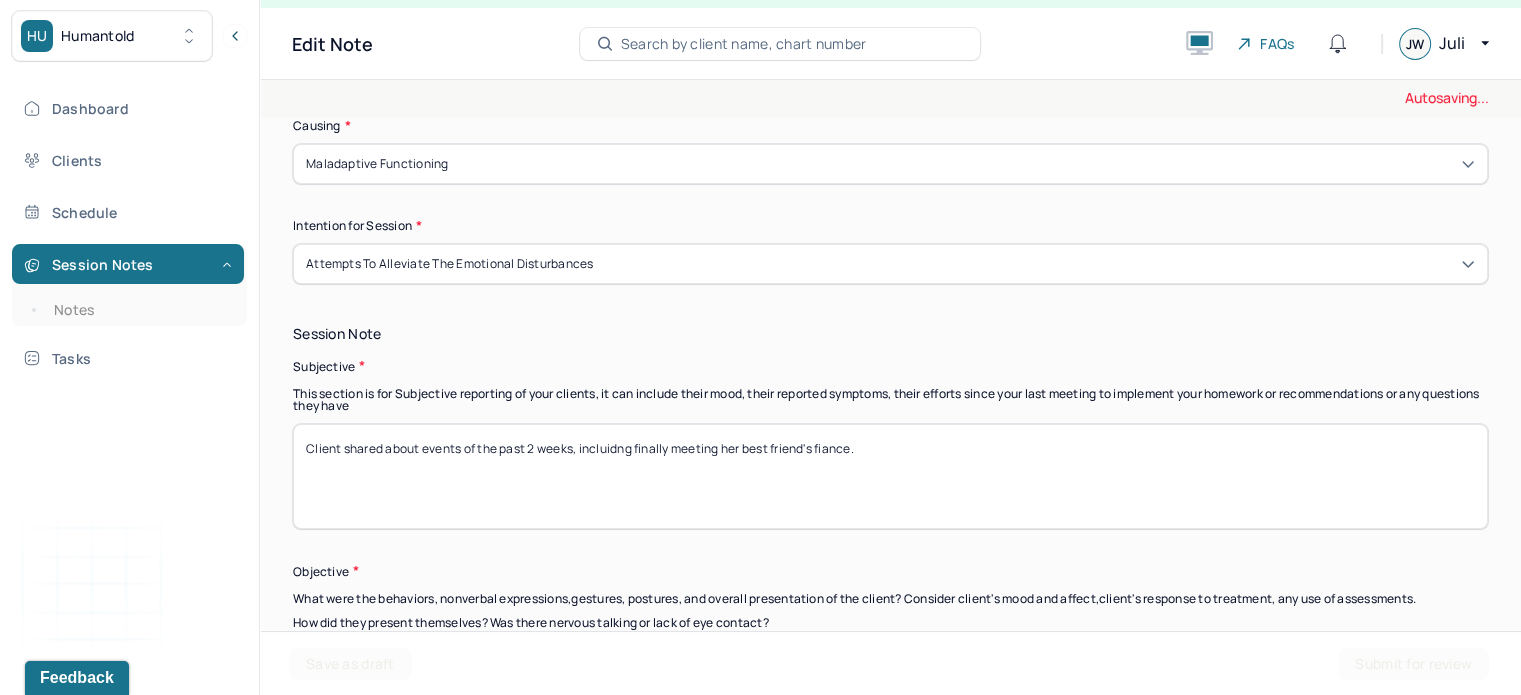 click on "Client reflected on ongoing frustration with a close friend, specifically around her wedding planning & fiancé, Client reported feeling very consumed and overwhelmed by the topic. Client also reflected on divergence in their friendship in terms of values, leading to sadness and frustration." at bounding box center [890, 476] 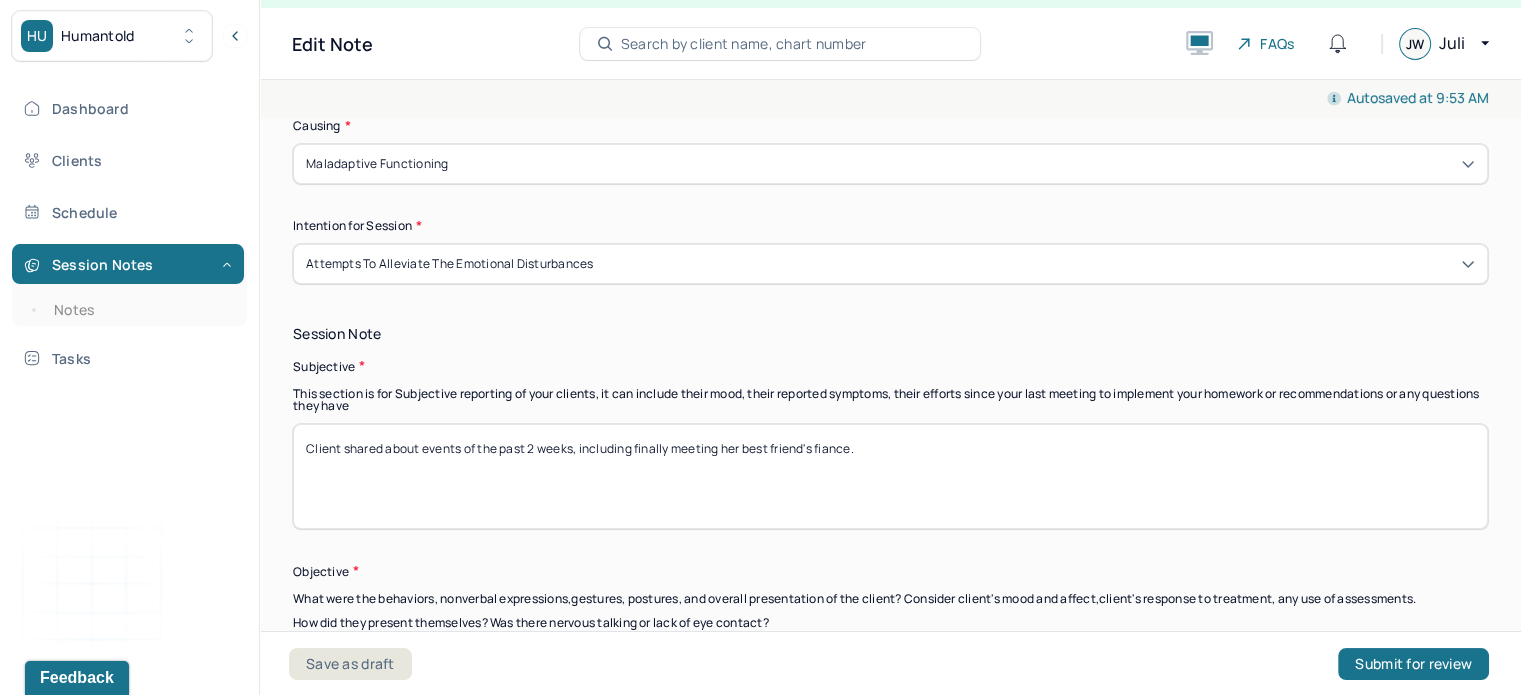 click on "Client shared about events of the past 2 weeks, incluidng finally meeting her best friend's fiance." at bounding box center [890, 476] 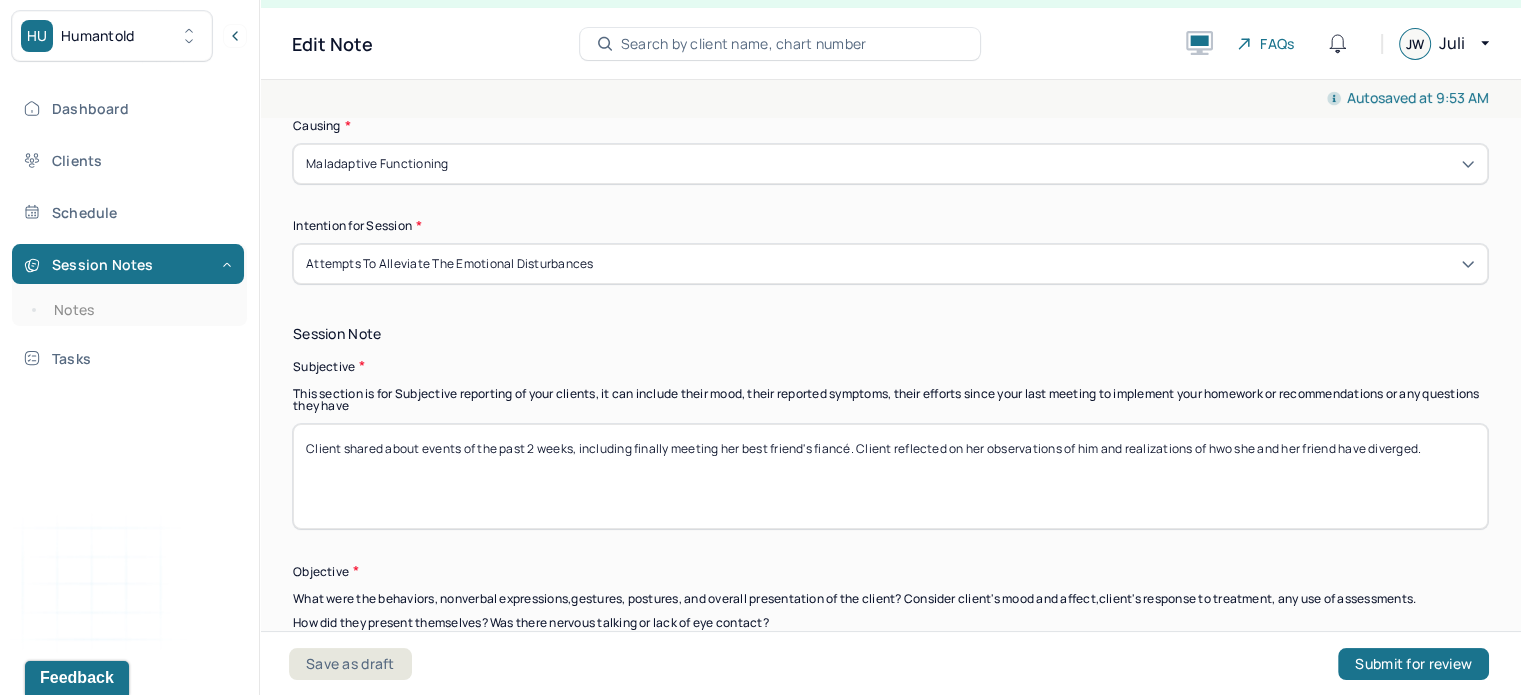 click on "Client shared about events of the past 2 weeks, including finally meeting her best friend's fiancé. Client reflected on her observations of him and realizations of hwo she and her friend have diverged." at bounding box center [890, 476] 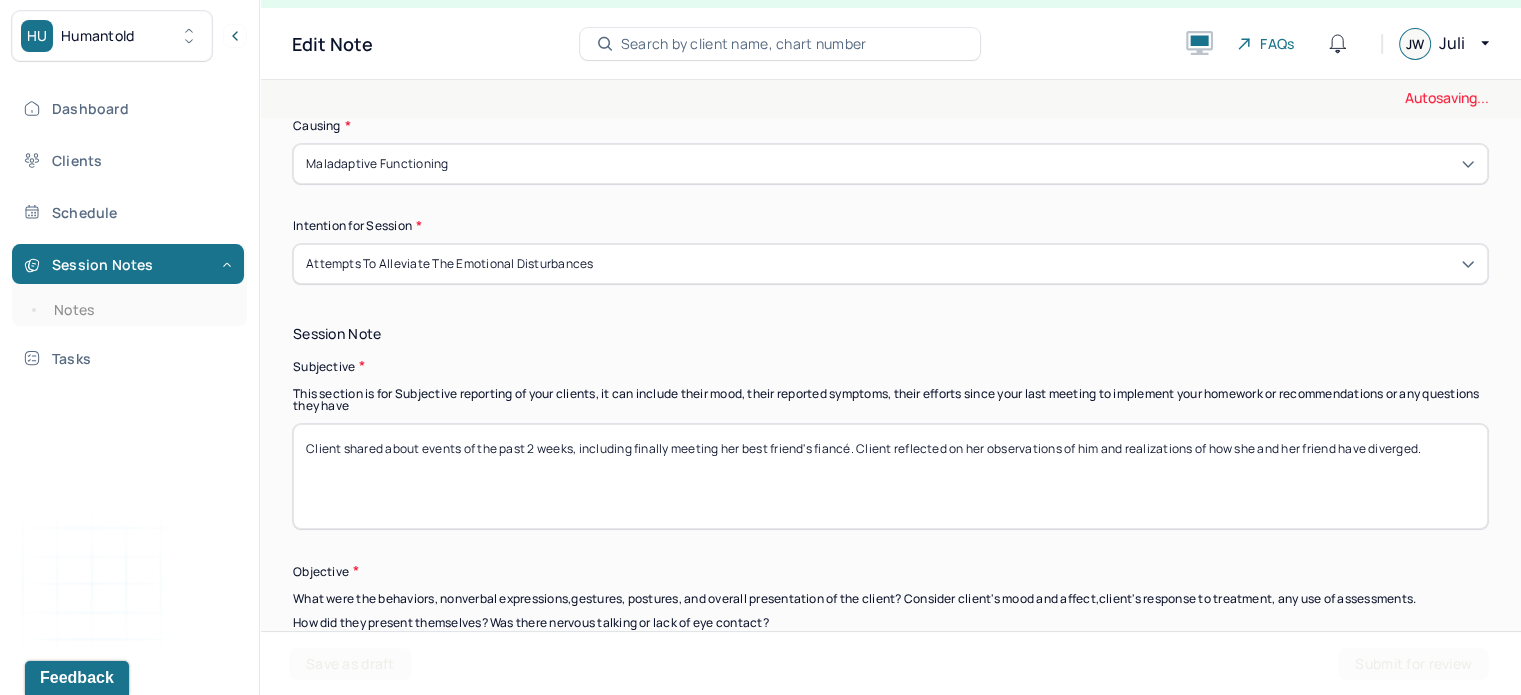 click on "Client shared about events of the past 2 weeks, including finally meeting her best friend's fiancé. Client reflected on her observations of him and realizations of hwo she and her friend have diverged." at bounding box center [890, 476] 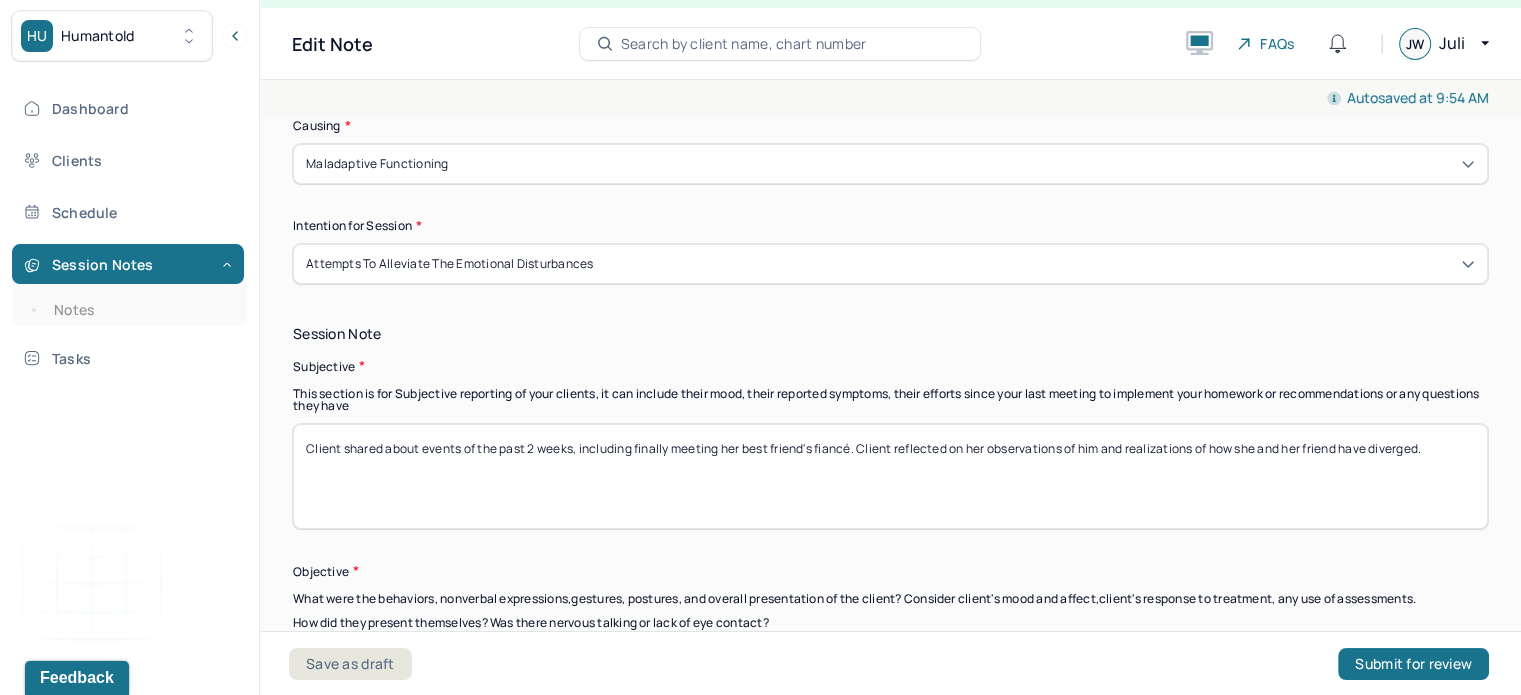 click on "Client shared about events of the past 2 weeks, including finally meeting her best friend's fiancé. Client reflected on her observations of him and realizations of how she and her friend have diverged." at bounding box center [890, 476] 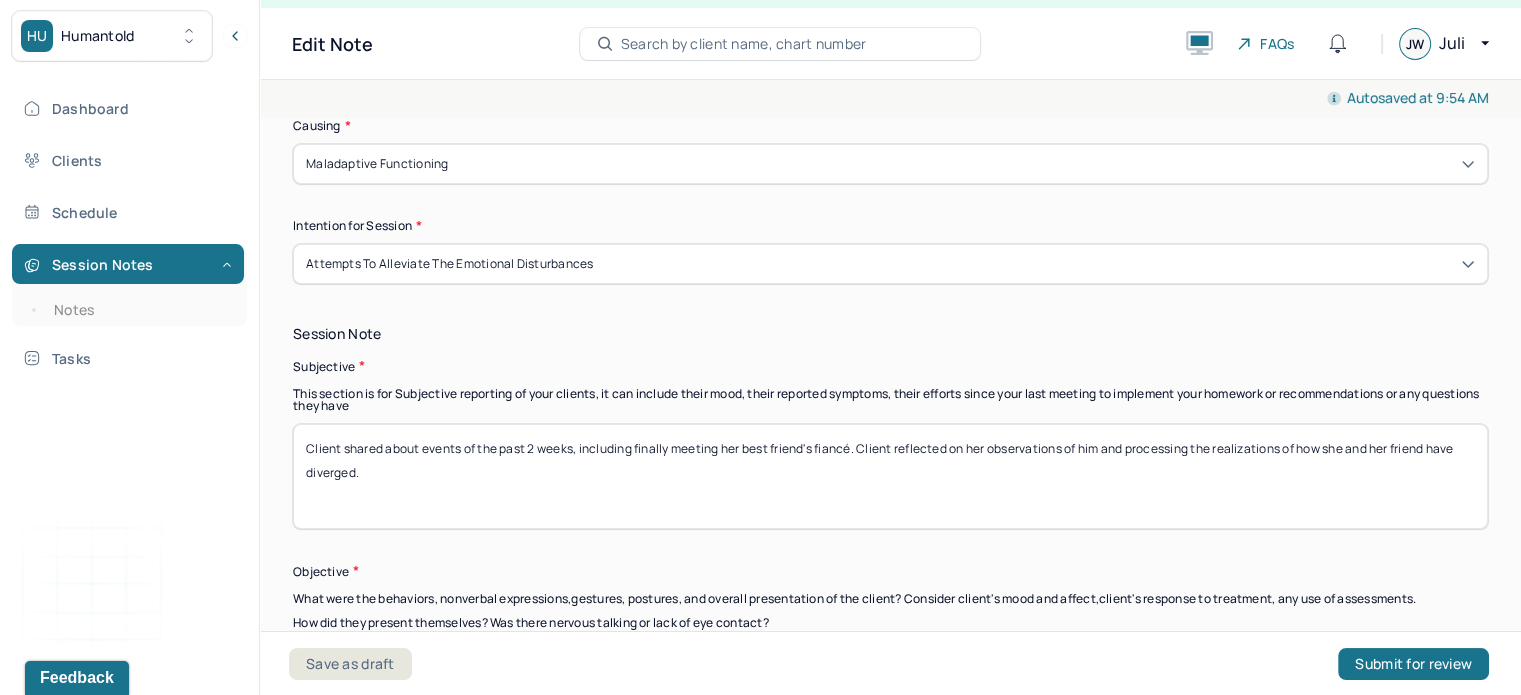 click on "Client shared about events of the past 2 weeks, including finally meeting her best friend's fiancé. Client reflected on her observations of him and realizations of how she and her friend have diverged." at bounding box center [890, 476] 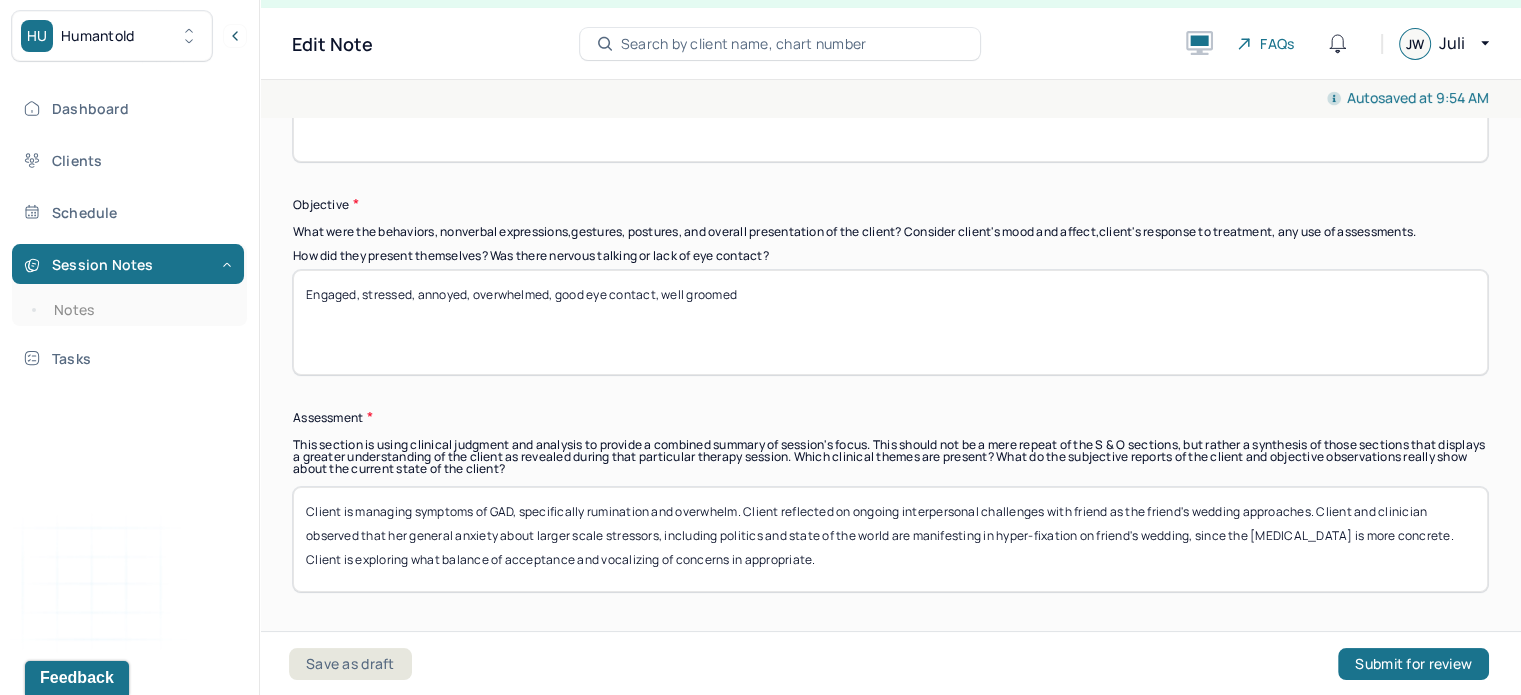 scroll, scrollTop: 1575, scrollLeft: 0, axis: vertical 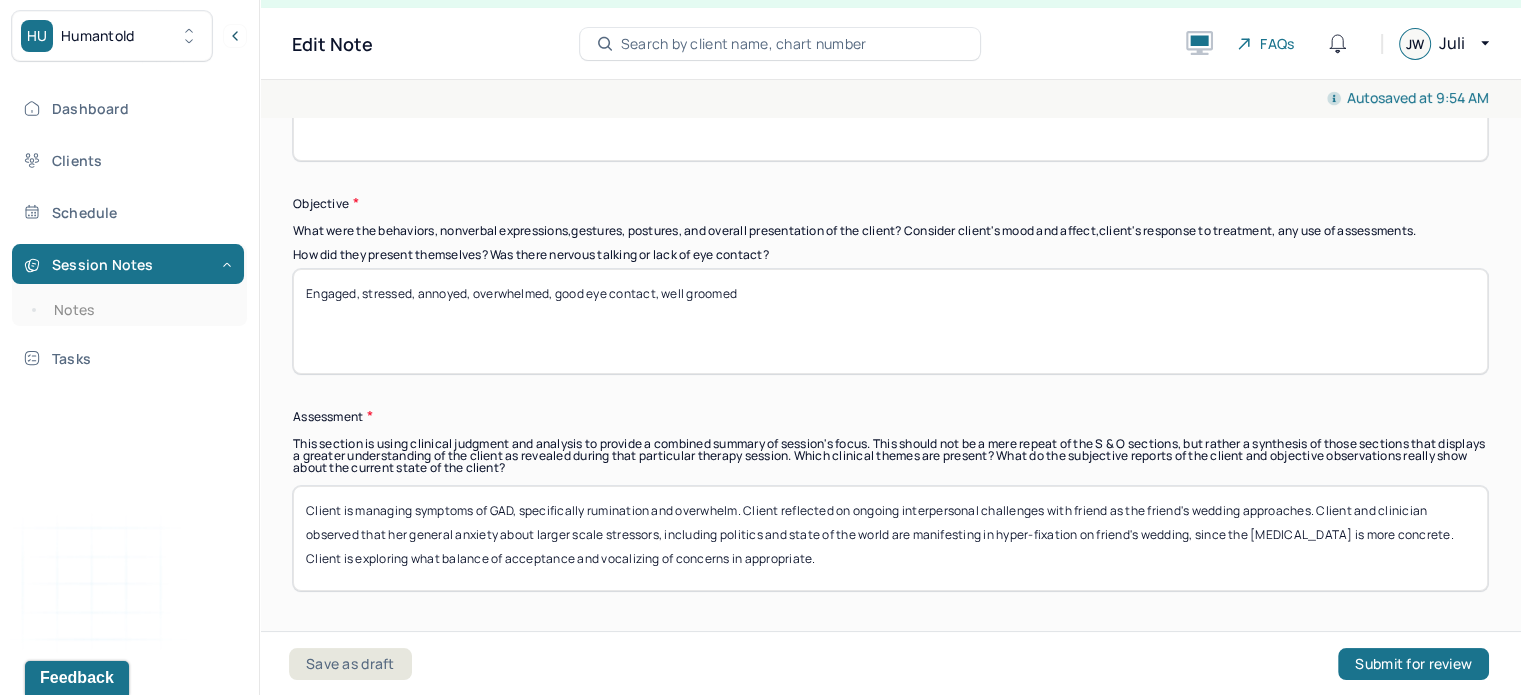 type on "Client shared about events of the past 2 weeks, including finally meeting her best friend's fiancé. Client reflected on her observations of him and processing the realization of how she and her friend have diverged." 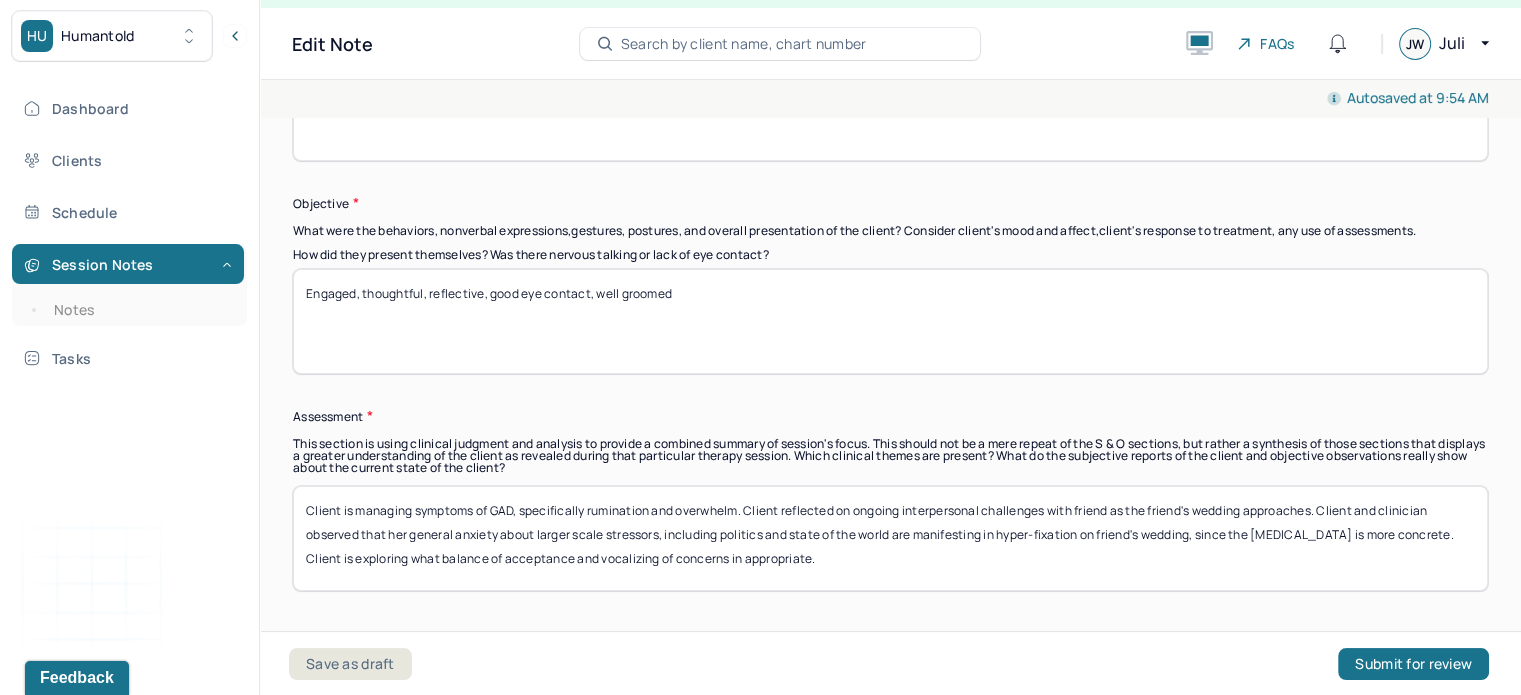 scroll, scrollTop: 1747, scrollLeft: 0, axis: vertical 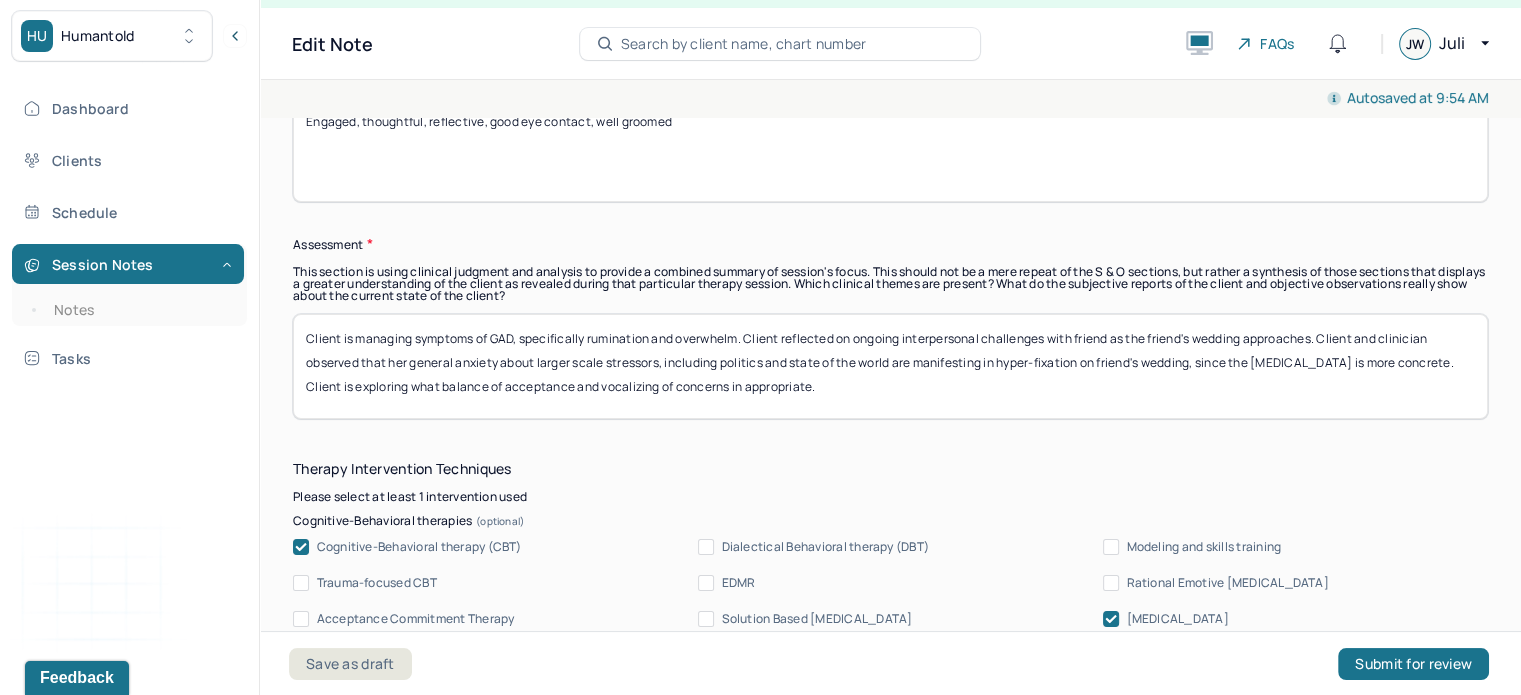 type on "Engaged, thoughtful, reflective, good eye contact, well groomed" 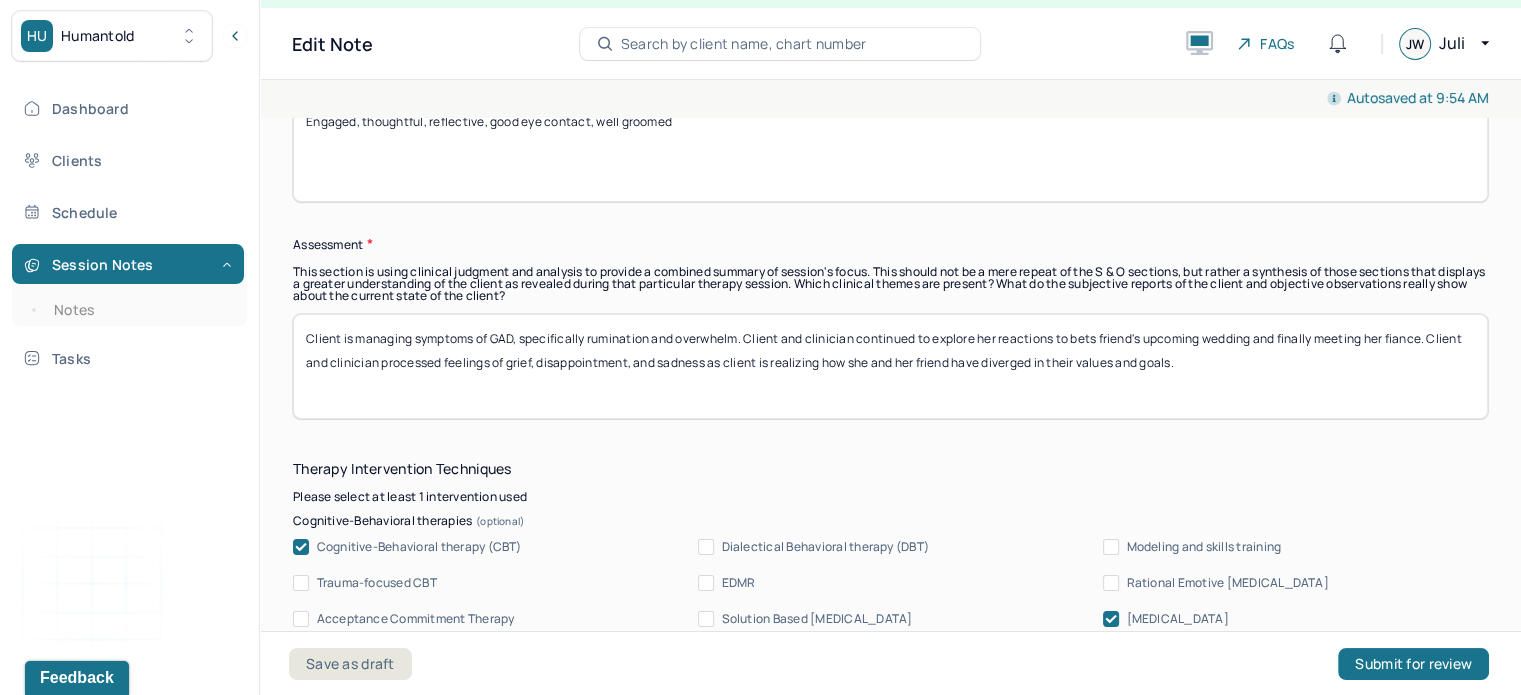 click on "Client is managing symptoms of GAD, specifically rumination and overwhelm. Client reflected on ongoing interpersonal challenges with friend as the friend's wedding approaches. Client and clinician observed that her general anxiety about larger scale stressors, including politics and state of the world are manifesting in hyper-fixation on friend's wedding, since the [MEDICAL_DATA] is more concrete. Client is exploring what balance of acceptance and vocalizing of concerns in appropriate." at bounding box center [890, 366] 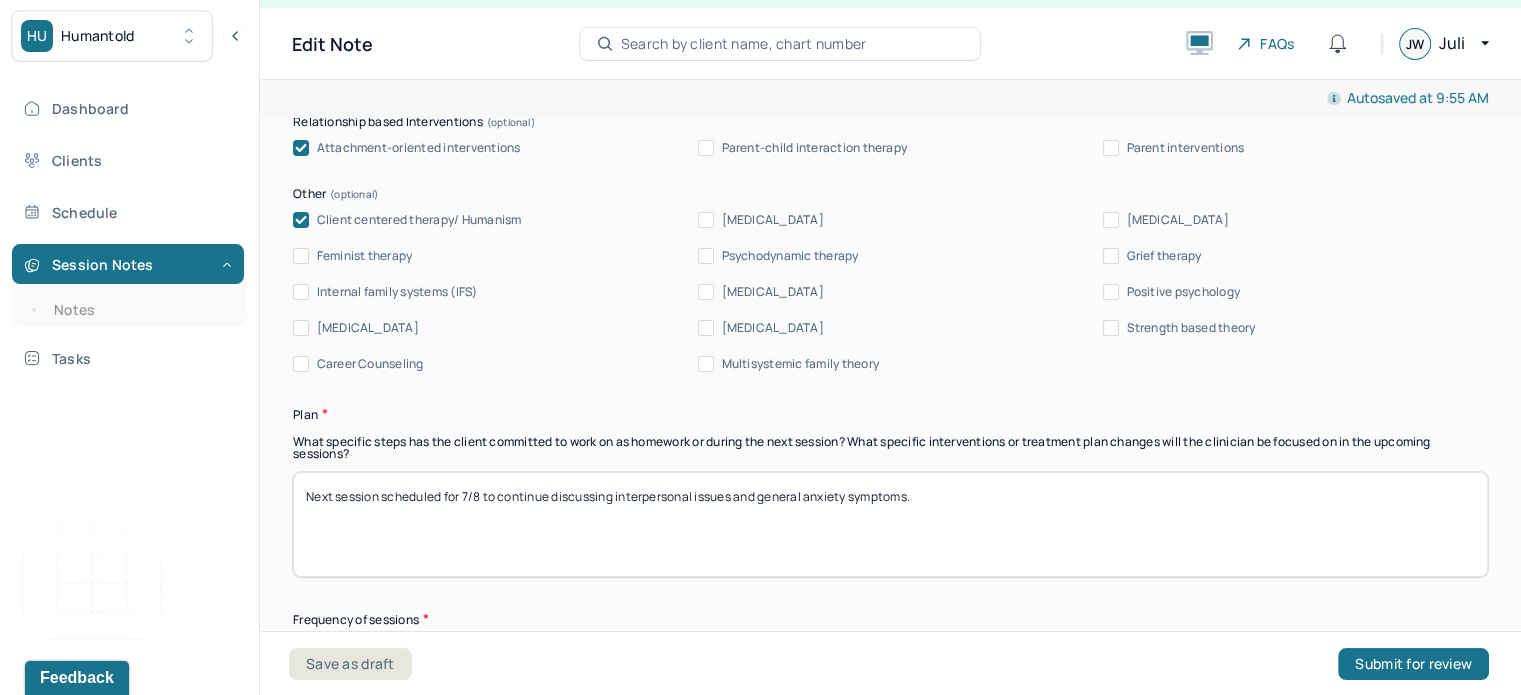 scroll, scrollTop: 2358, scrollLeft: 0, axis: vertical 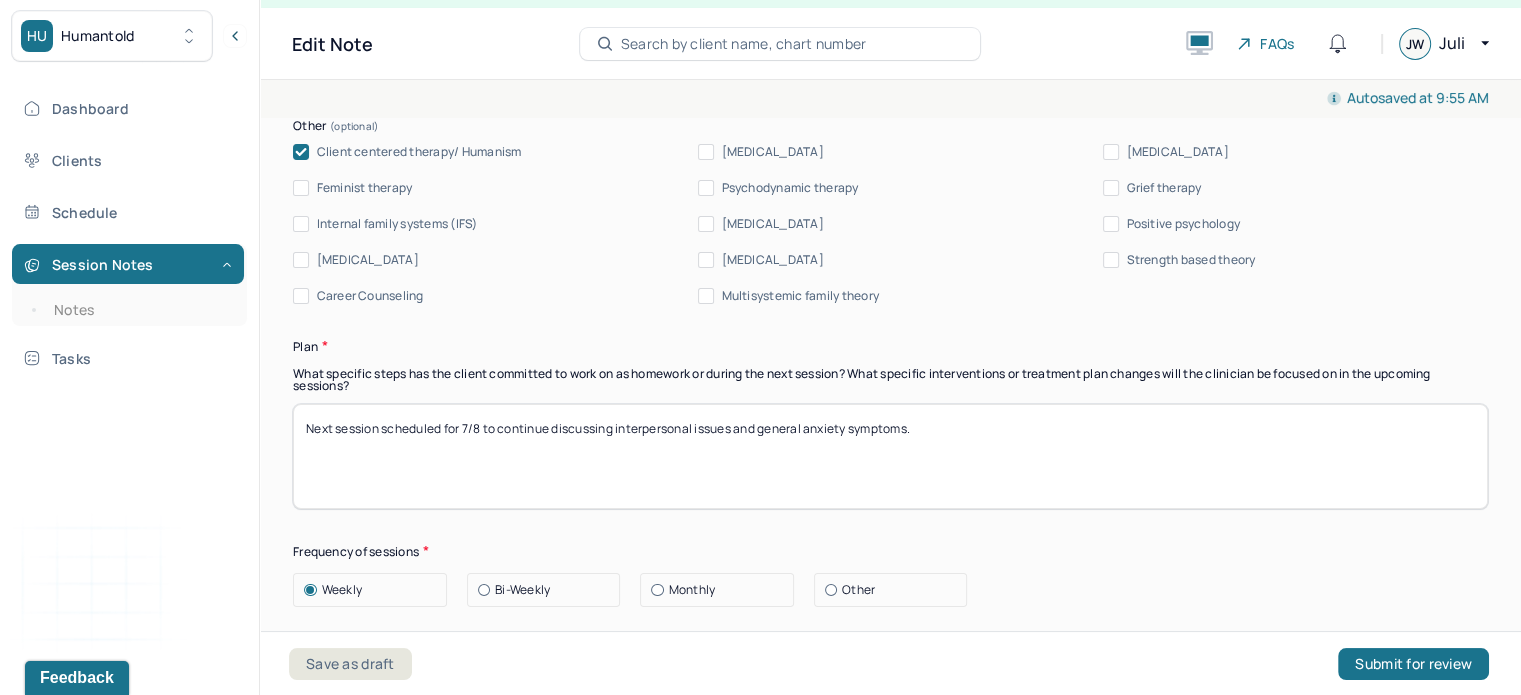 type on "Client is managing symptoms of GAD, specifically rumination and overwhelm. Client and clinician continued to explore her reactions to bets friend's upcoming wedding and finally meeting her fiancé. Client and clinician processed feelings of grief, disappointment, and sadness as client is realizing how she and her friend have diverged in their values and goals." 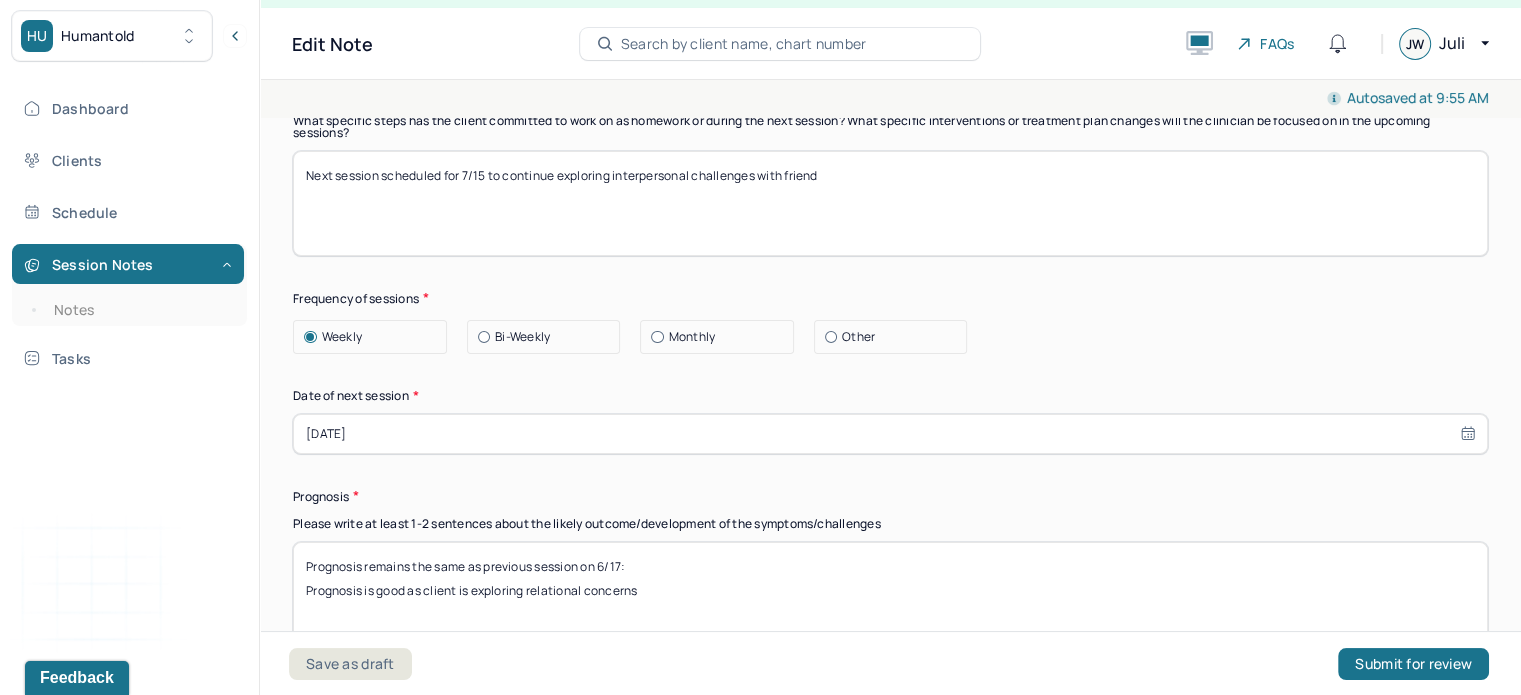 scroll, scrollTop: 2612, scrollLeft: 0, axis: vertical 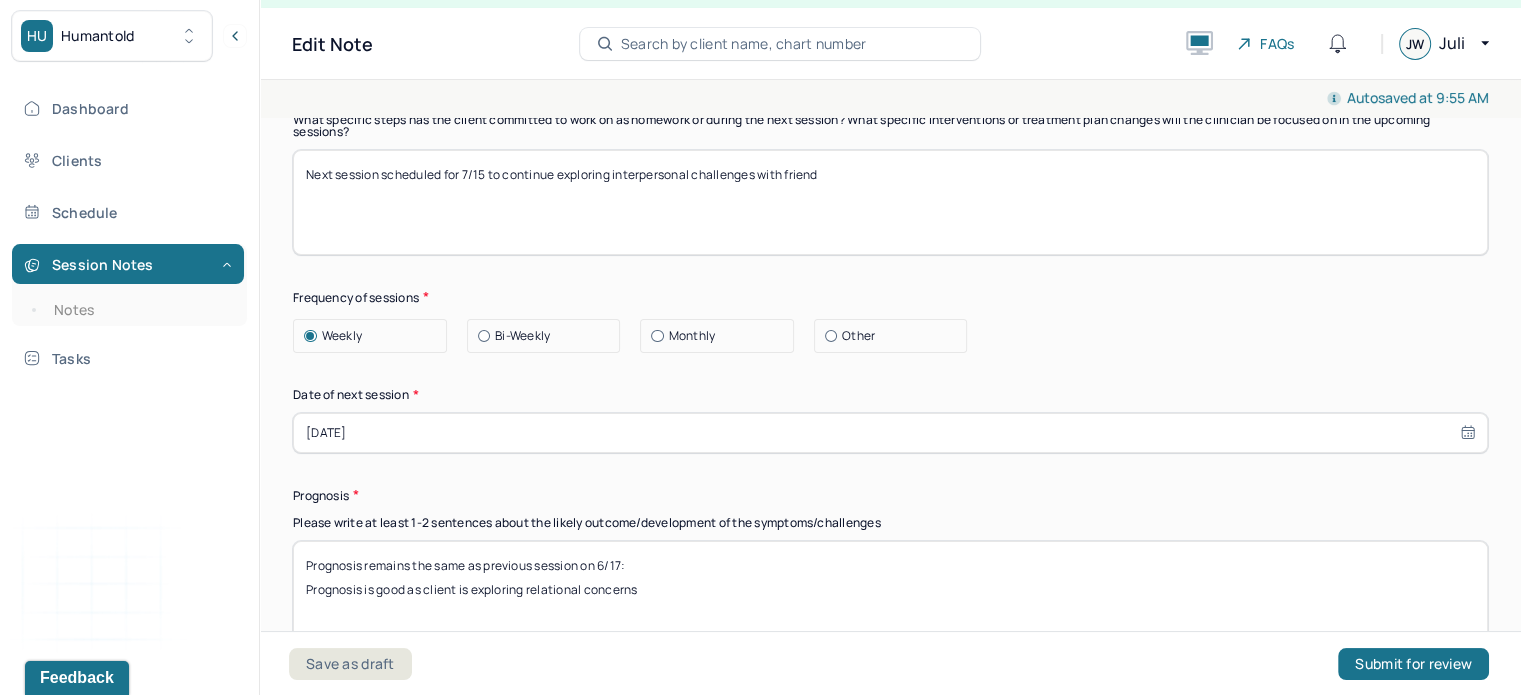 type on "Next session scheduled for 7/15 to continue exploring interpersonal challenges with friend" 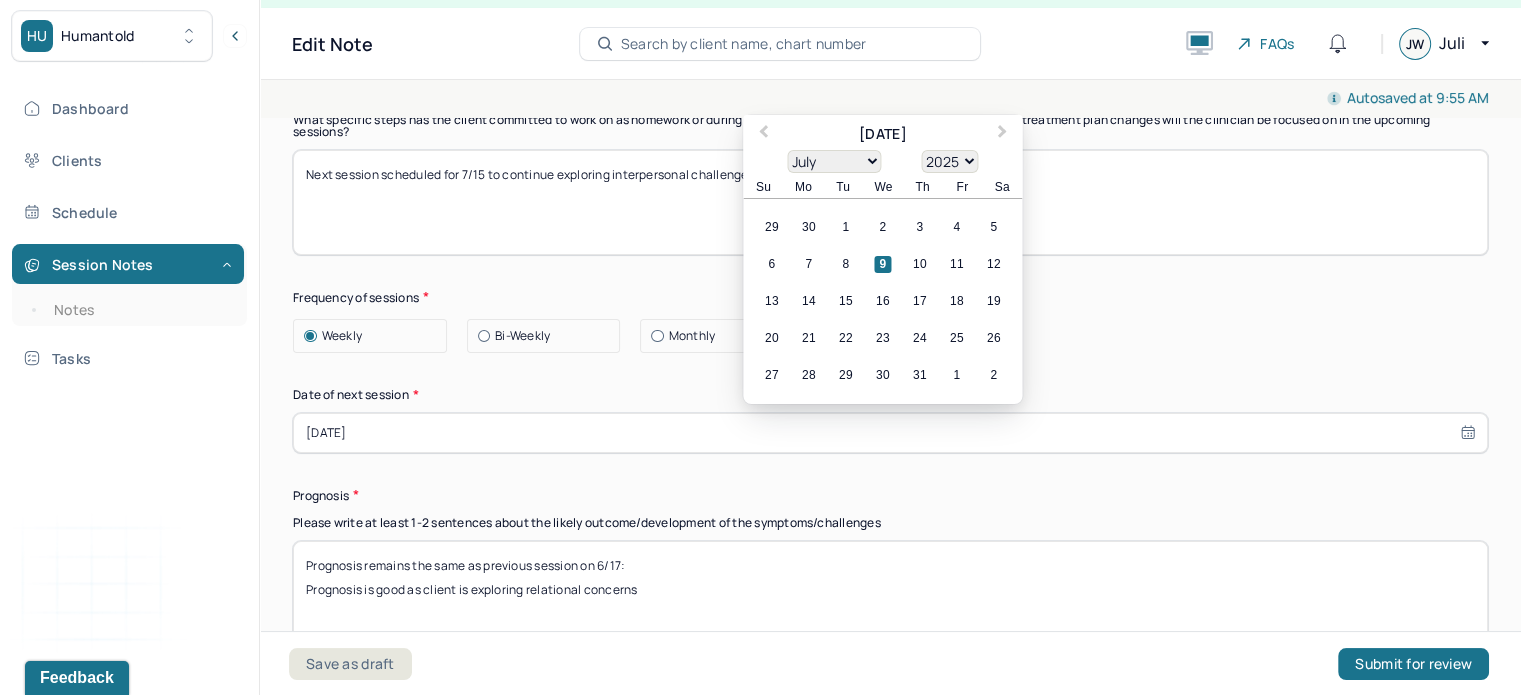 click on "[DATE]" at bounding box center (890, 433) 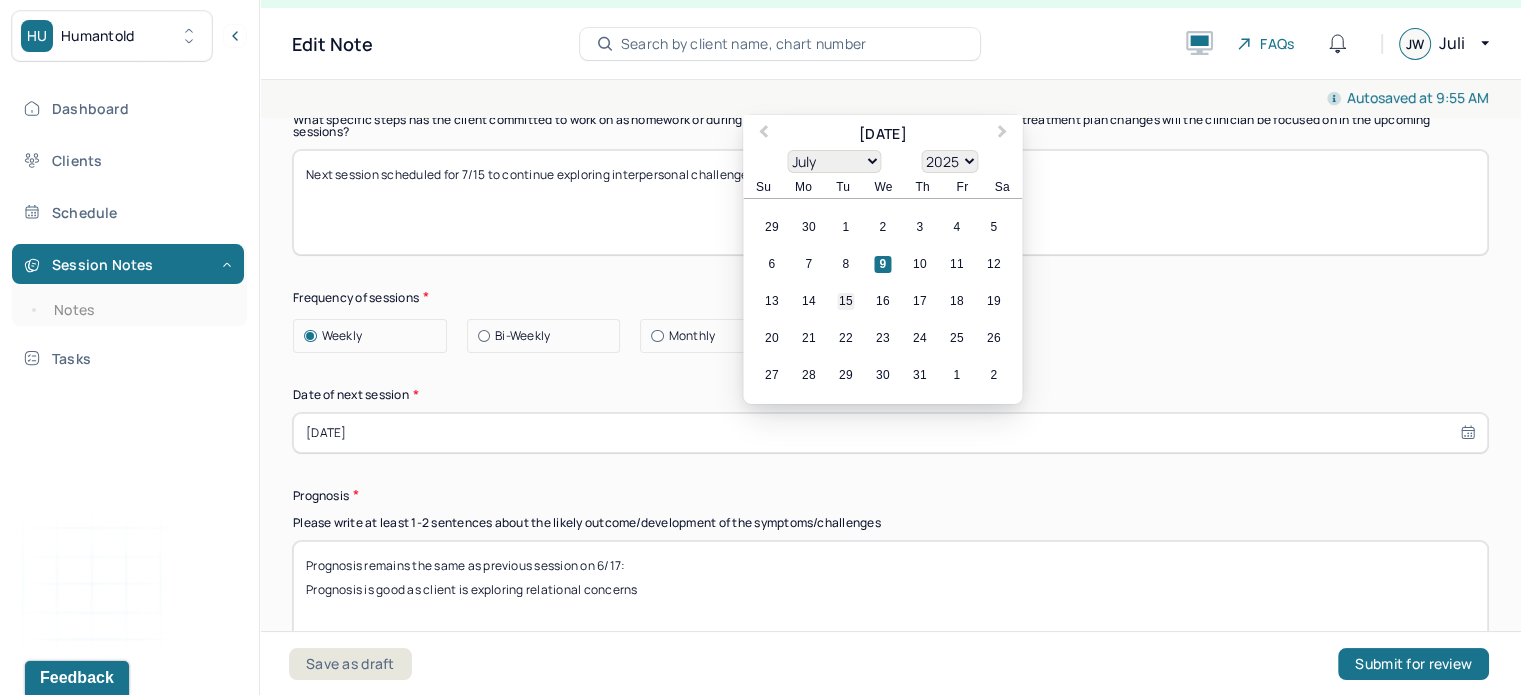 click on "15" at bounding box center (845, 300) 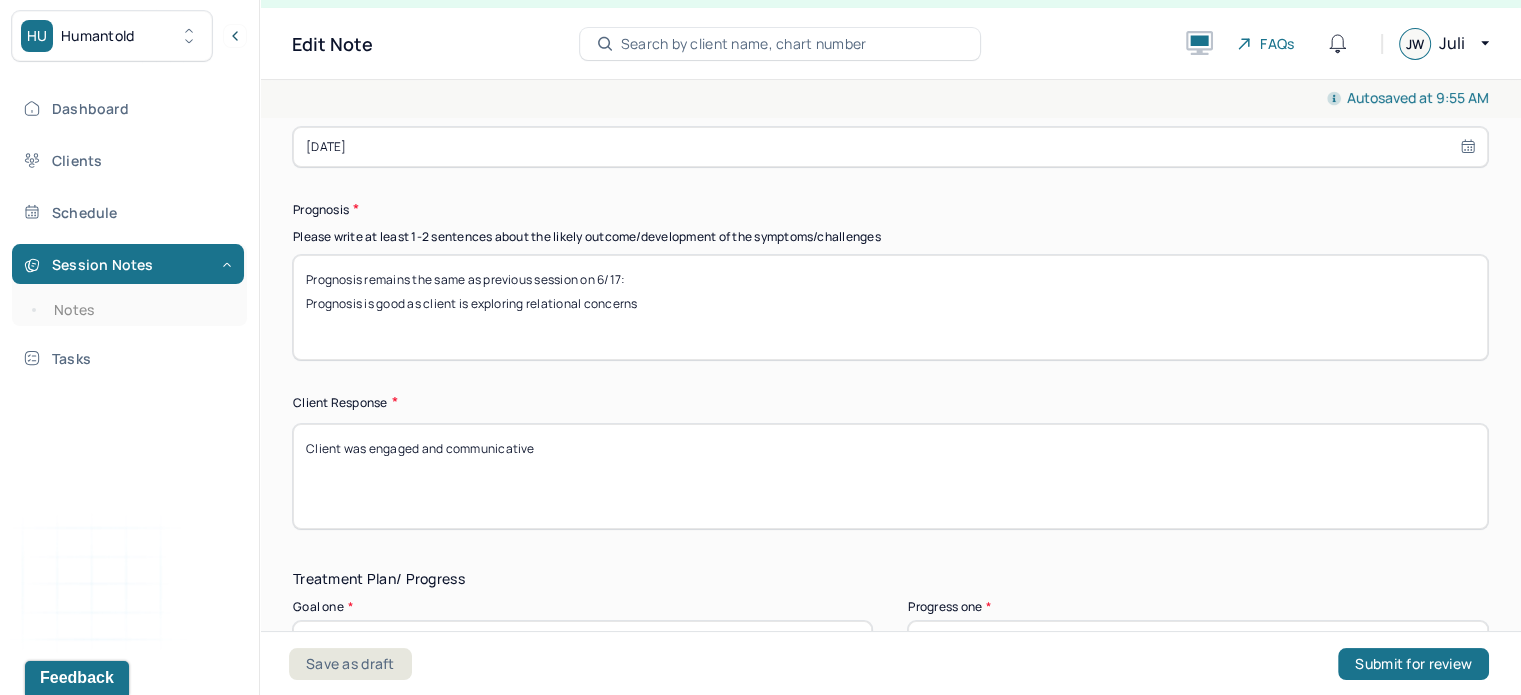 scroll, scrollTop: 2895, scrollLeft: 0, axis: vertical 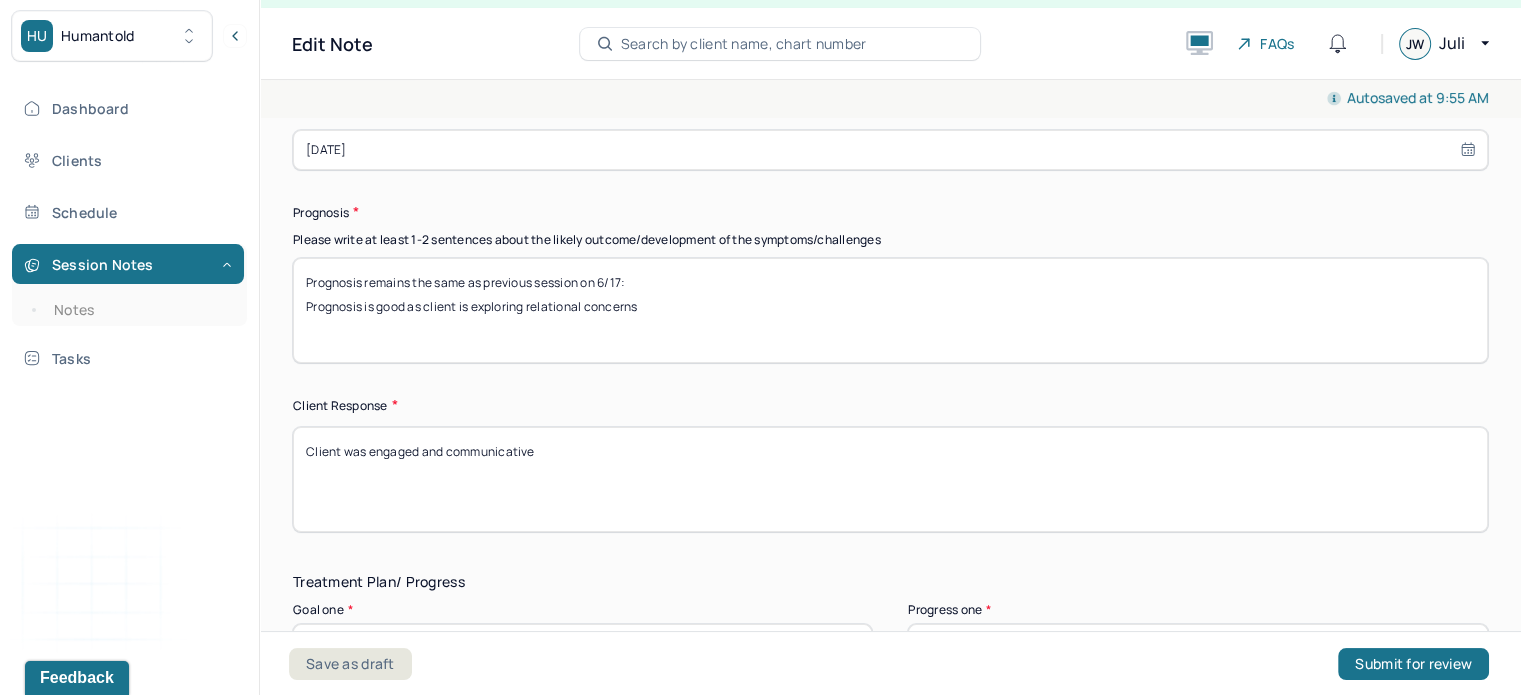 drag, startPoint x: 520, startPoint y: 290, endPoint x: 442, endPoint y: 299, distance: 78.51752 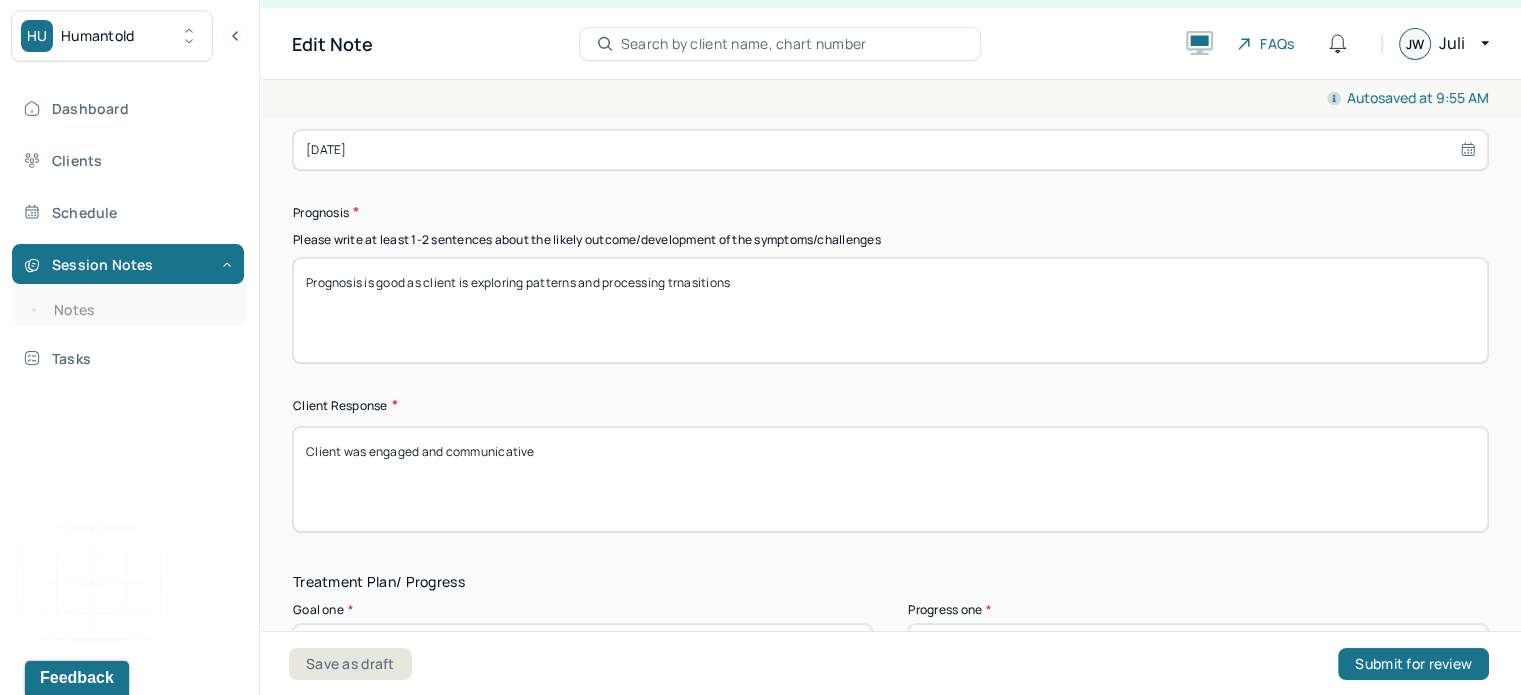 click on "Prognosis is good as client is exploring patterns and" at bounding box center [890, 310] 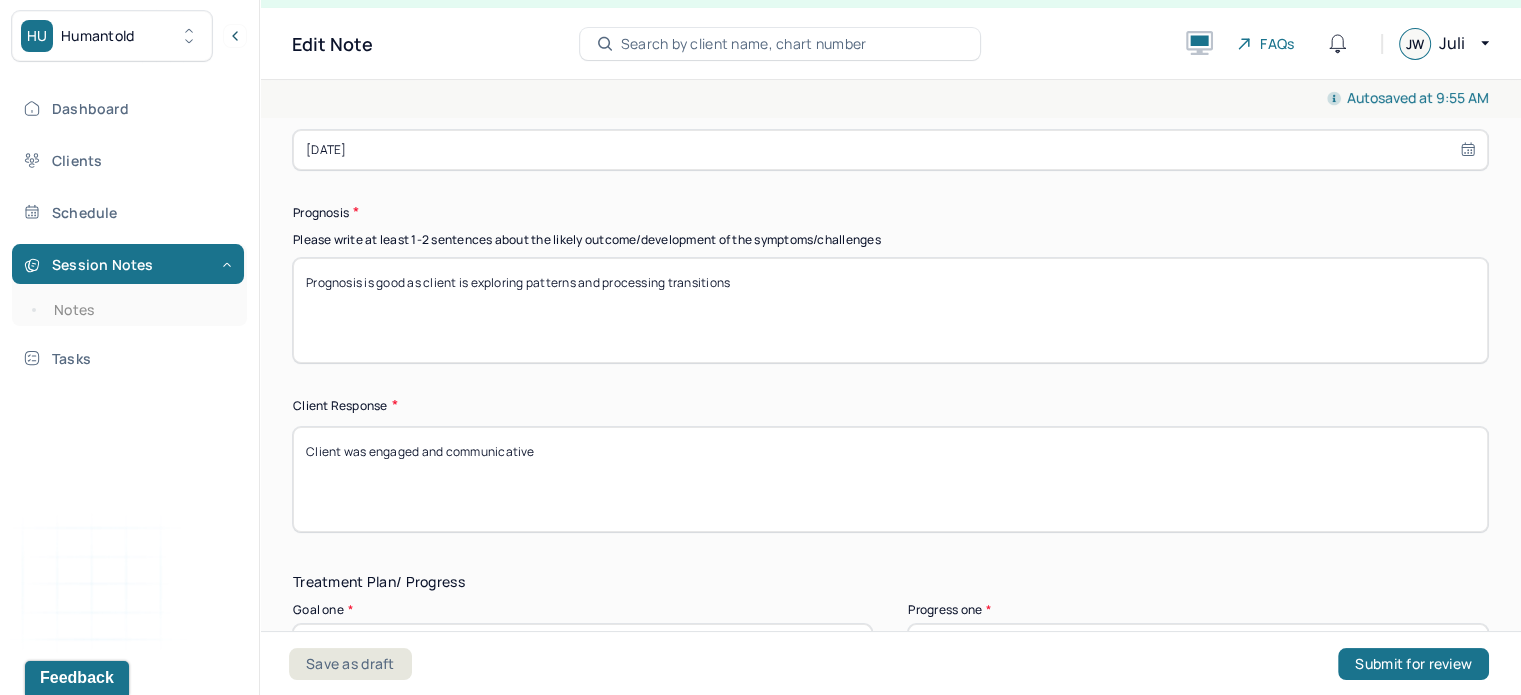 type on "Prognosis is good as client is exploring patterns and processing transitions" 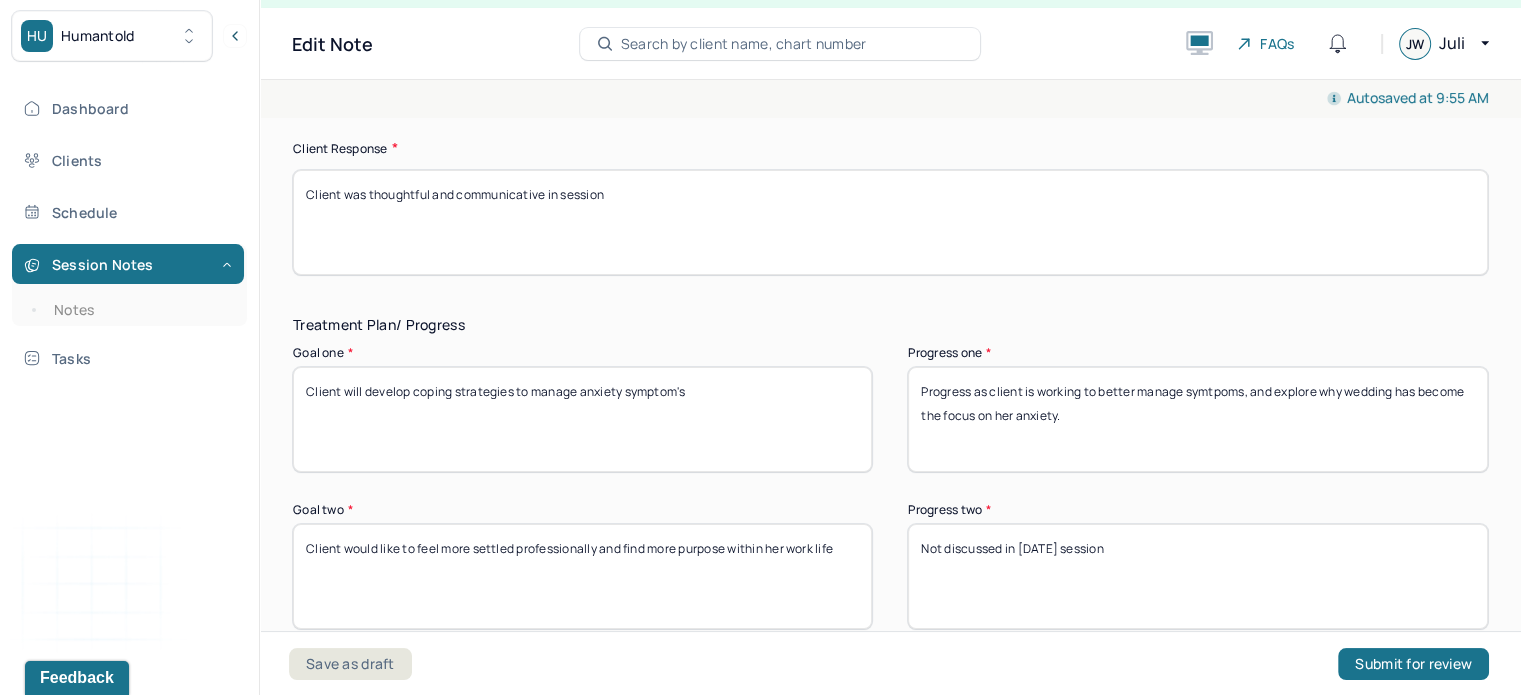 scroll, scrollTop: 3152, scrollLeft: 0, axis: vertical 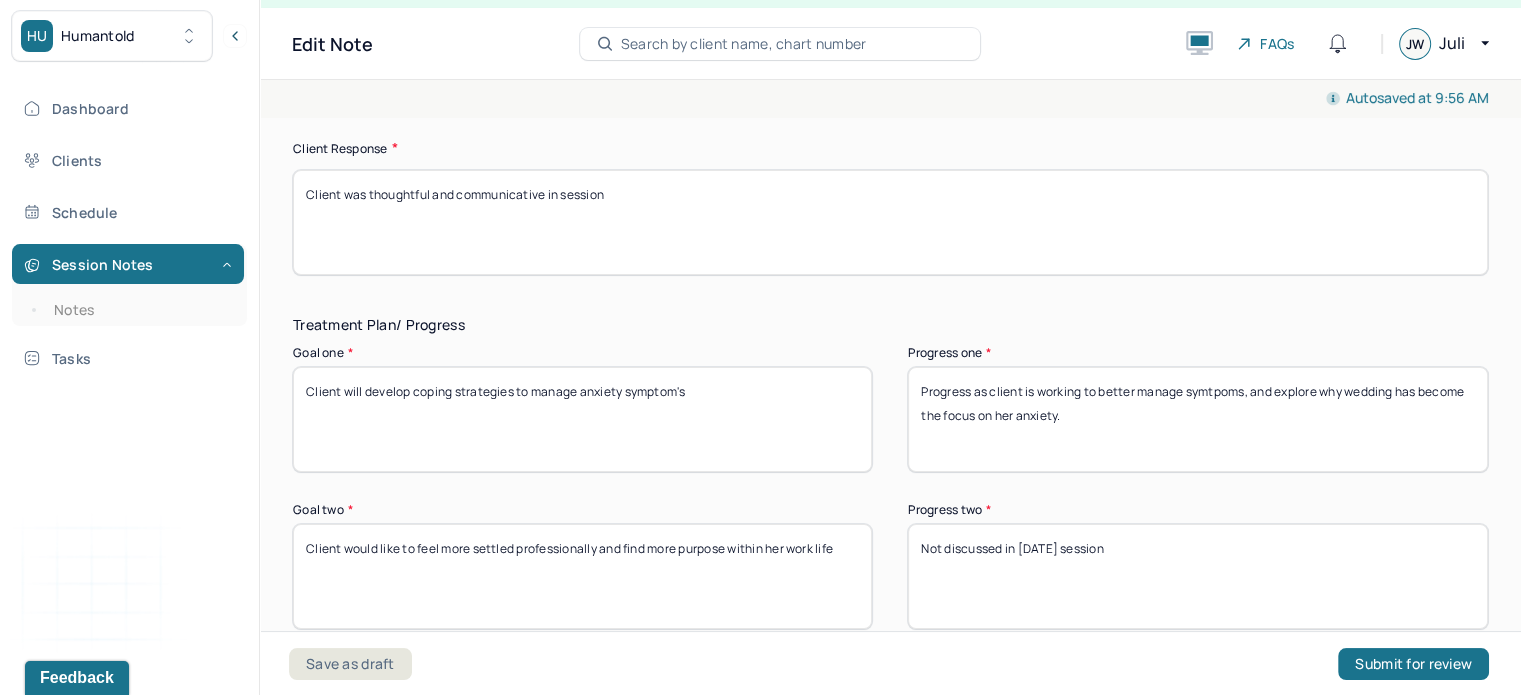 drag, startPoint x: 1118, startPoint y: 427, endPoint x: 1025, endPoint y: 385, distance: 102.044106 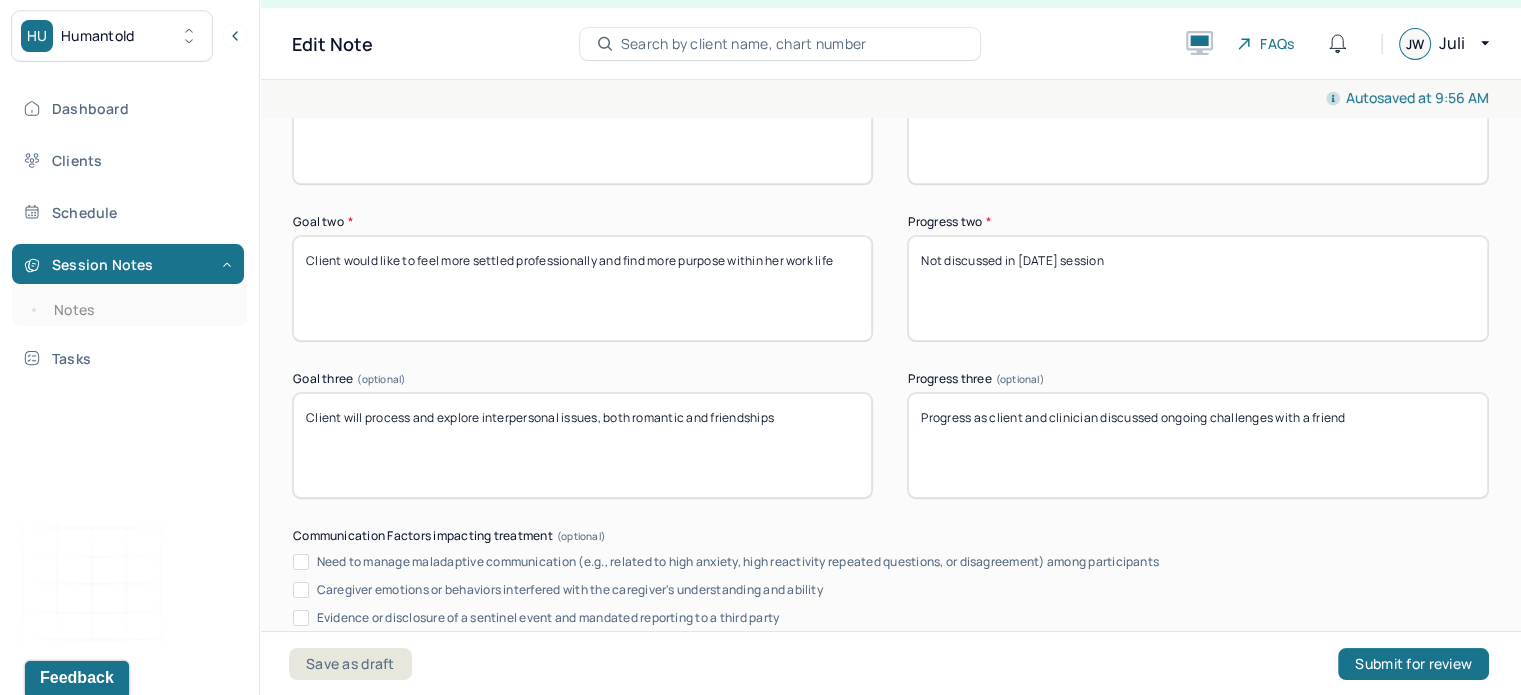 scroll, scrollTop: 3440, scrollLeft: 0, axis: vertical 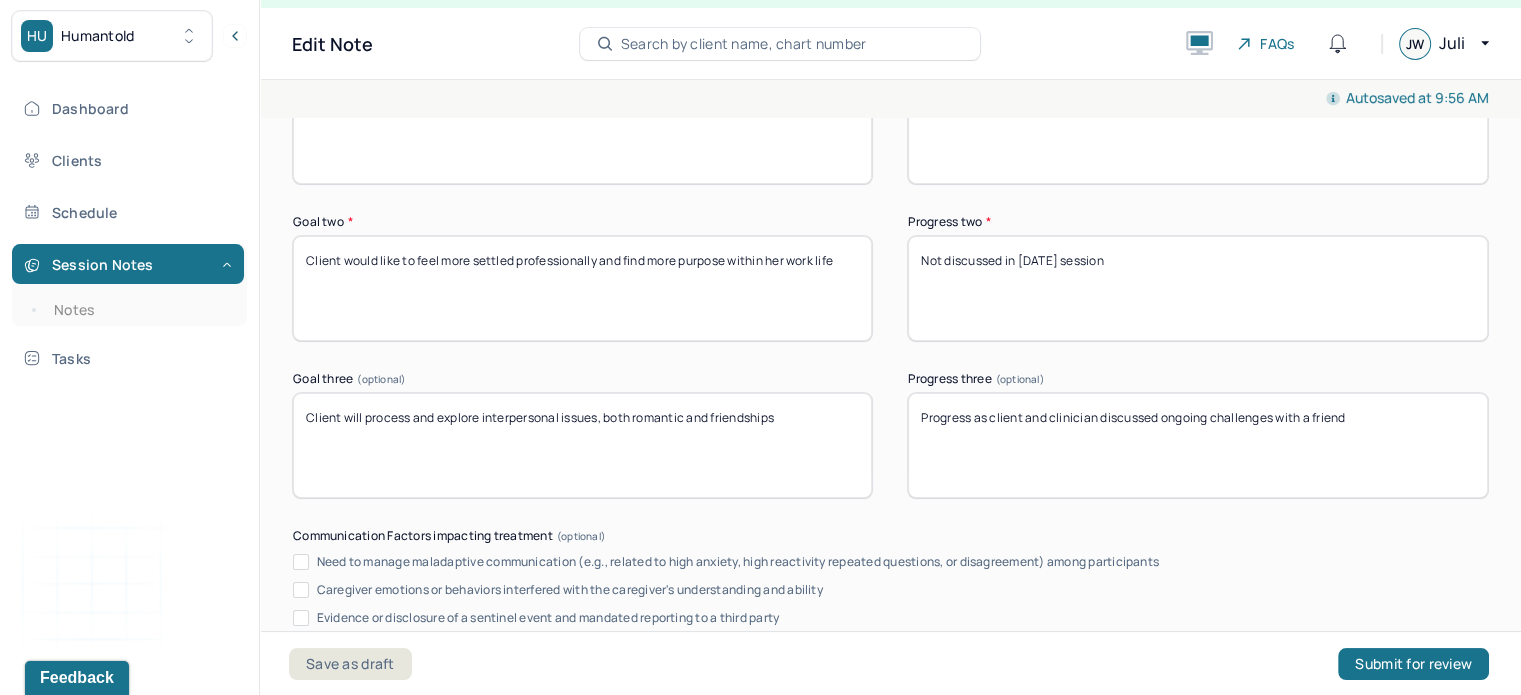 type on "Progress as client is better managing her general anxiety symtpoms" 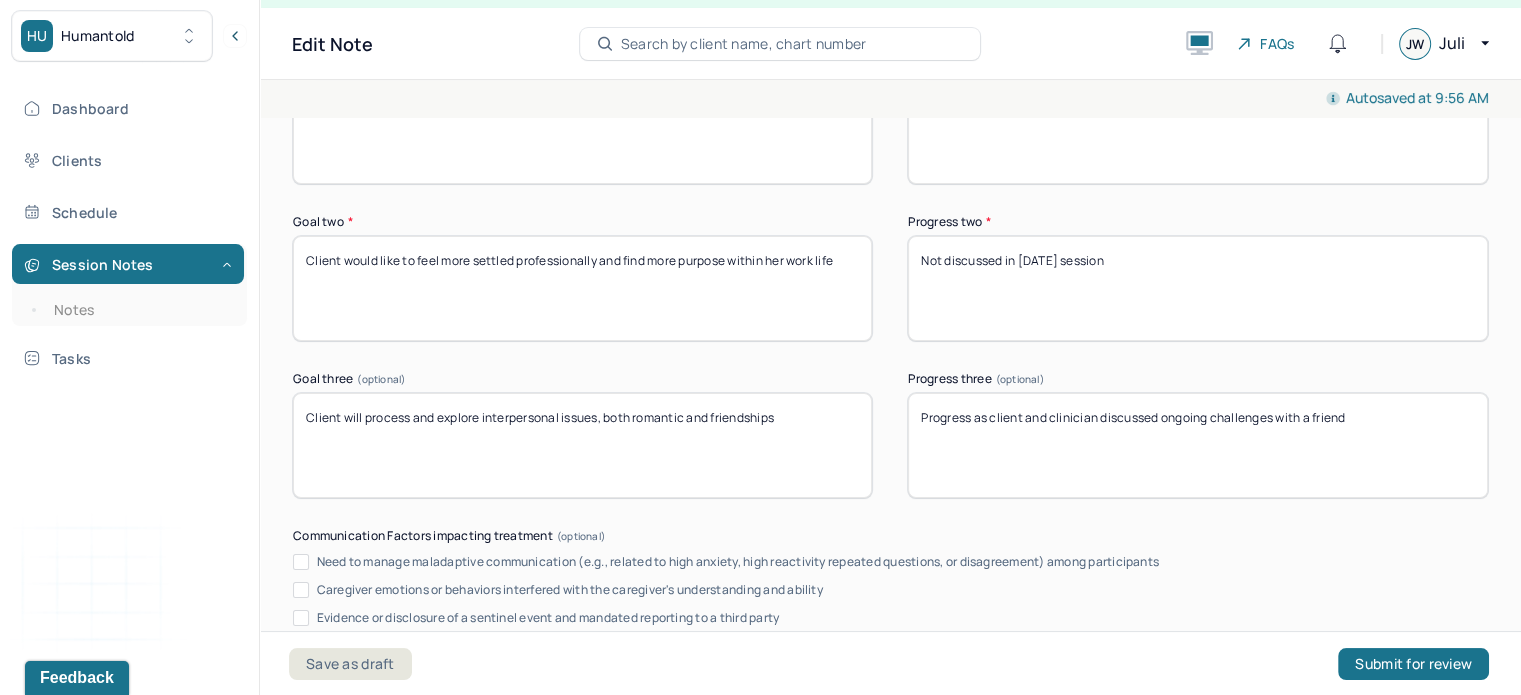 drag, startPoint x: 1367, startPoint y: 430, endPoint x: 1163, endPoint y: 419, distance: 204.29636 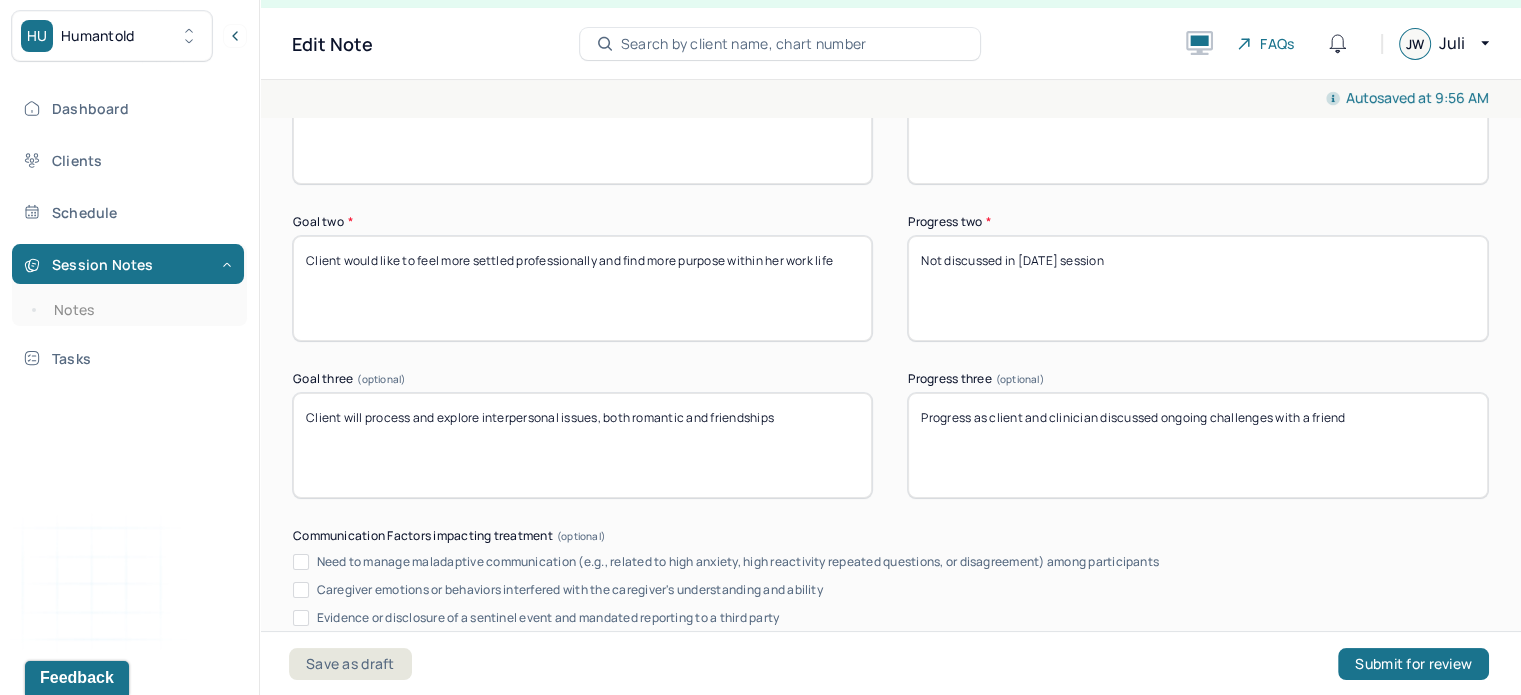 click on "Progress as client and clinician discussed ongoing challenges with a friend" at bounding box center [1197, 445] 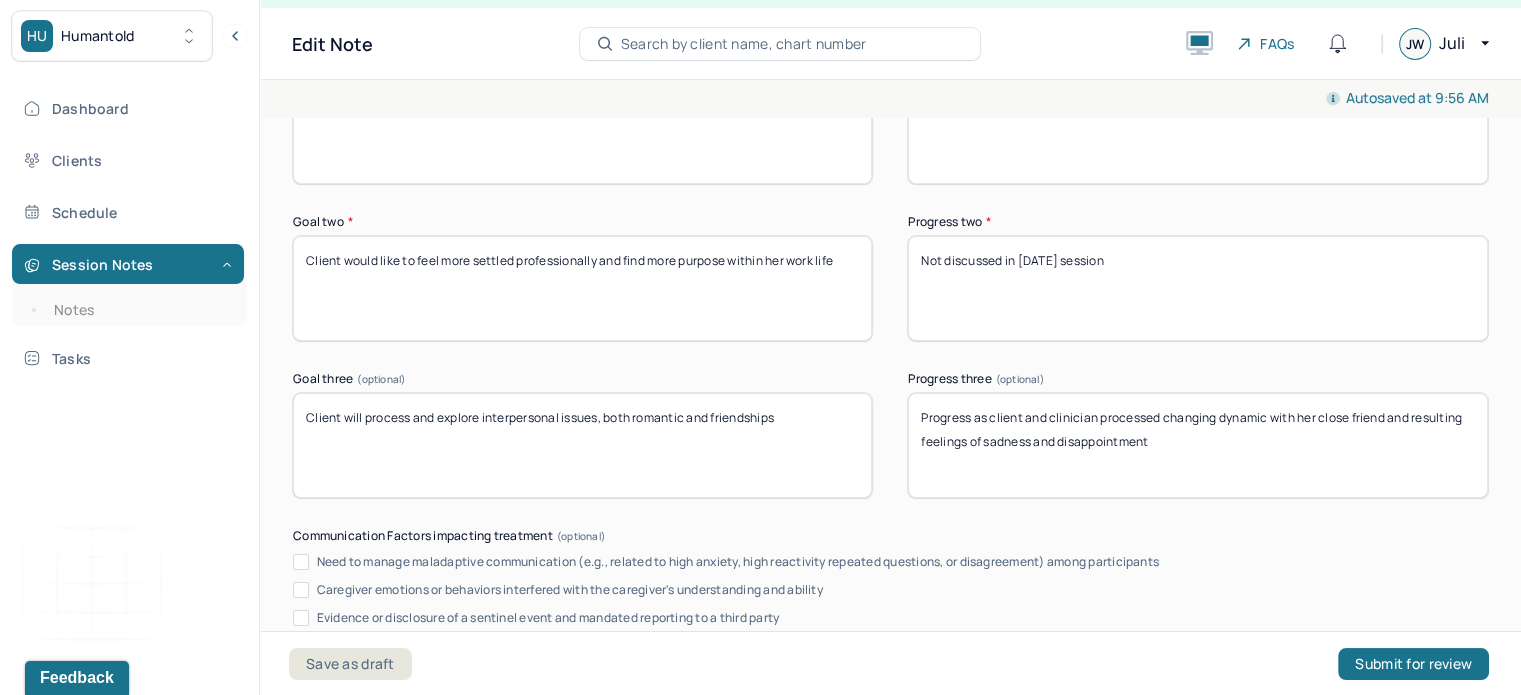 scroll, scrollTop: 3956, scrollLeft: 0, axis: vertical 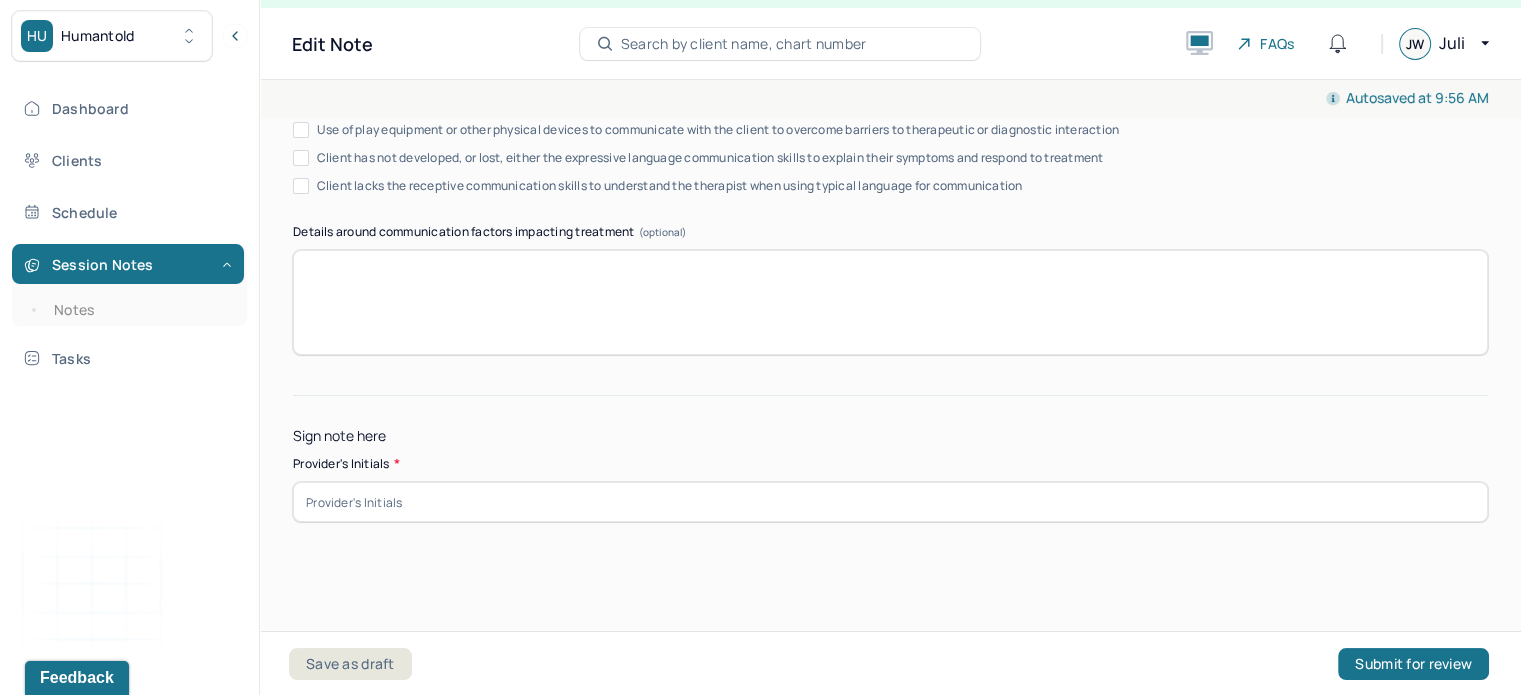 type on "Progress as client and clinician processed changing dynamic with her close friend and resulting feelings of sadness and disappointment" 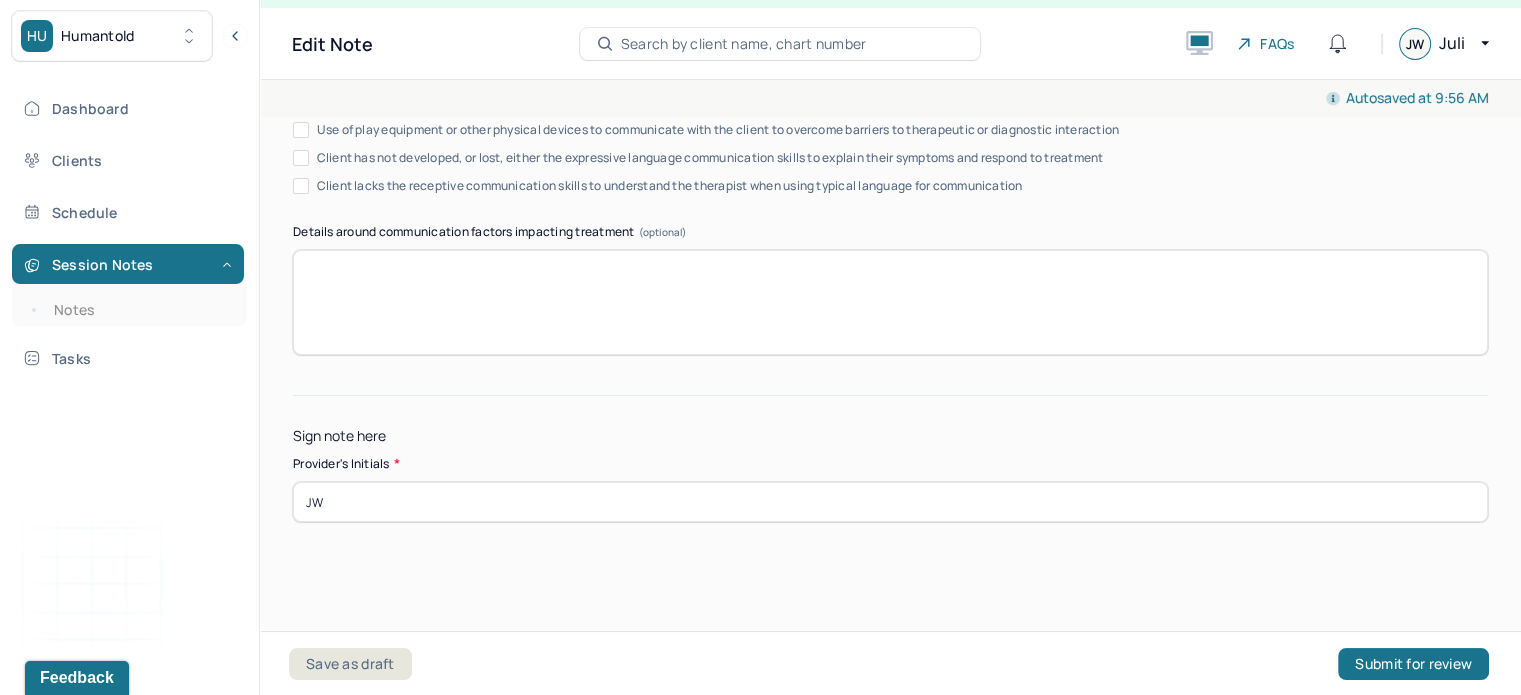 type on "JW" 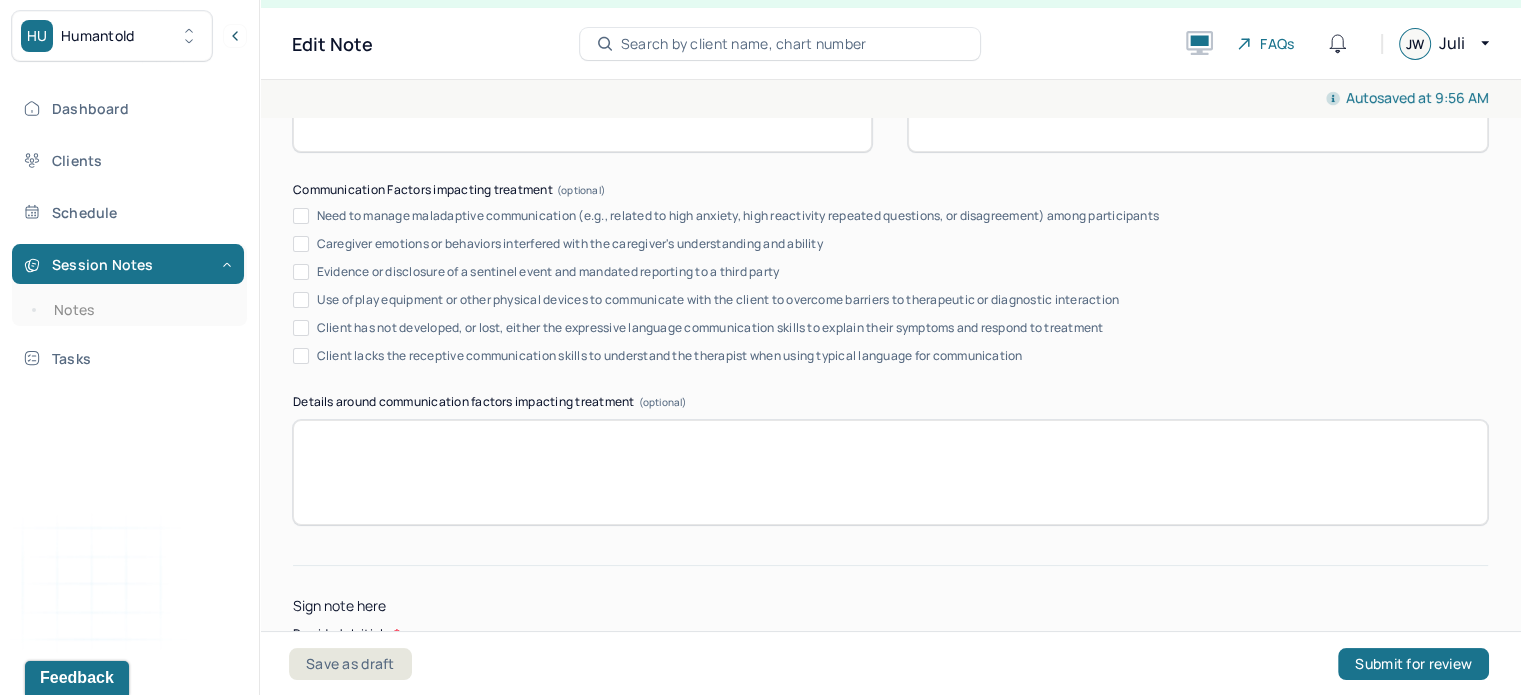 scroll, scrollTop: 3956, scrollLeft: 0, axis: vertical 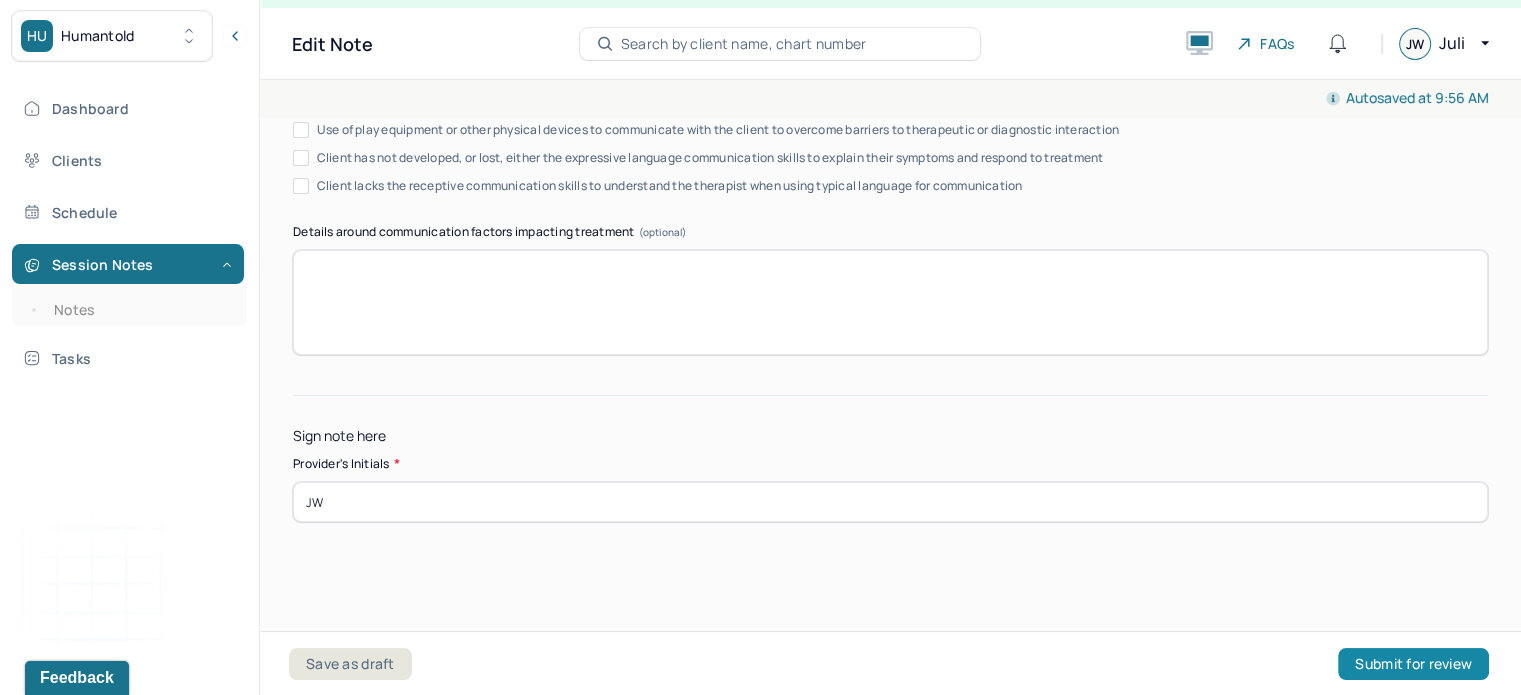 click on "Submit for review" at bounding box center (1413, 664) 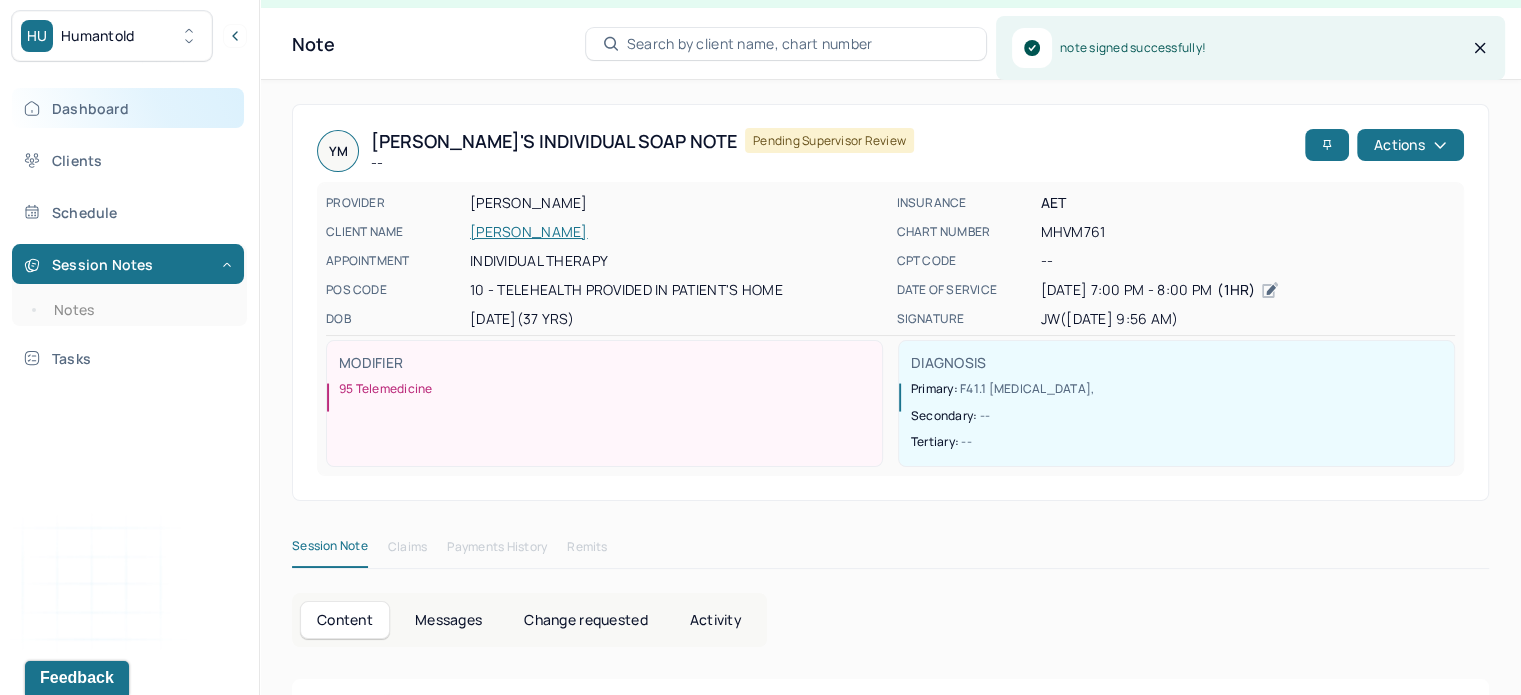 click on "Dashboard" at bounding box center (128, 108) 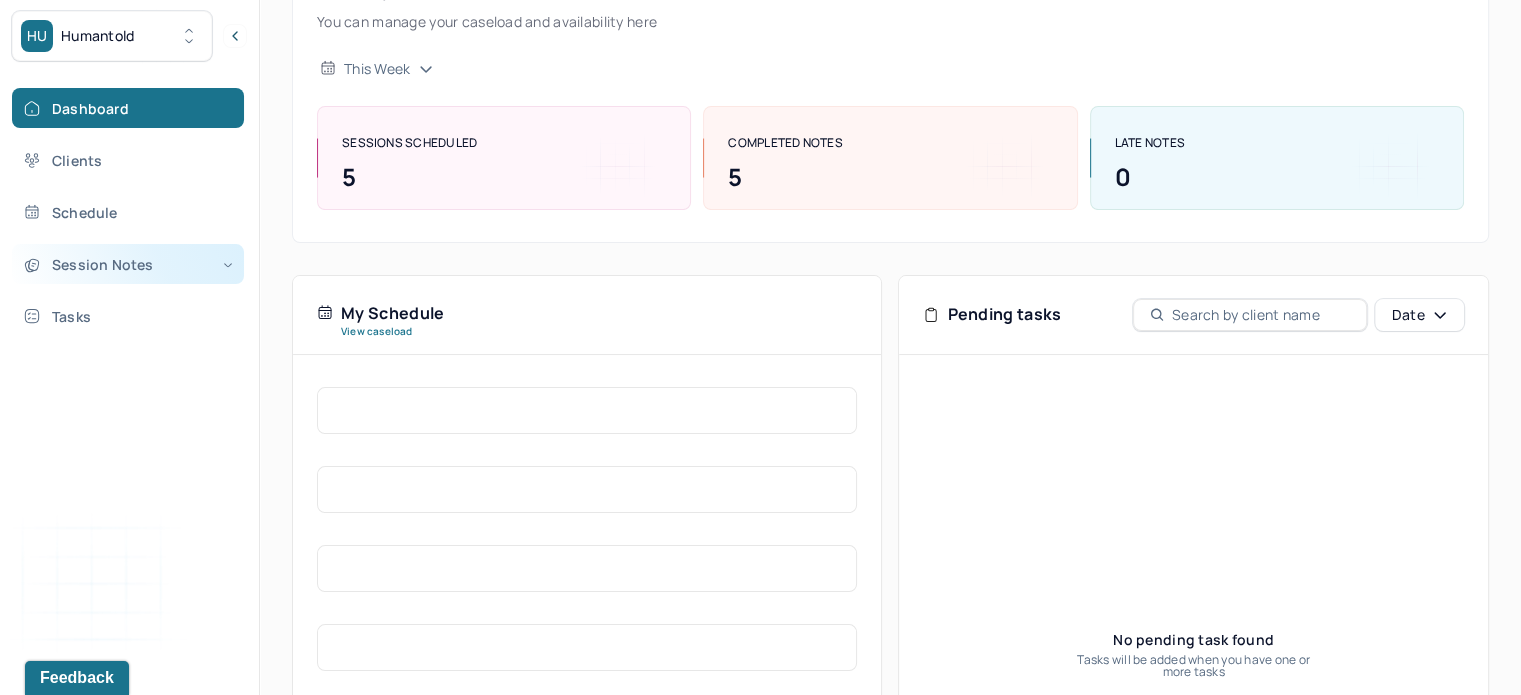 click on "Session Notes" at bounding box center [128, 264] 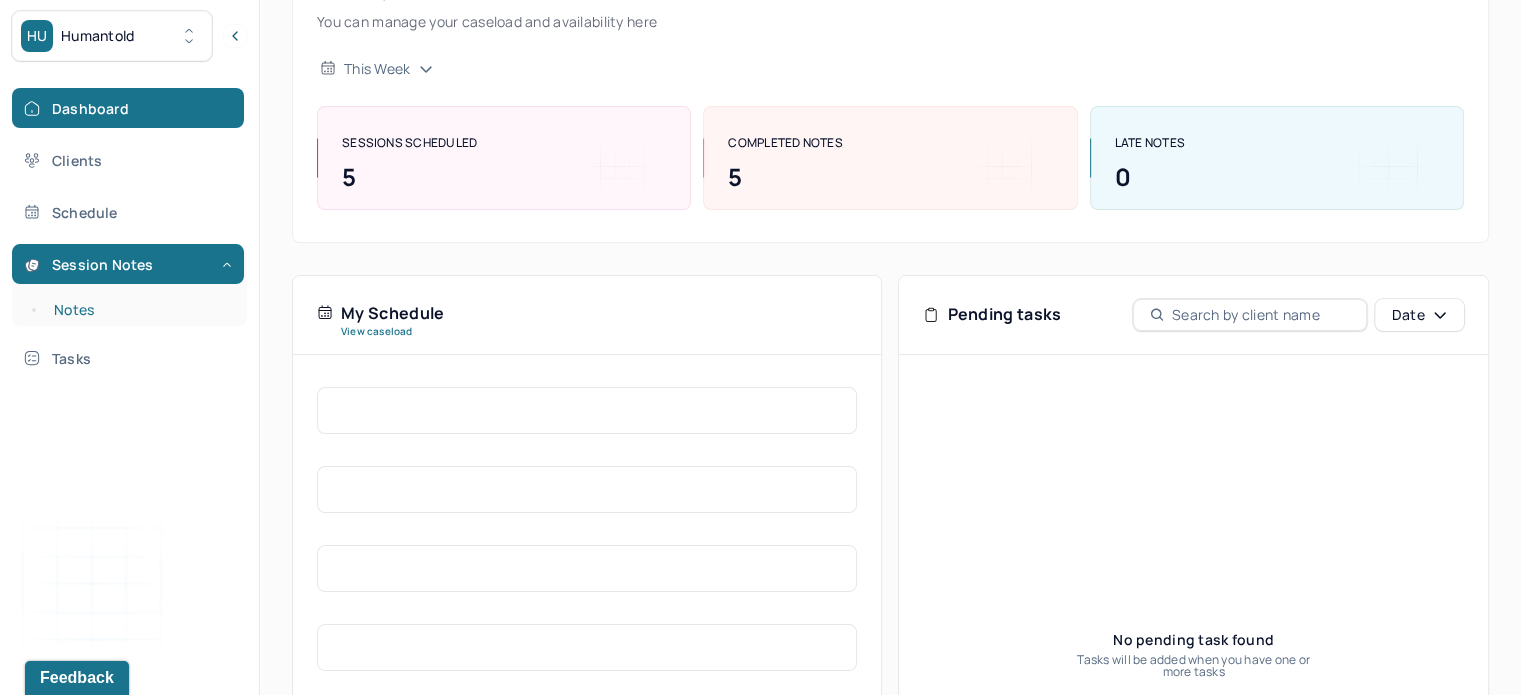 click on "Notes" at bounding box center (139, 310) 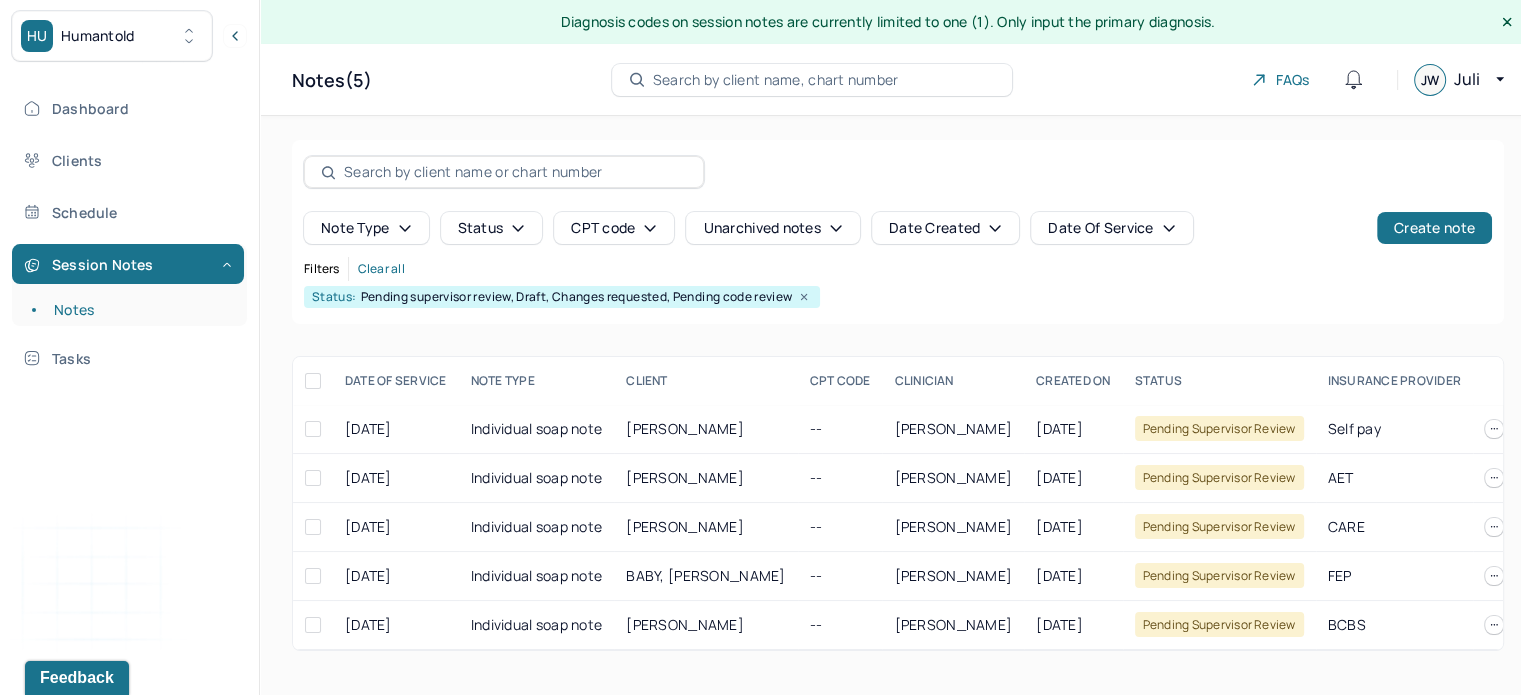 scroll, scrollTop: 0, scrollLeft: 0, axis: both 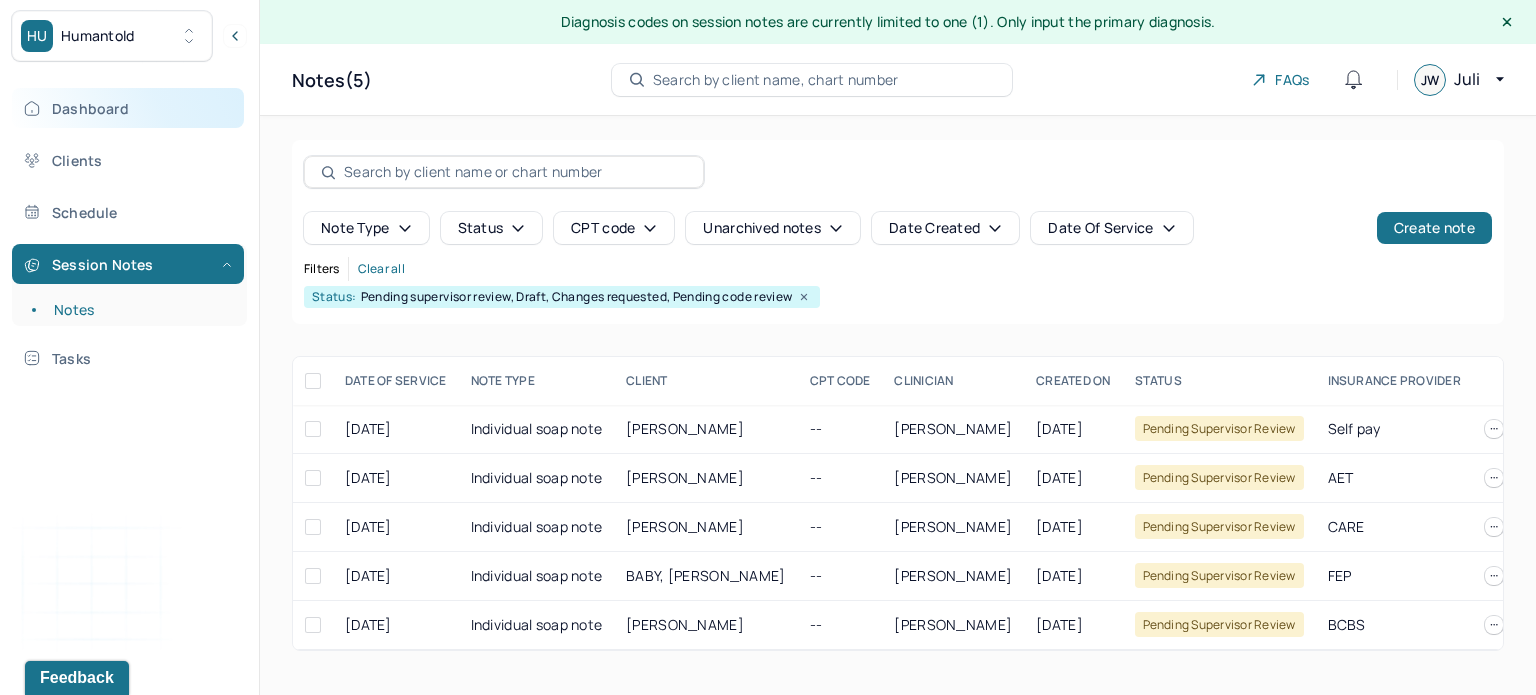 click on "Dashboard" at bounding box center (128, 108) 